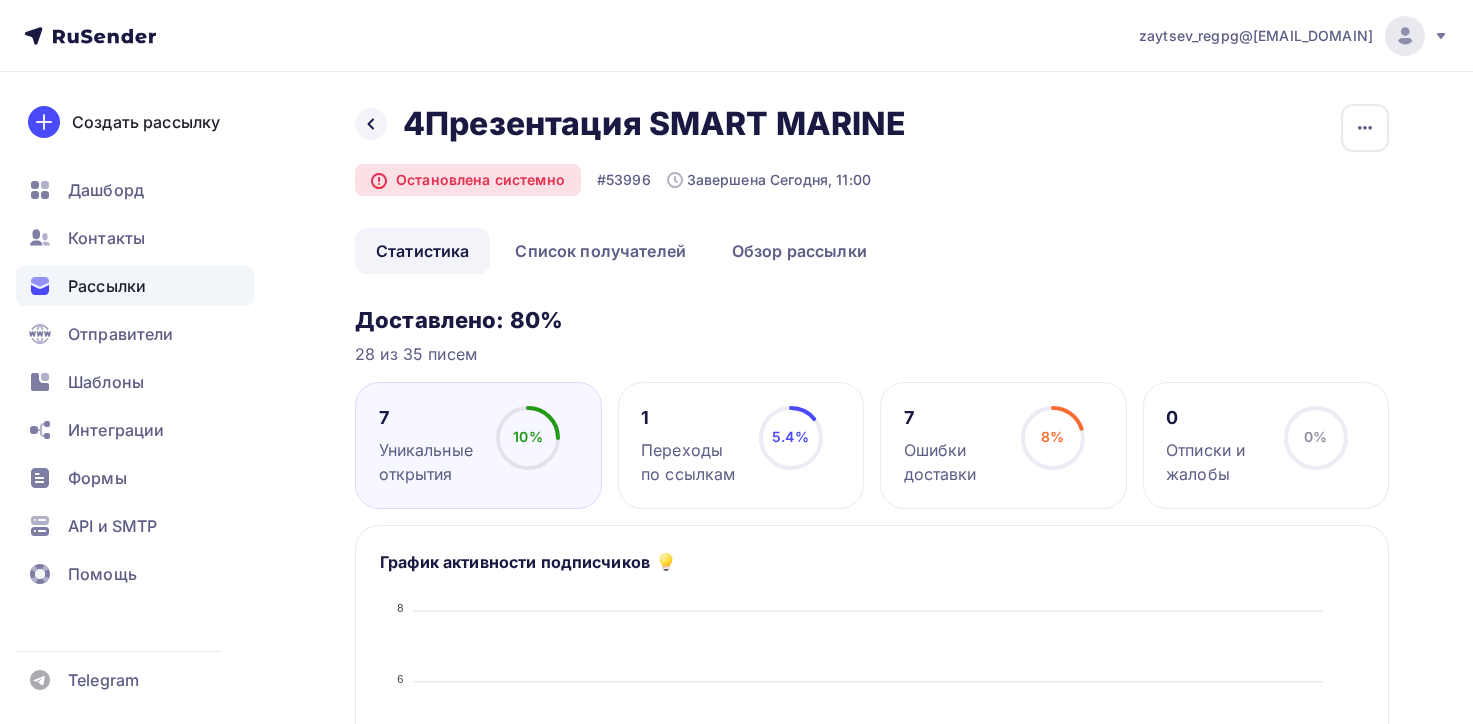 scroll, scrollTop: 0, scrollLeft: 0, axis: both 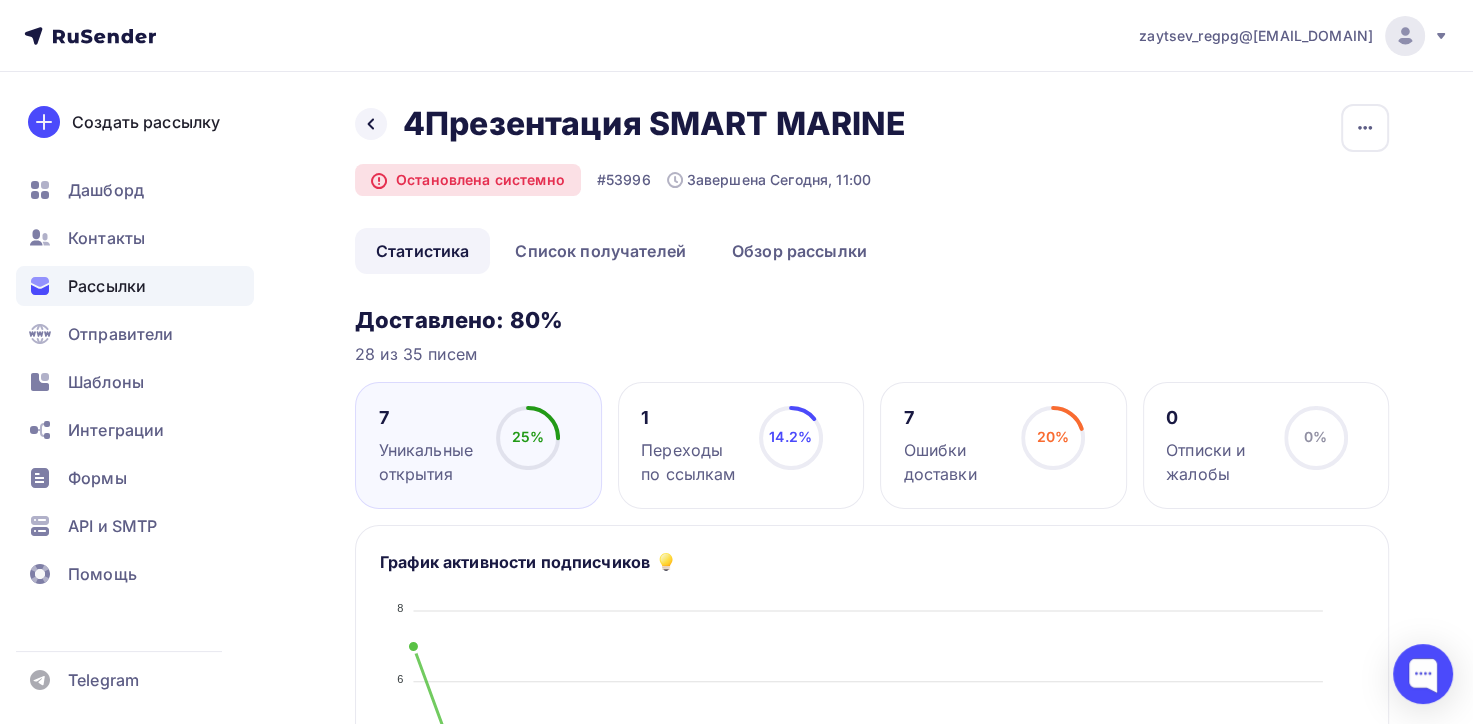 click on "Рассылки" at bounding box center [107, 286] 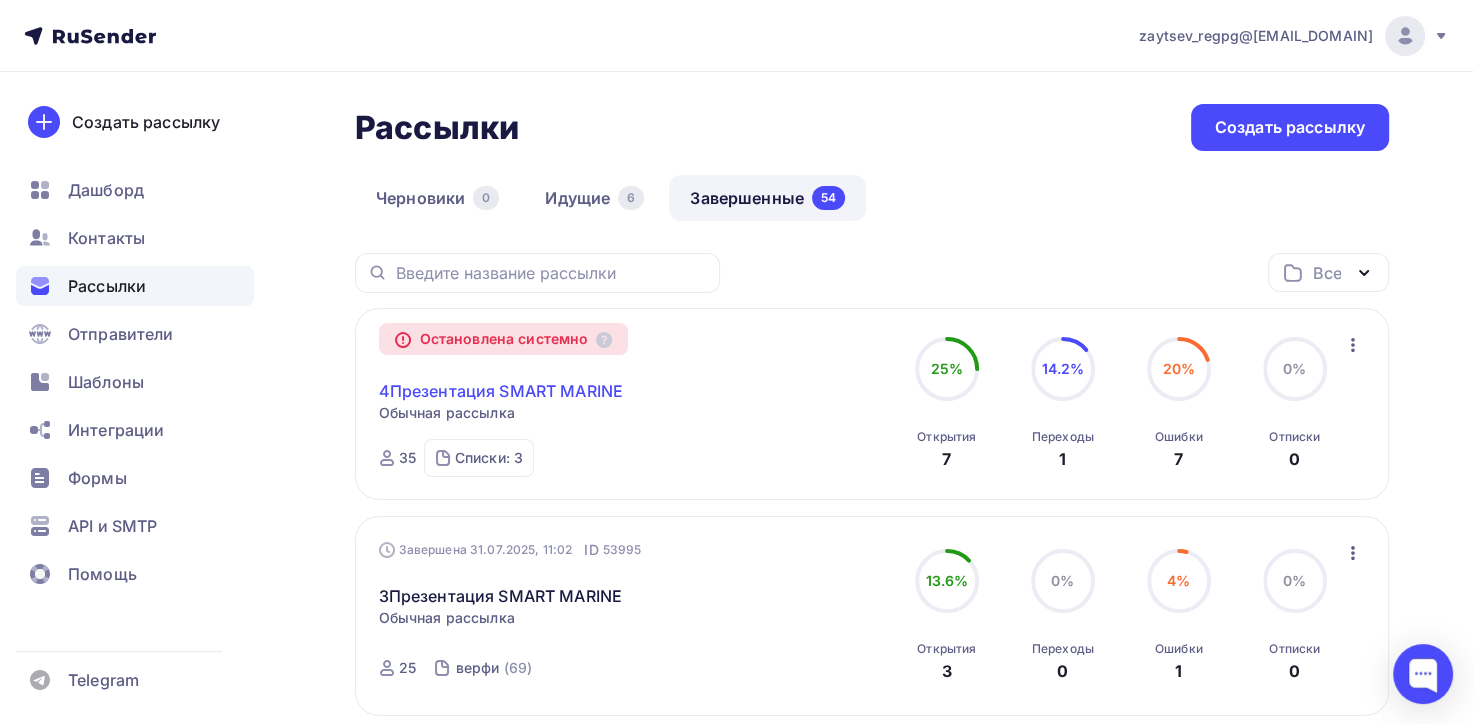 click on "4Презентация SMART MARINE" at bounding box center [501, 391] 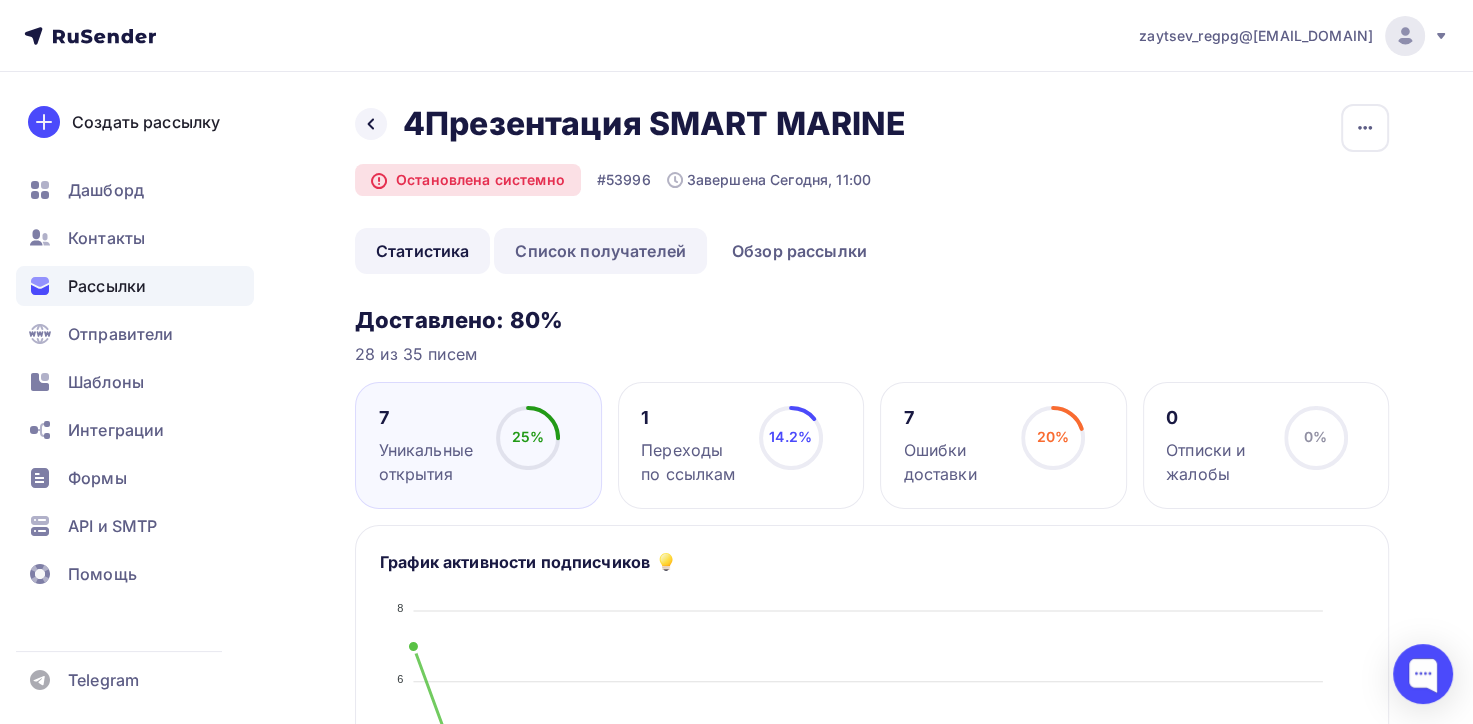 click on "Список получателей" at bounding box center (600, 251) 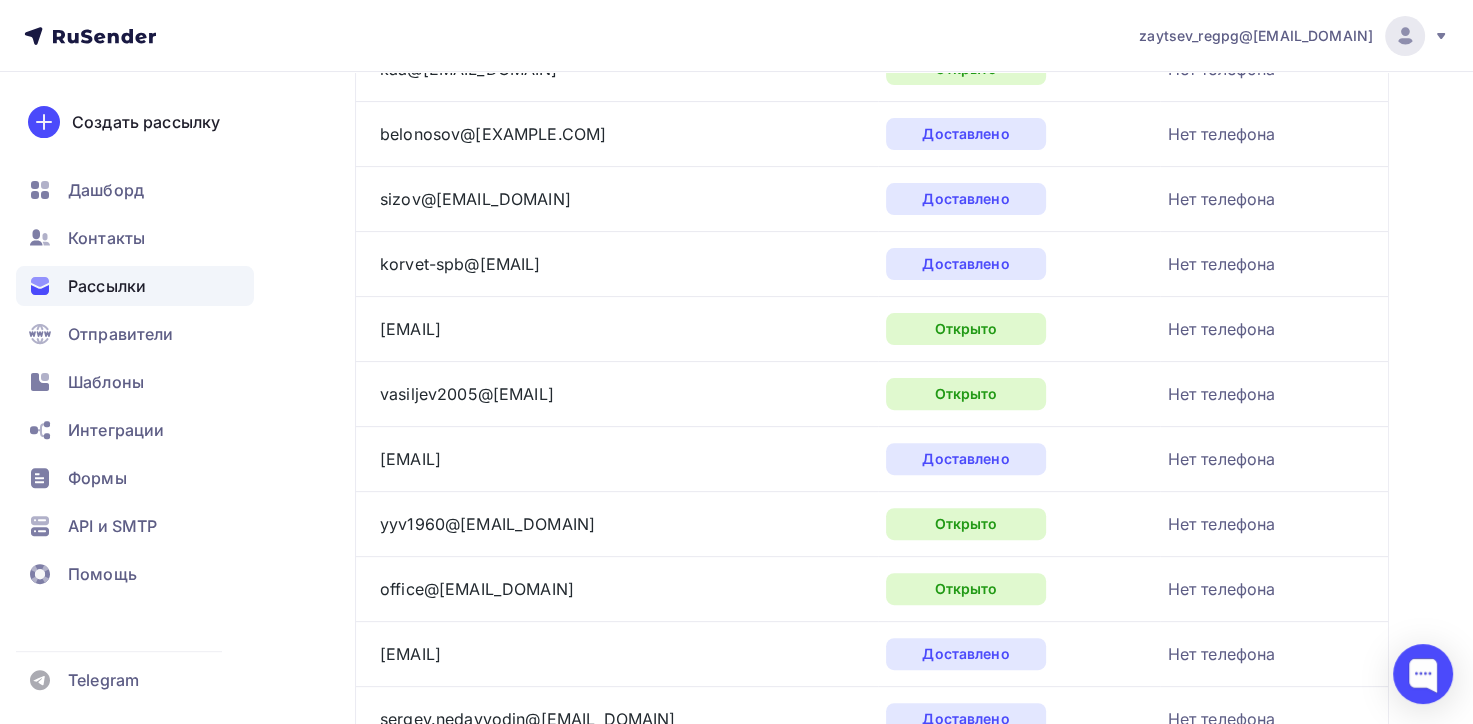 scroll, scrollTop: 500, scrollLeft: 0, axis: vertical 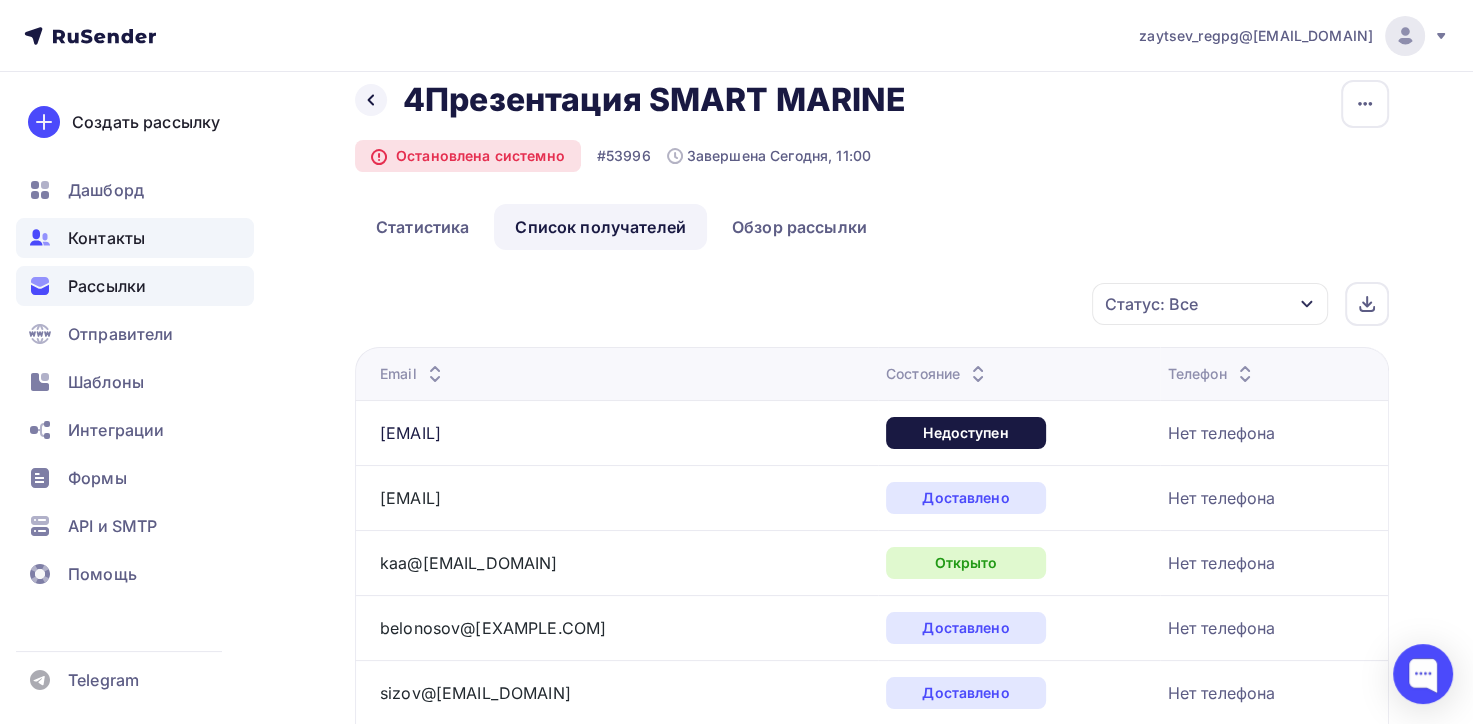 click on "Контакты" at bounding box center [106, 238] 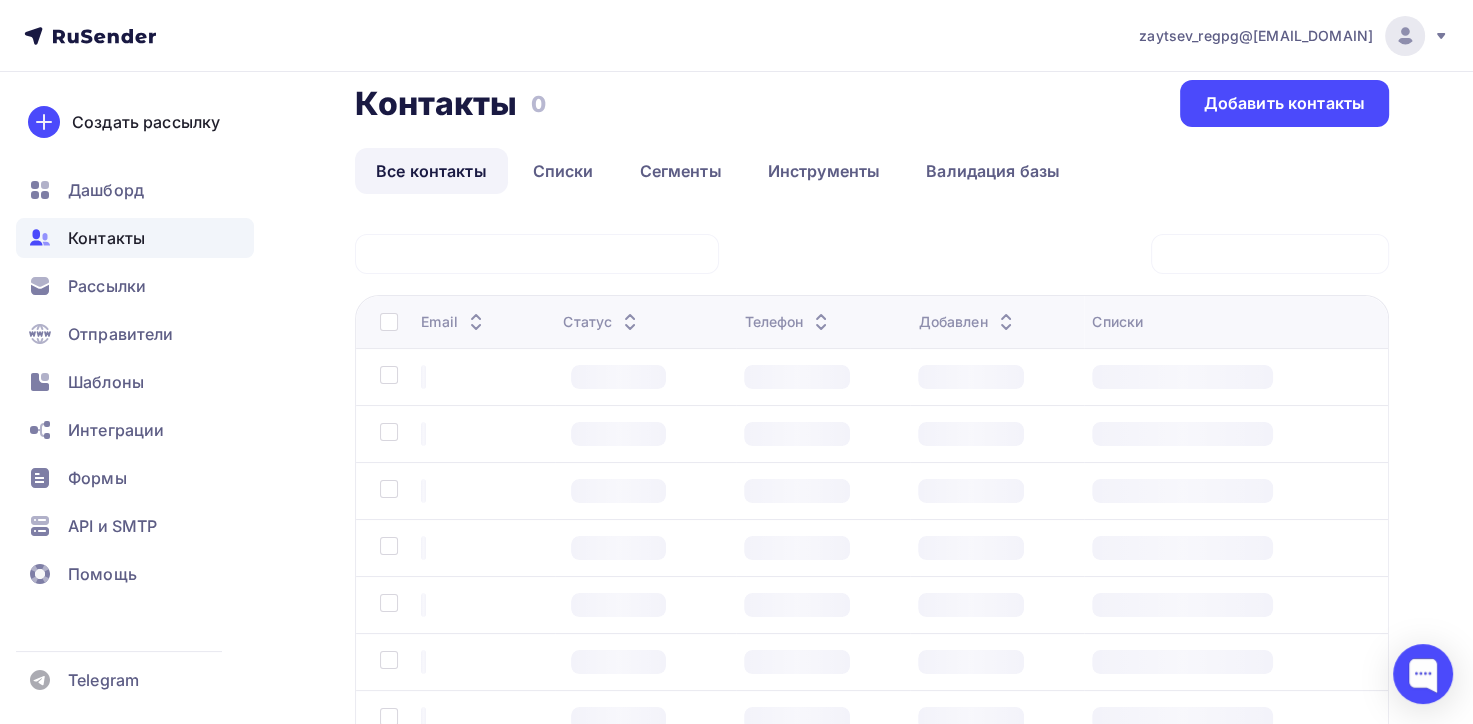 scroll, scrollTop: 0, scrollLeft: 0, axis: both 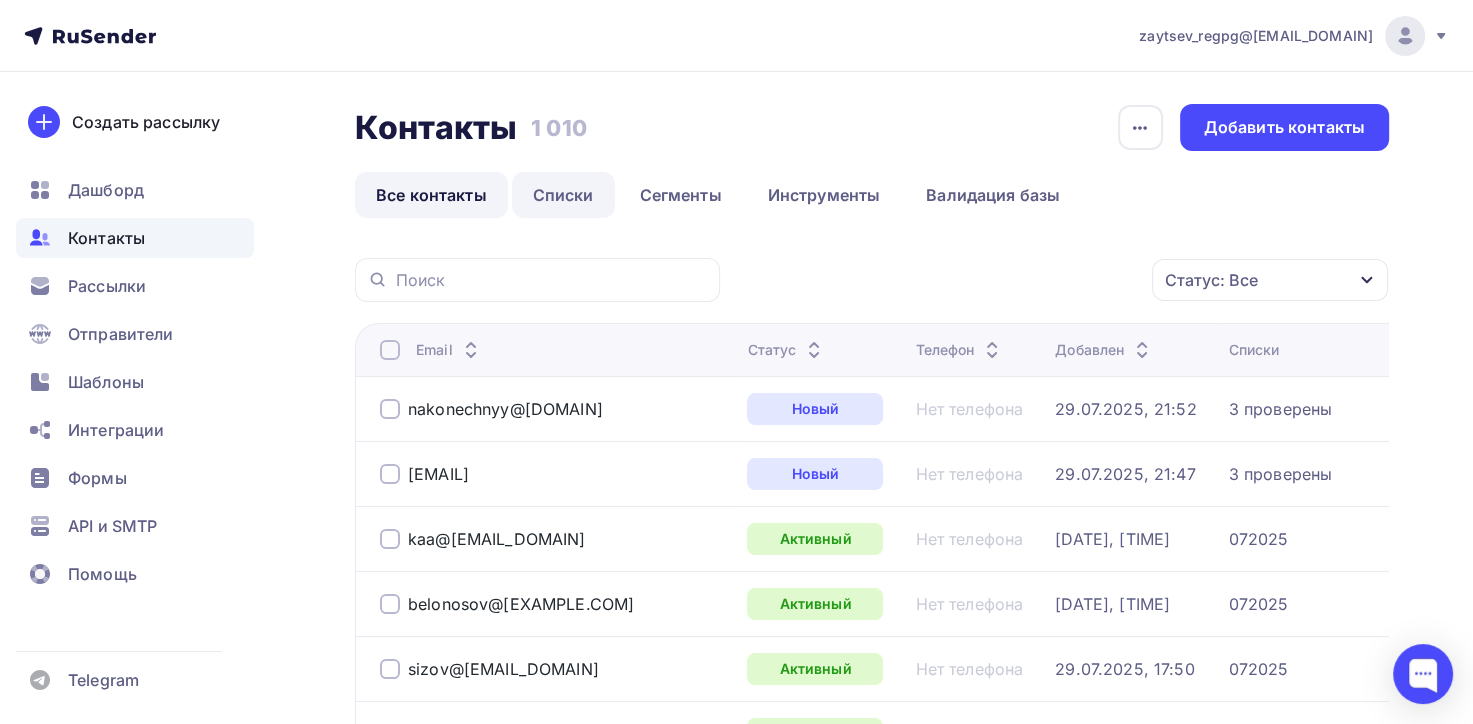 click on "Списки" at bounding box center [563, 195] 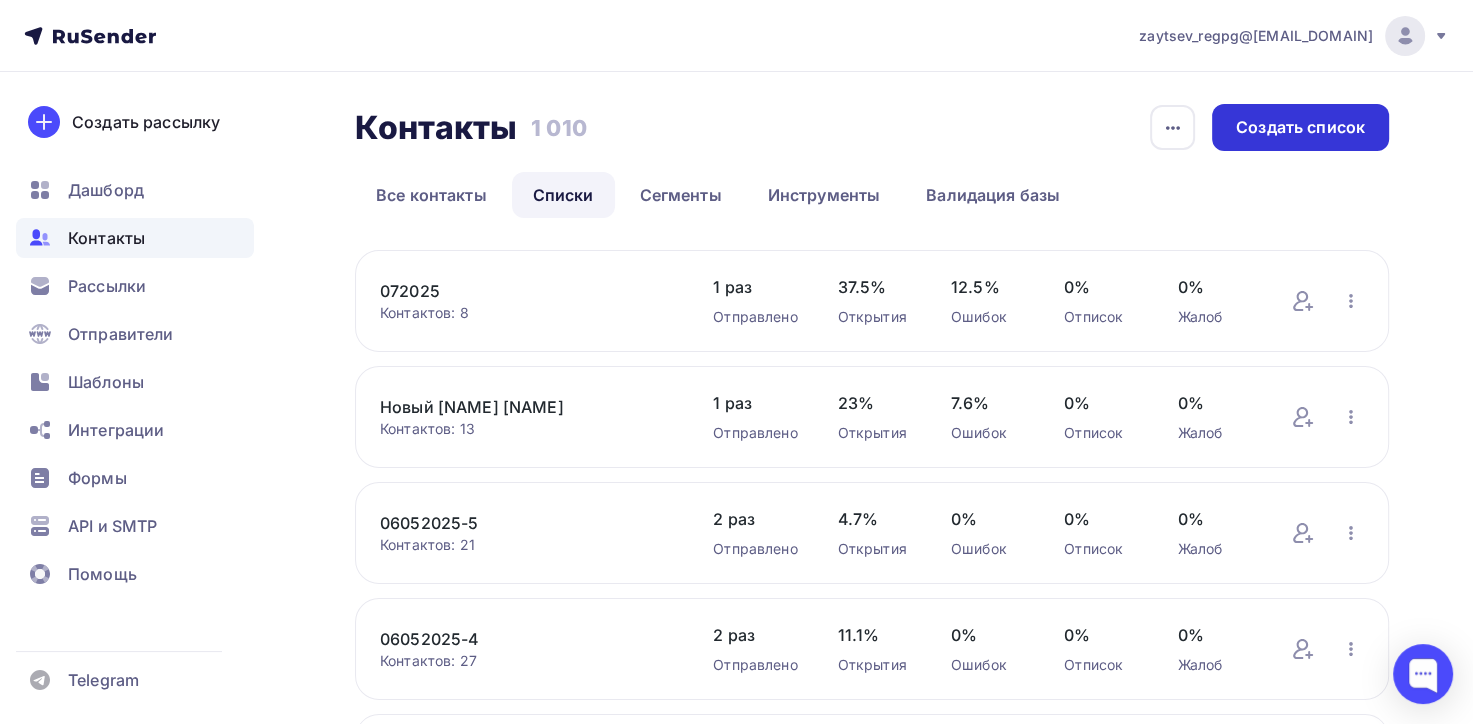 click on "Создать список" at bounding box center [1300, 127] 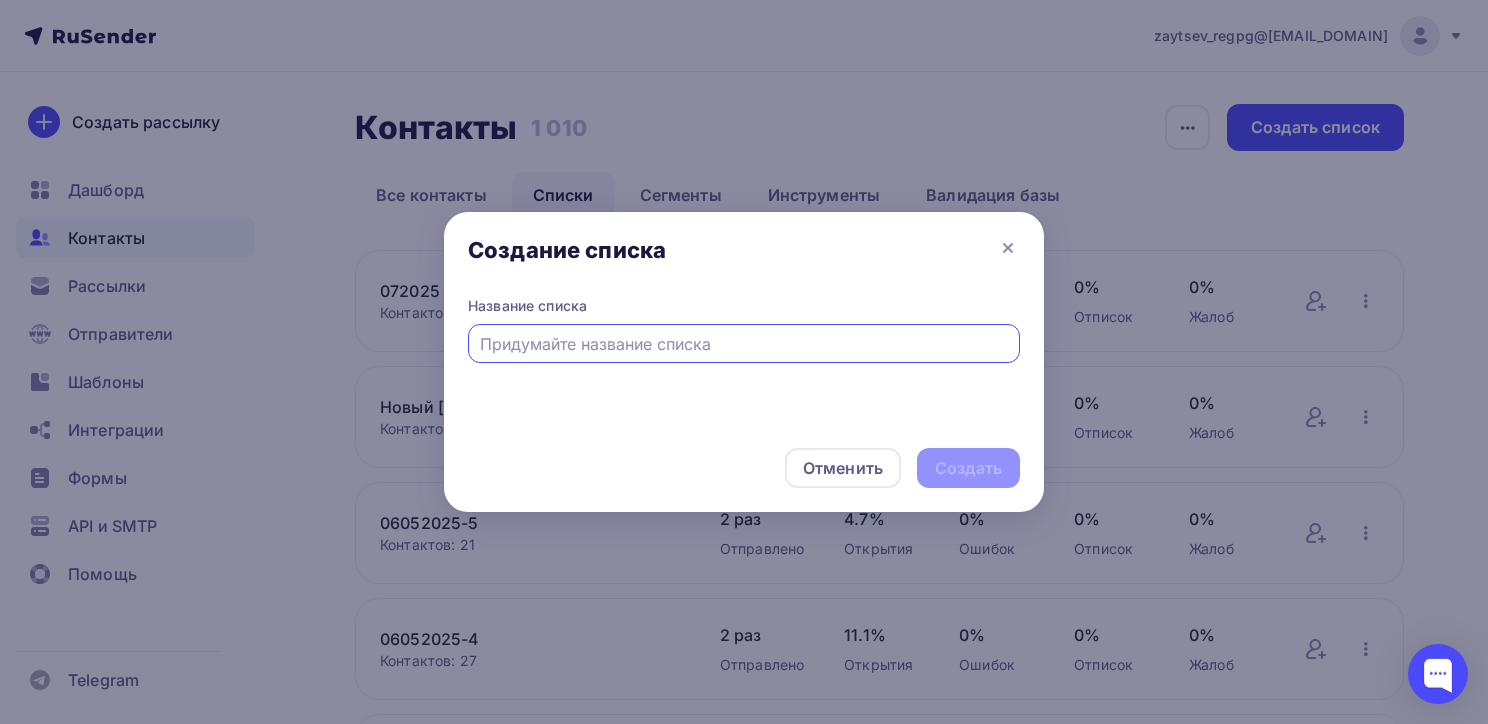 click at bounding box center [744, 344] 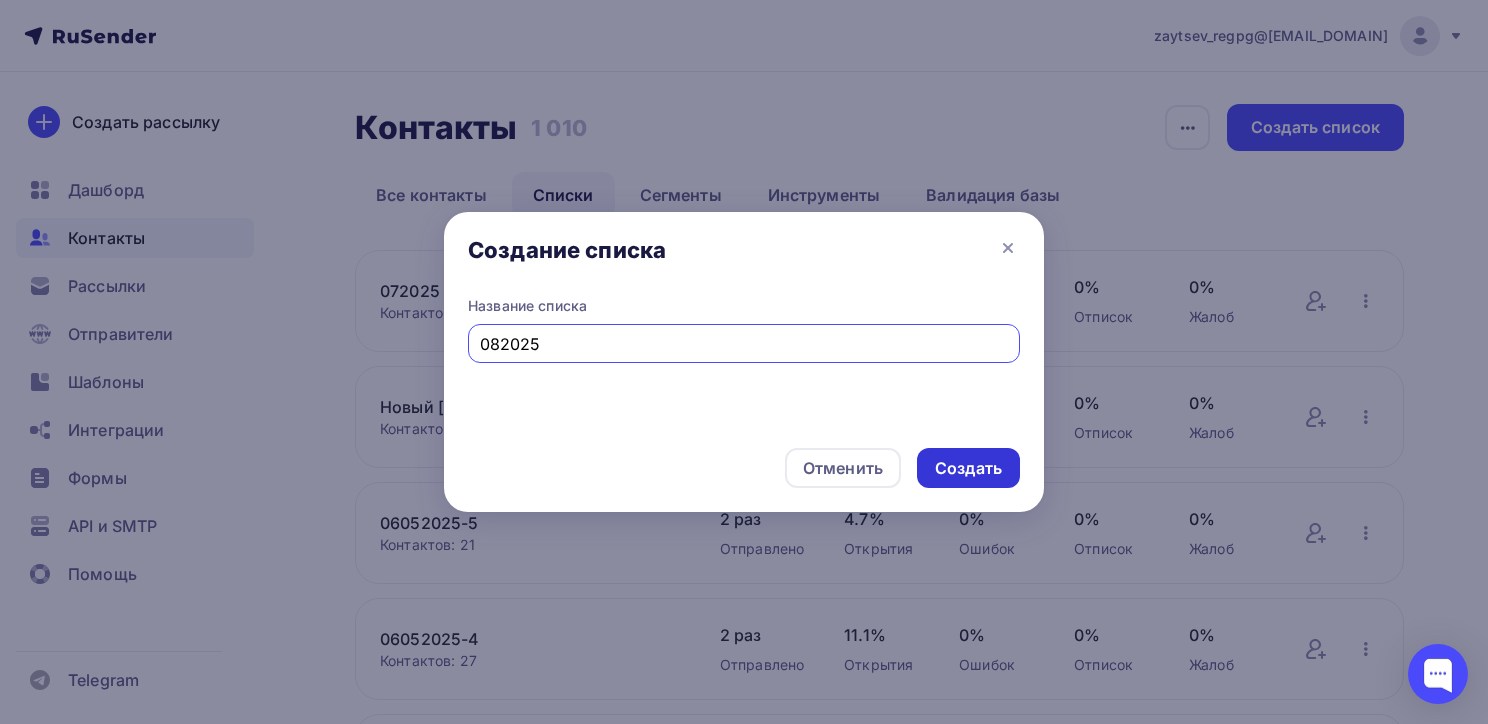 type on "082025" 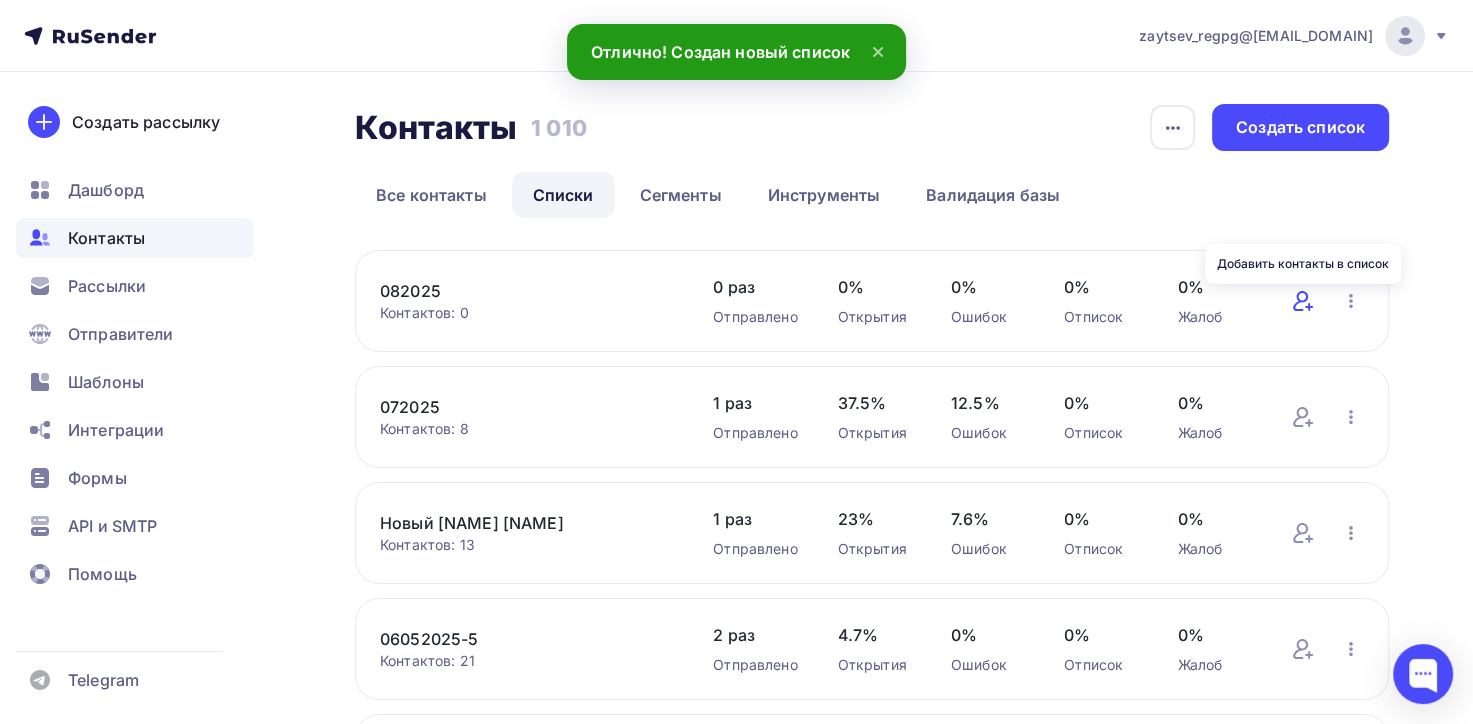 click 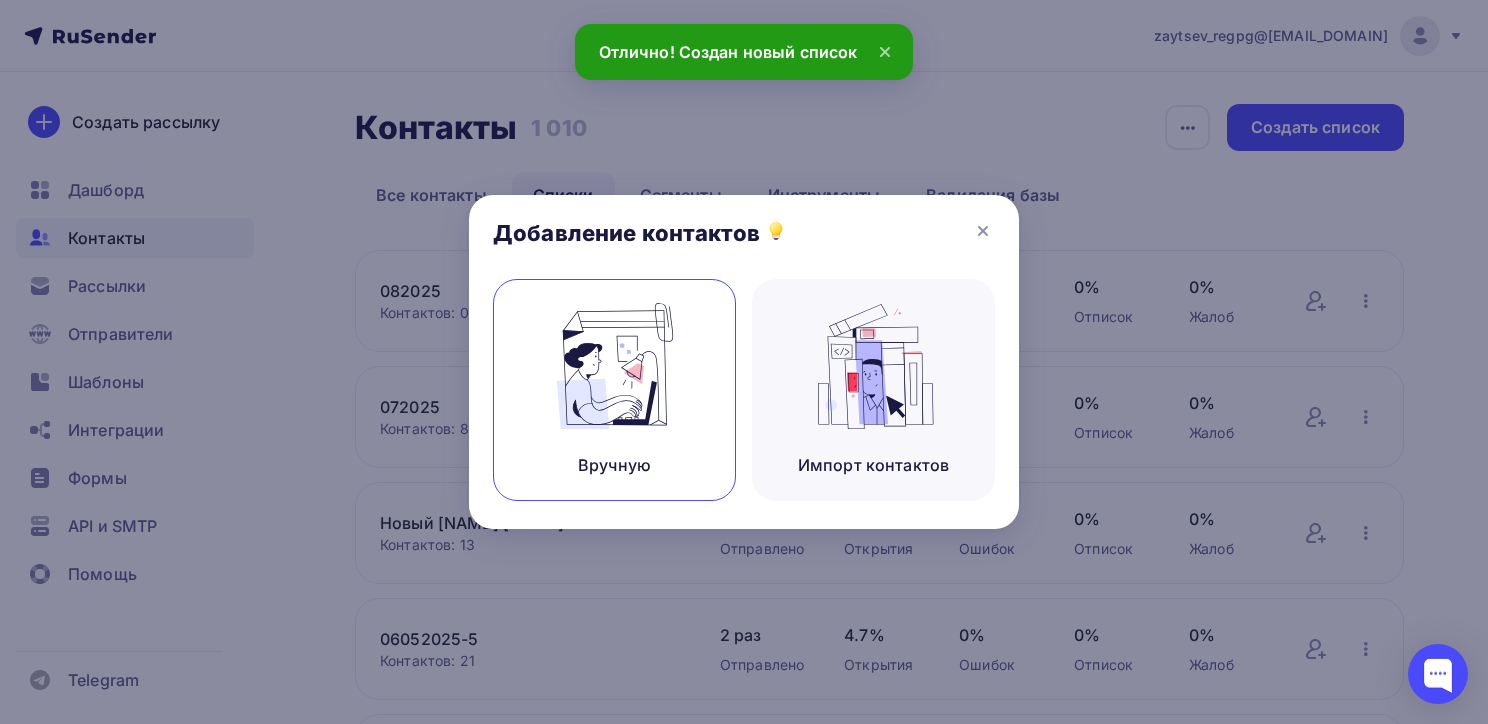 click at bounding box center (615, 366) 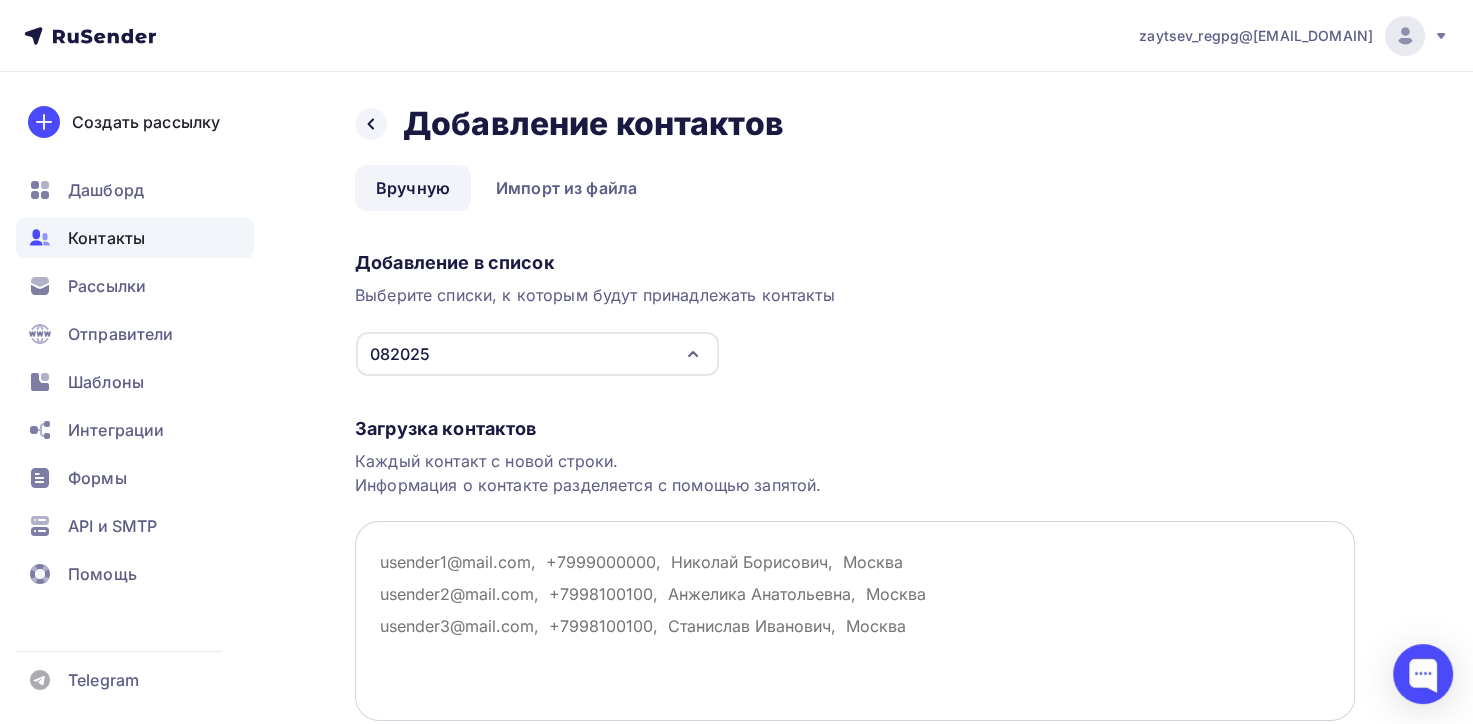 click at bounding box center [855, 621] 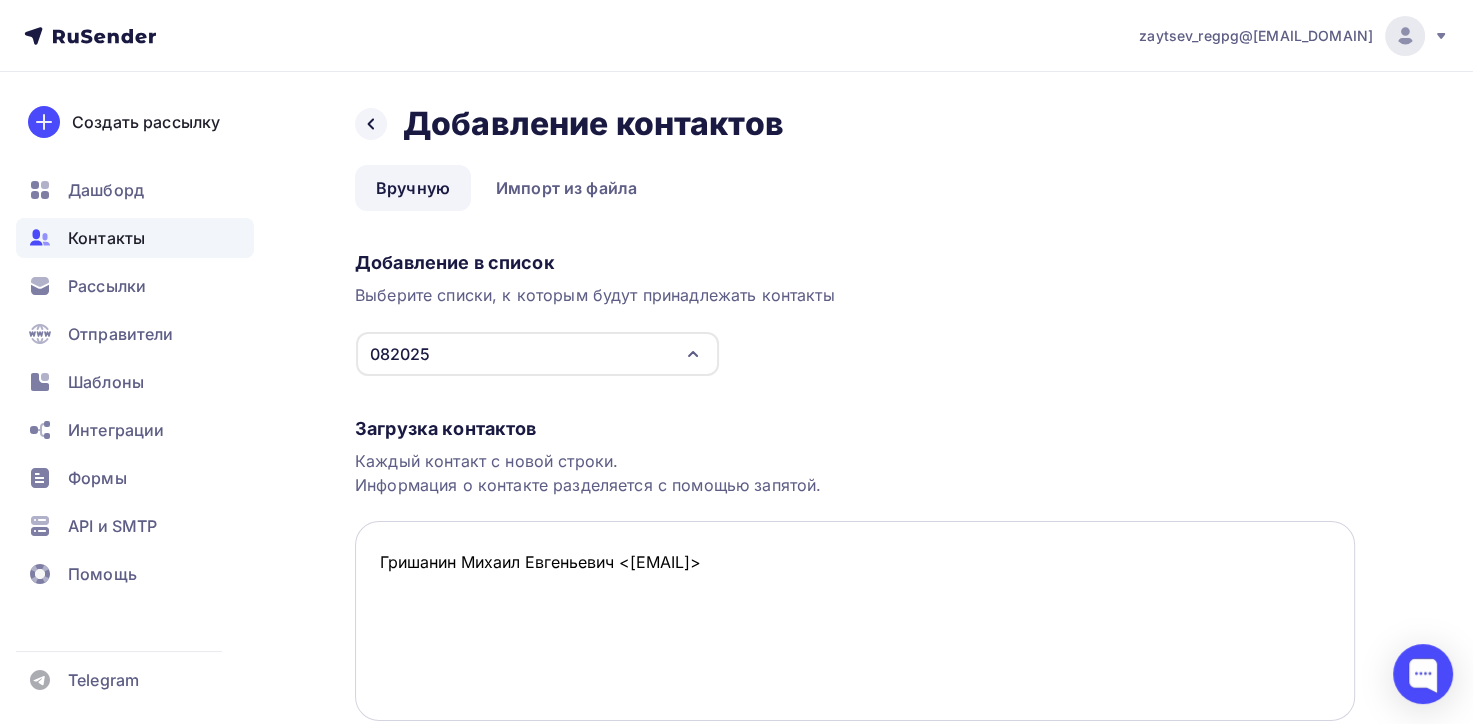 click on "Гришанин Михаил Евгеньевич <[EMAIL]>" at bounding box center [855, 621] 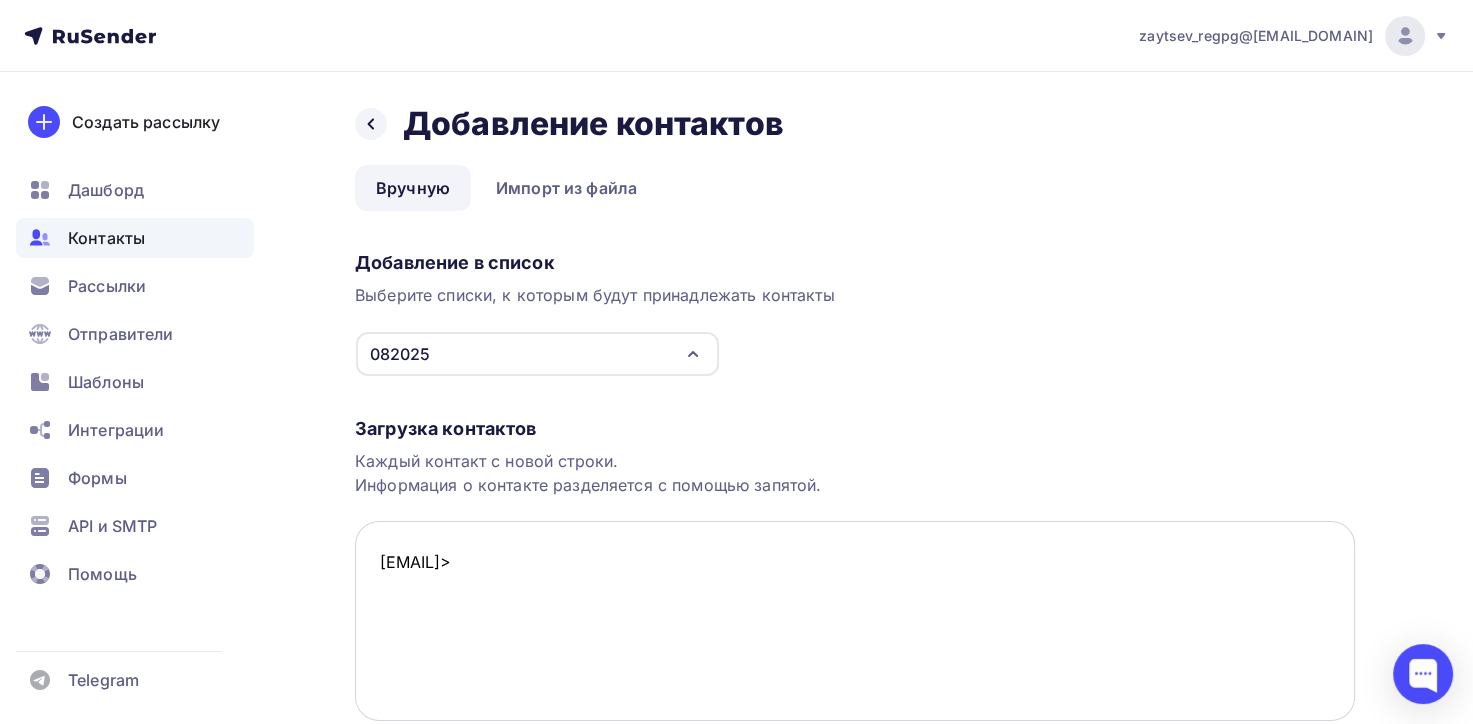 click on "[EMAIL]>" at bounding box center (855, 621) 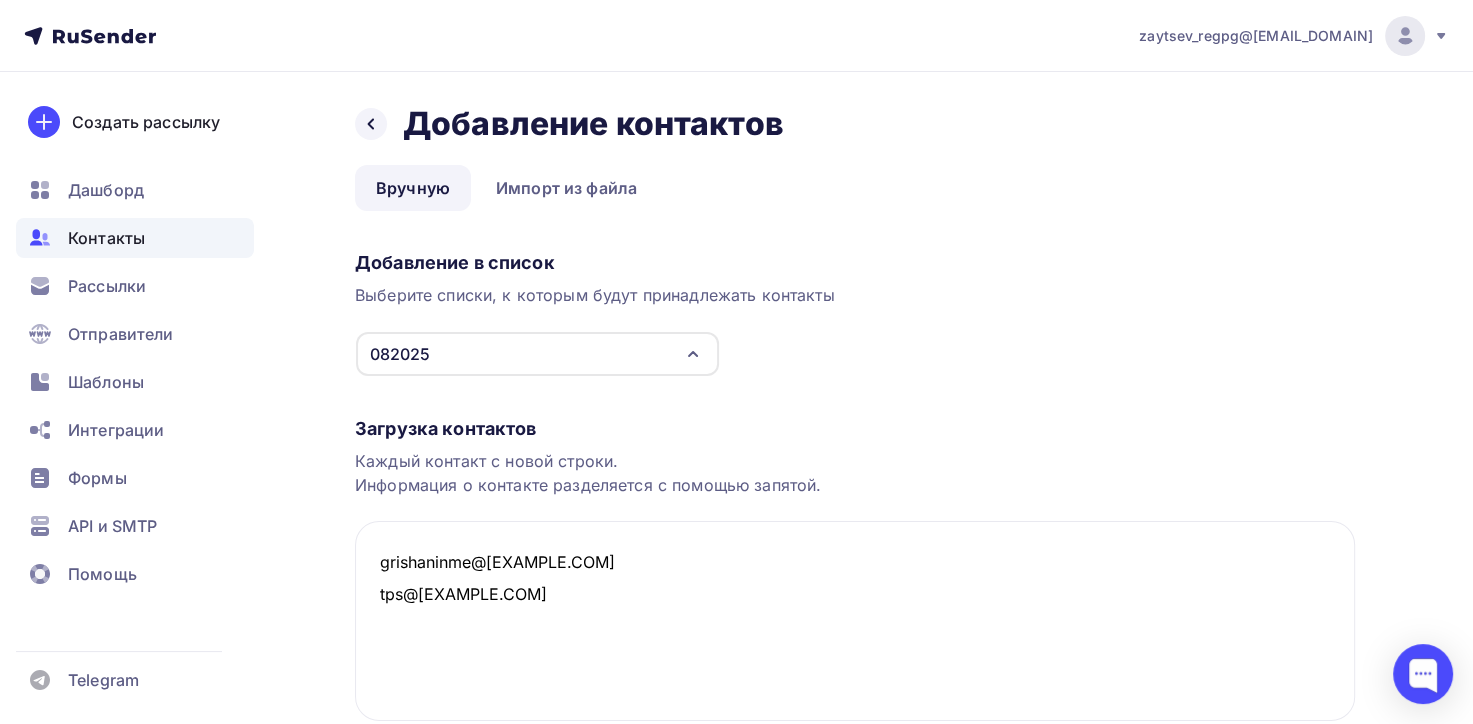 type on "grishaninme@[EXAMPLE.COM]
tps@[EXAMPLE.COM]" 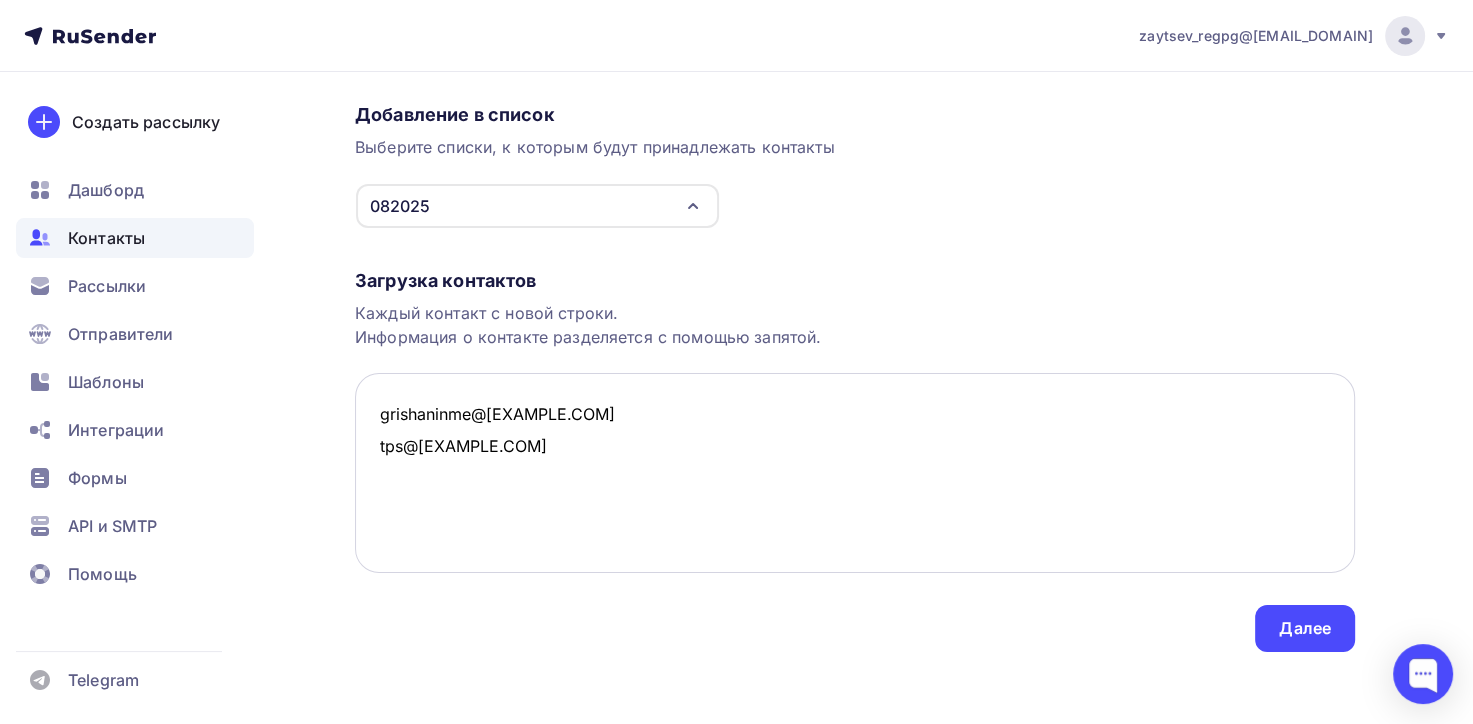 scroll, scrollTop: 155, scrollLeft: 0, axis: vertical 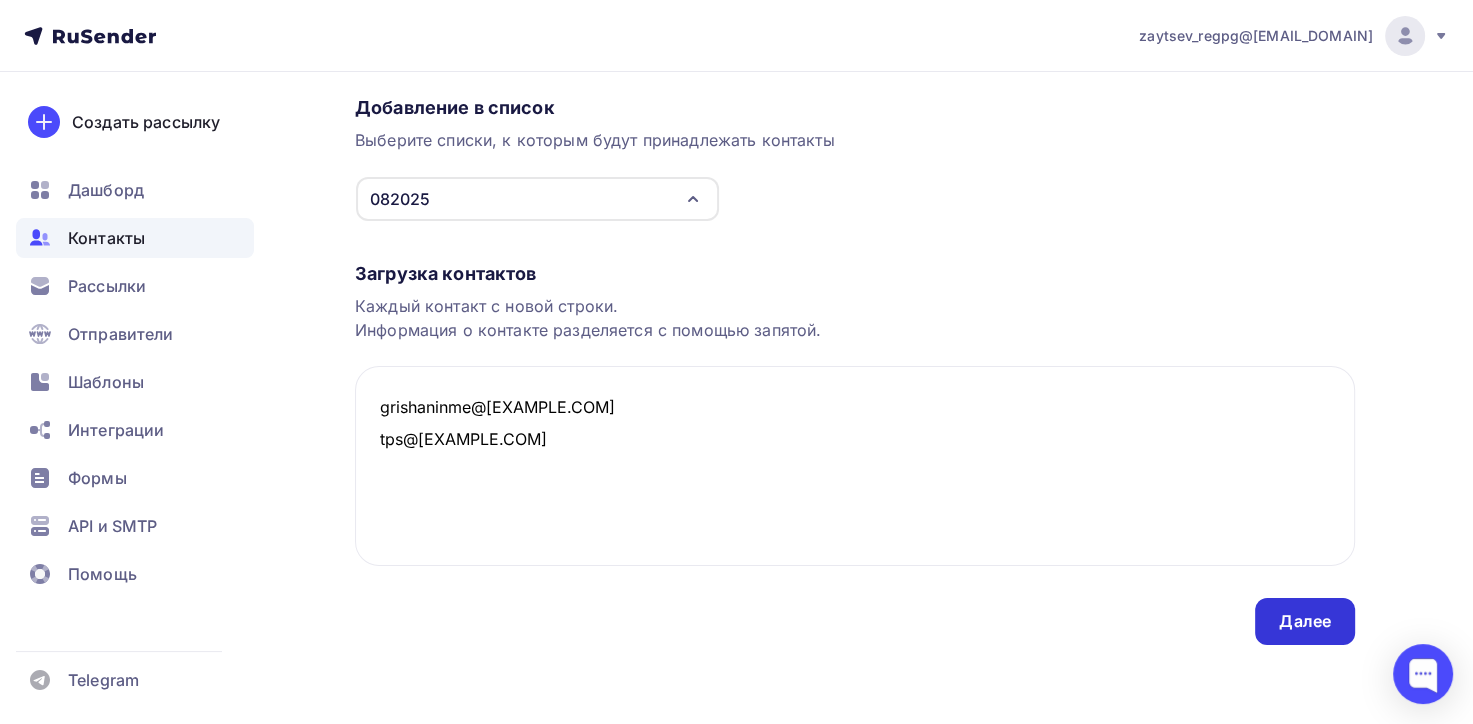 click on "Далее" at bounding box center [1305, 621] 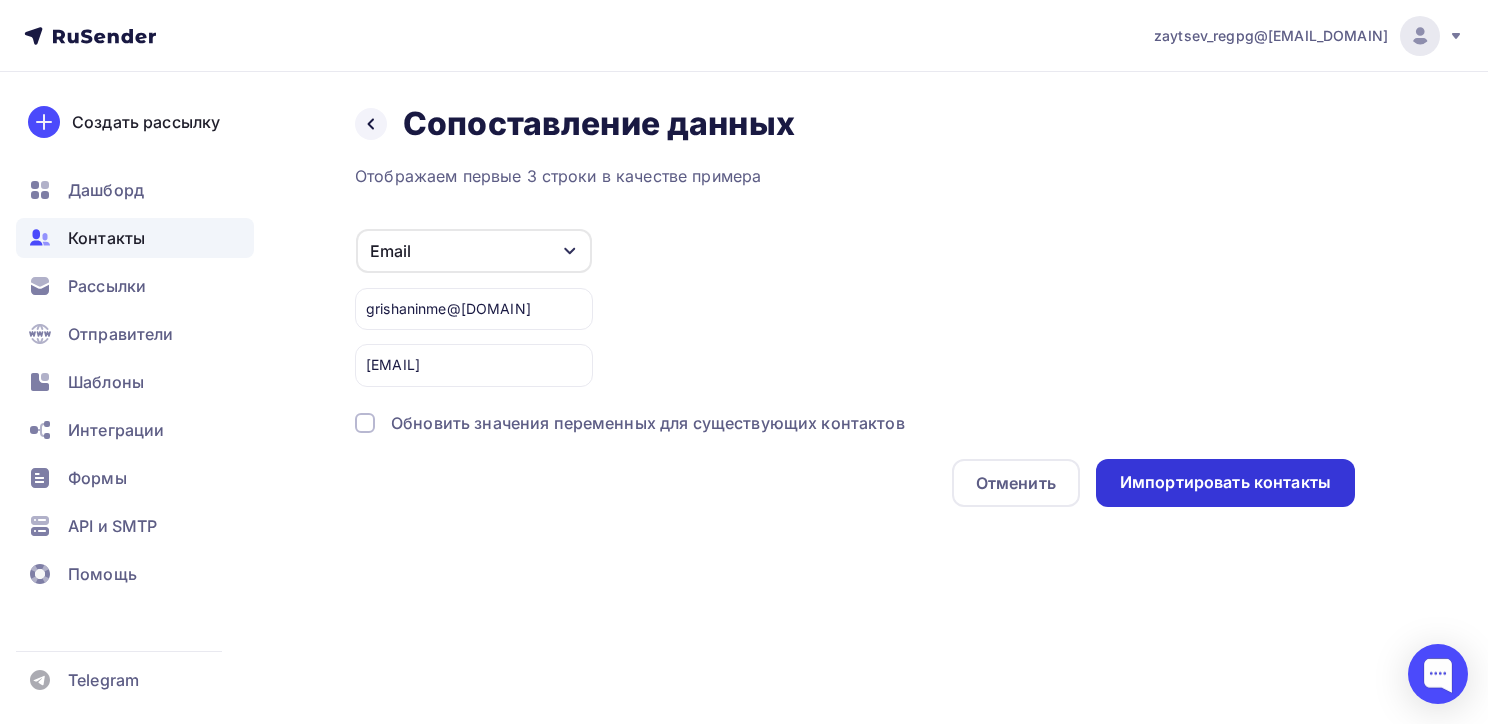 click on "Импортировать контакты" at bounding box center (1225, 482) 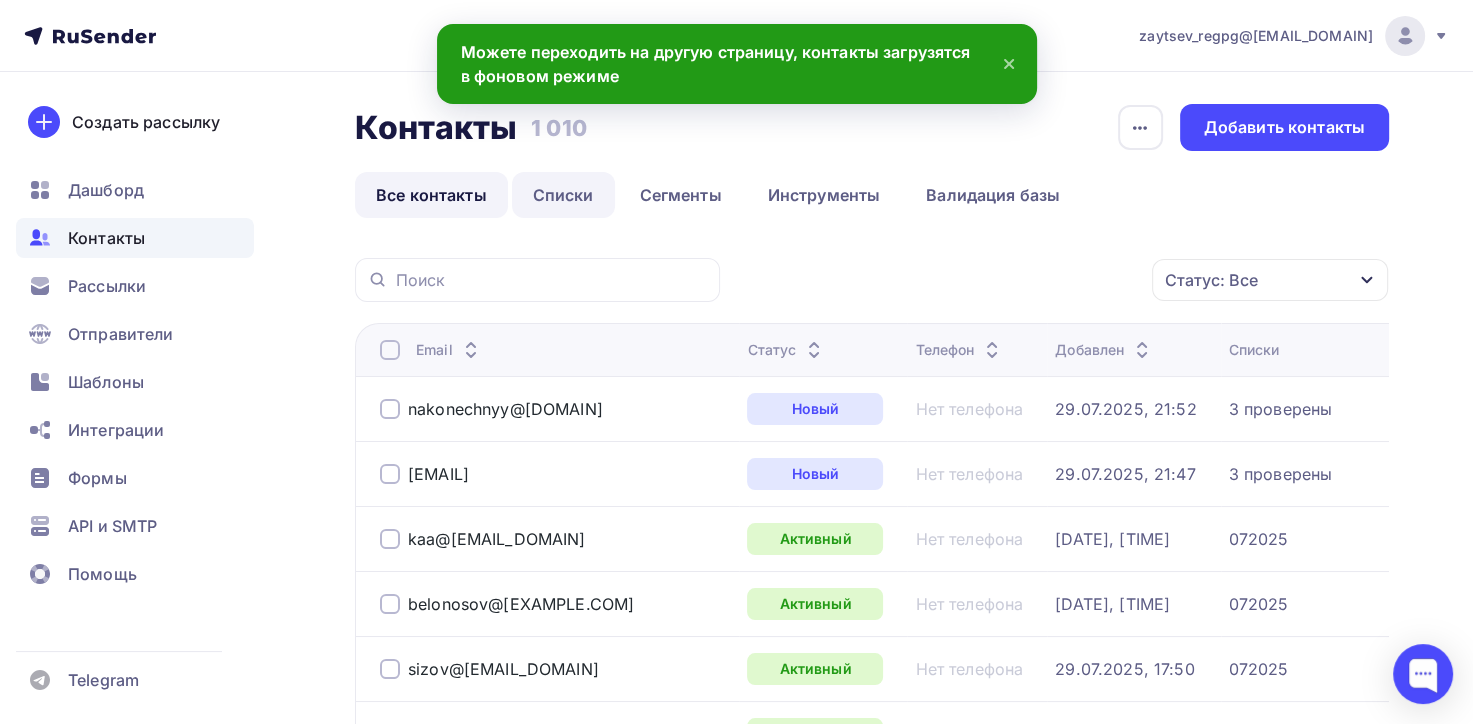 click on "Списки" at bounding box center [563, 195] 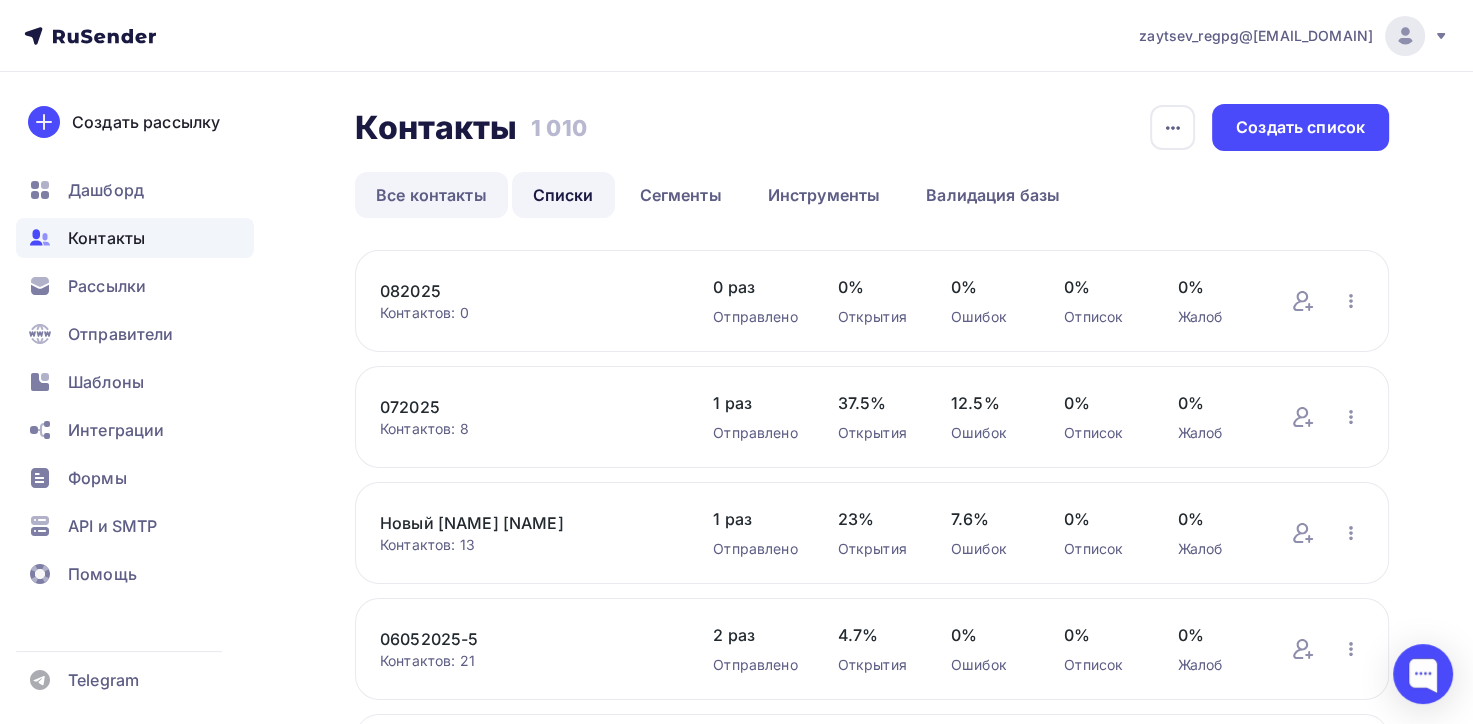 click on "Все контакты" at bounding box center (431, 195) 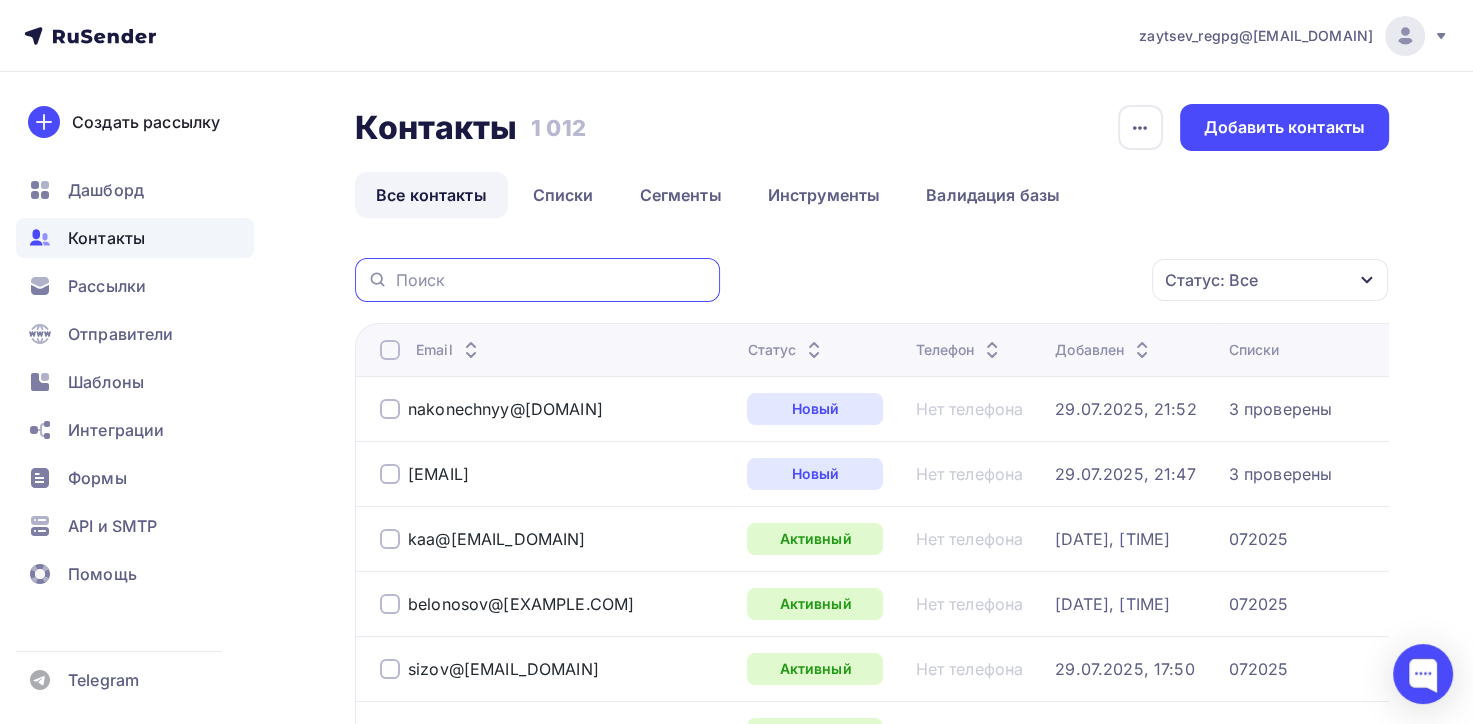 click at bounding box center [552, 280] 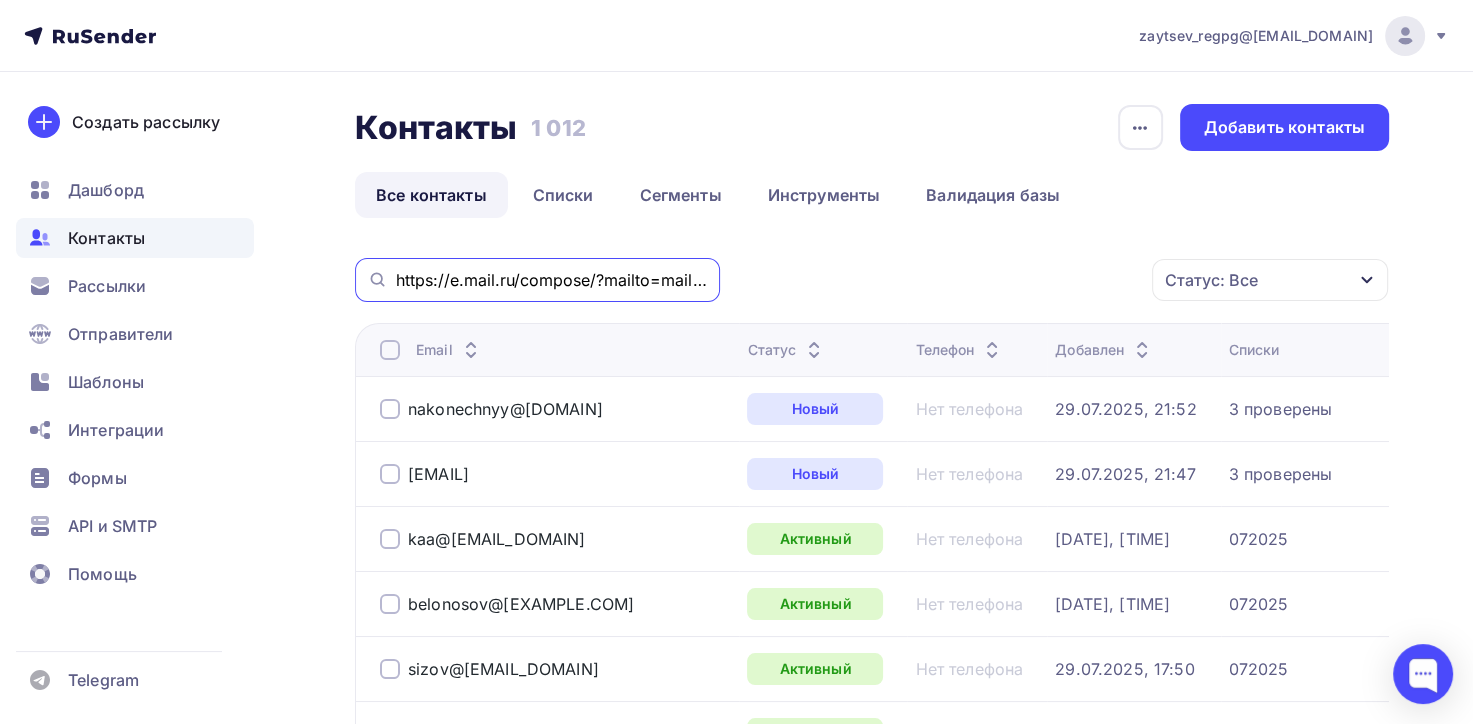 scroll, scrollTop: 0, scrollLeft: 213, axis: horizontal 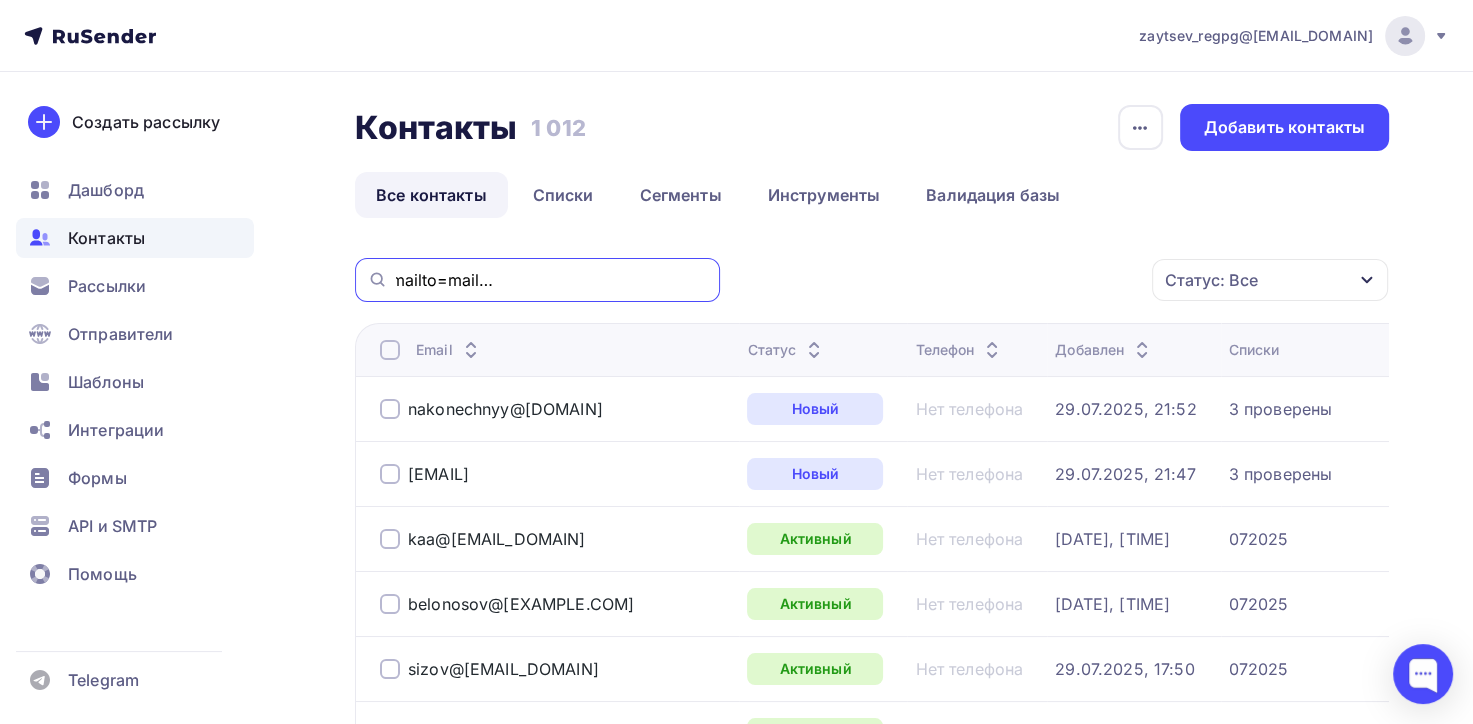click on "https://e.mail.ru/compose/?mailto=mailto%3amenshikov.en@[DOMAIN]" at bounding box center [552, 280] 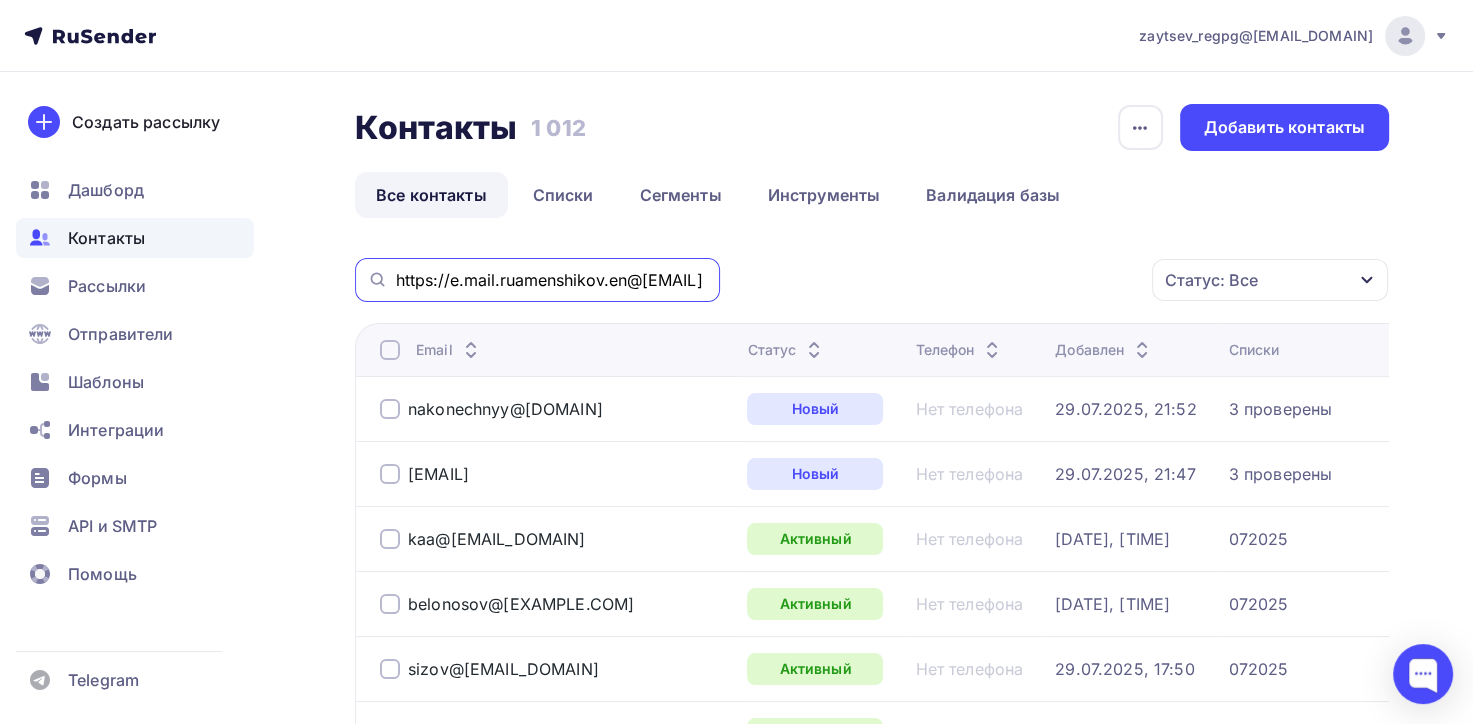 scroll, scrollTop: 0, scrollLeft: 0, axis: both 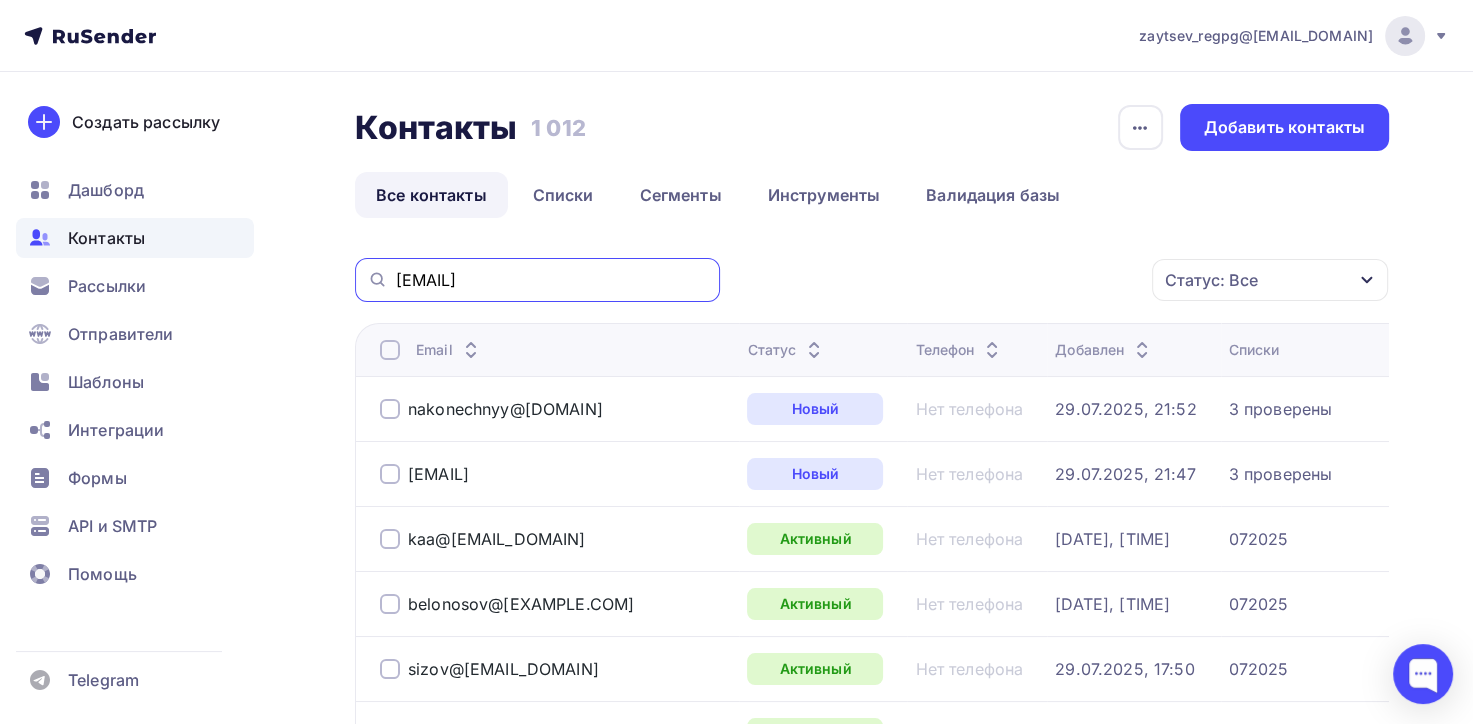 type on "[EMAIL]" 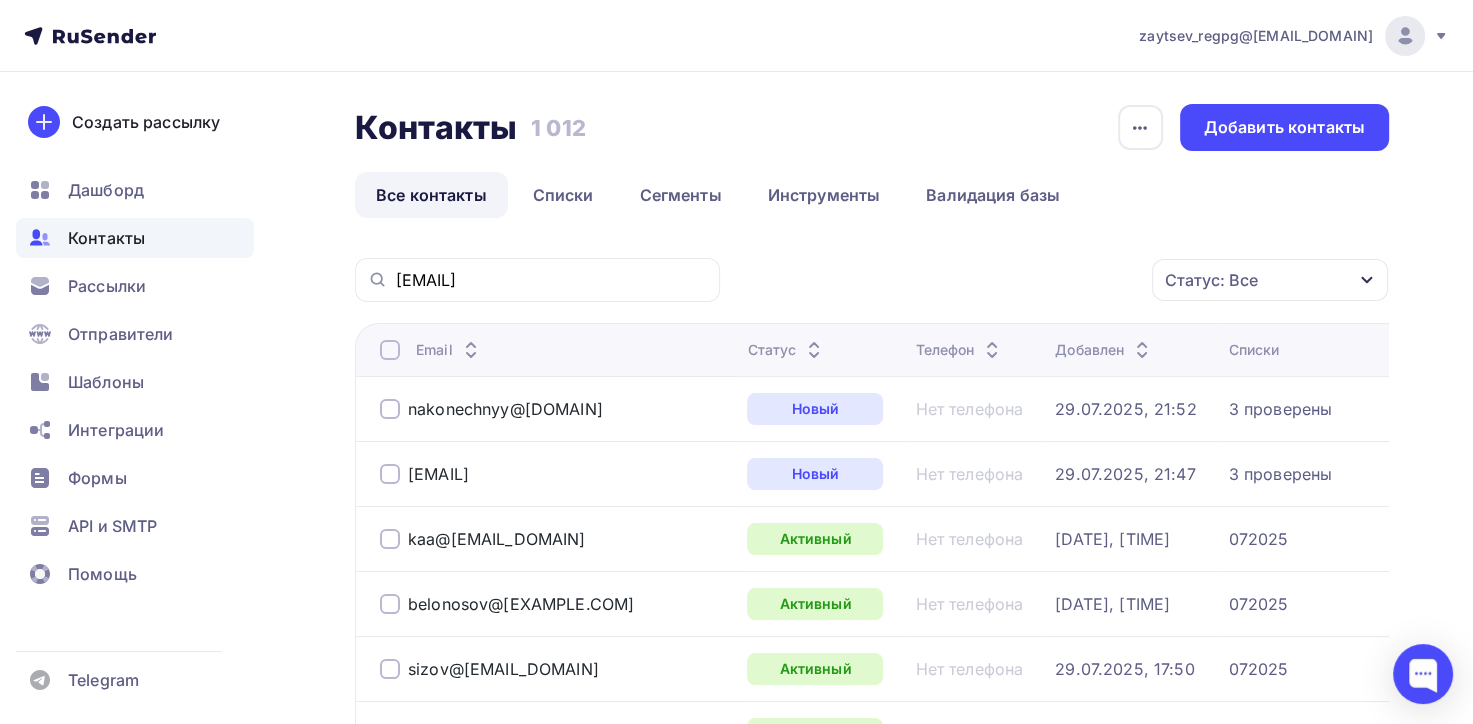 click 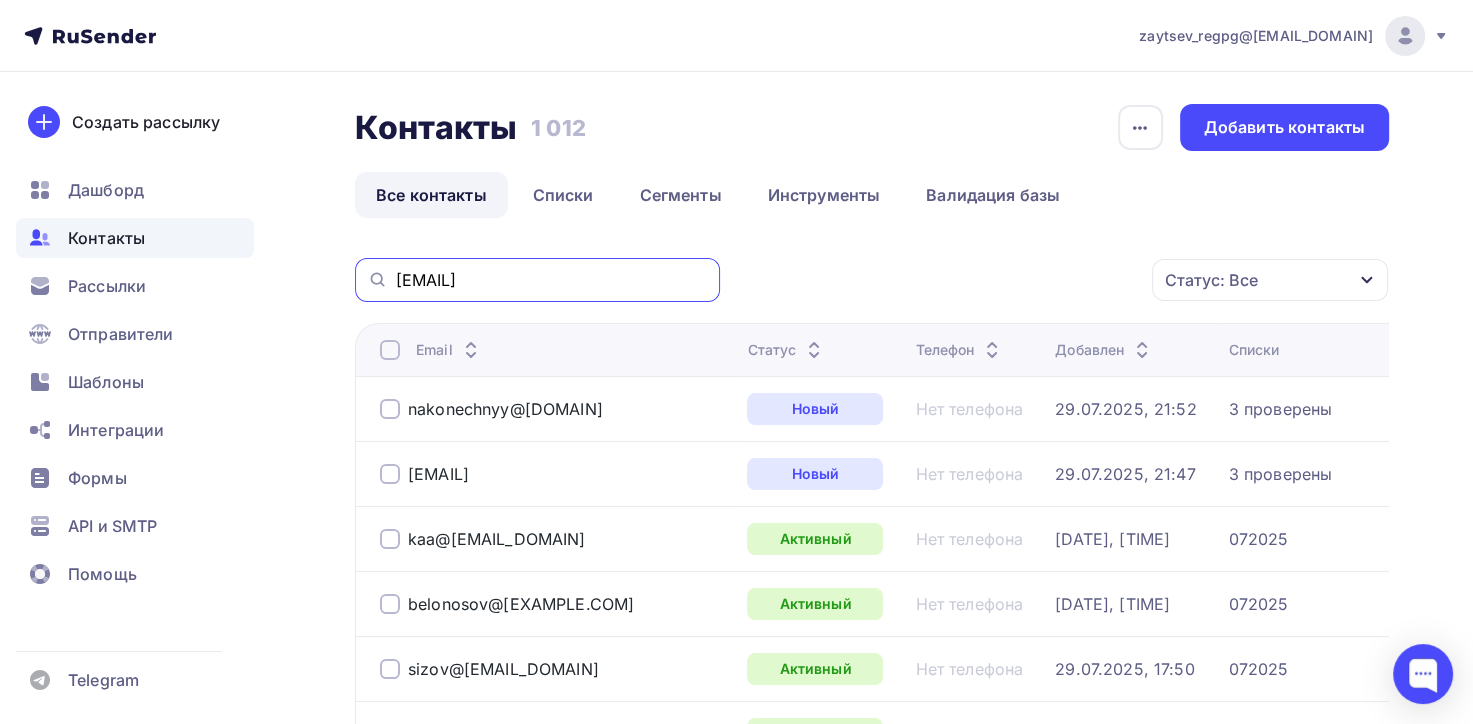 click on "[EMAIL]" at bounding box center (552, 280) 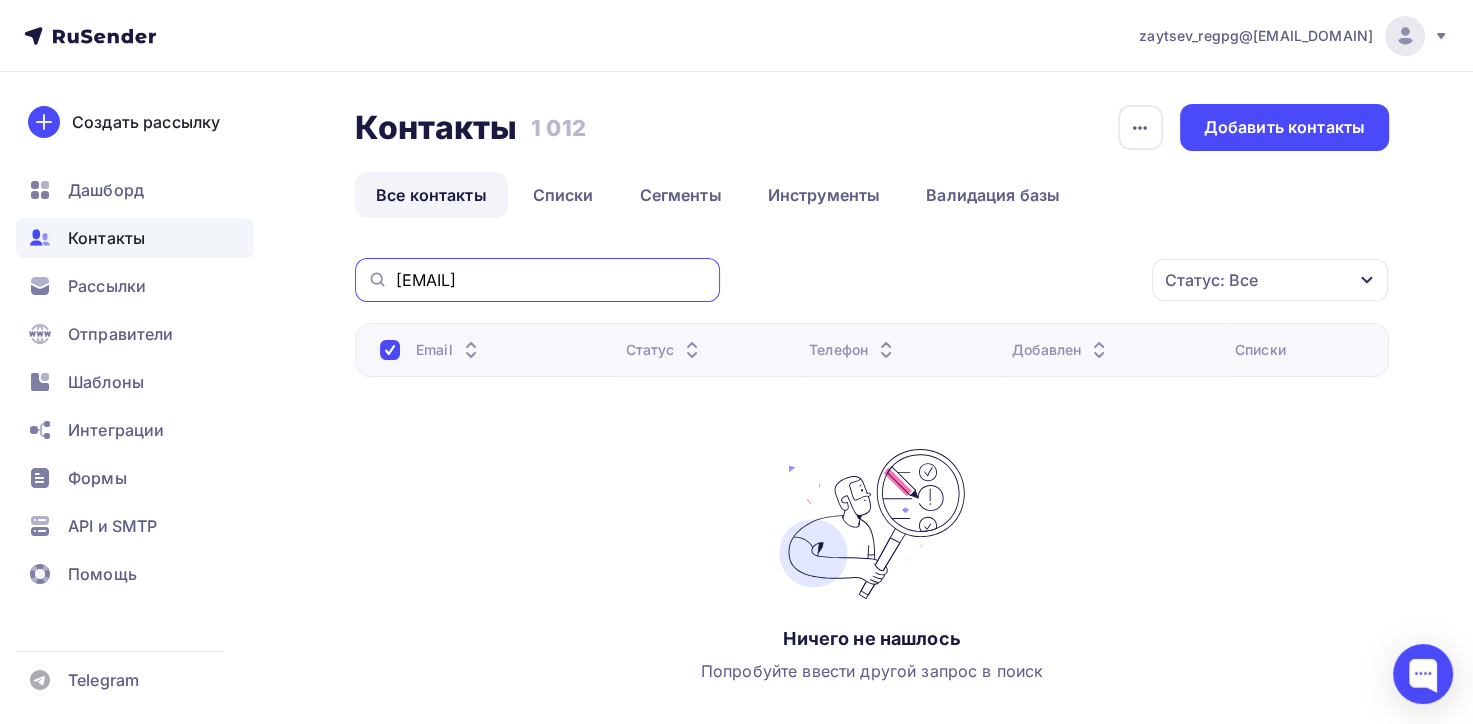 drag, startPoint x: 632, startPoint y: 281, endPoint x: 368, endPoint y: 280, distance: 264.0019 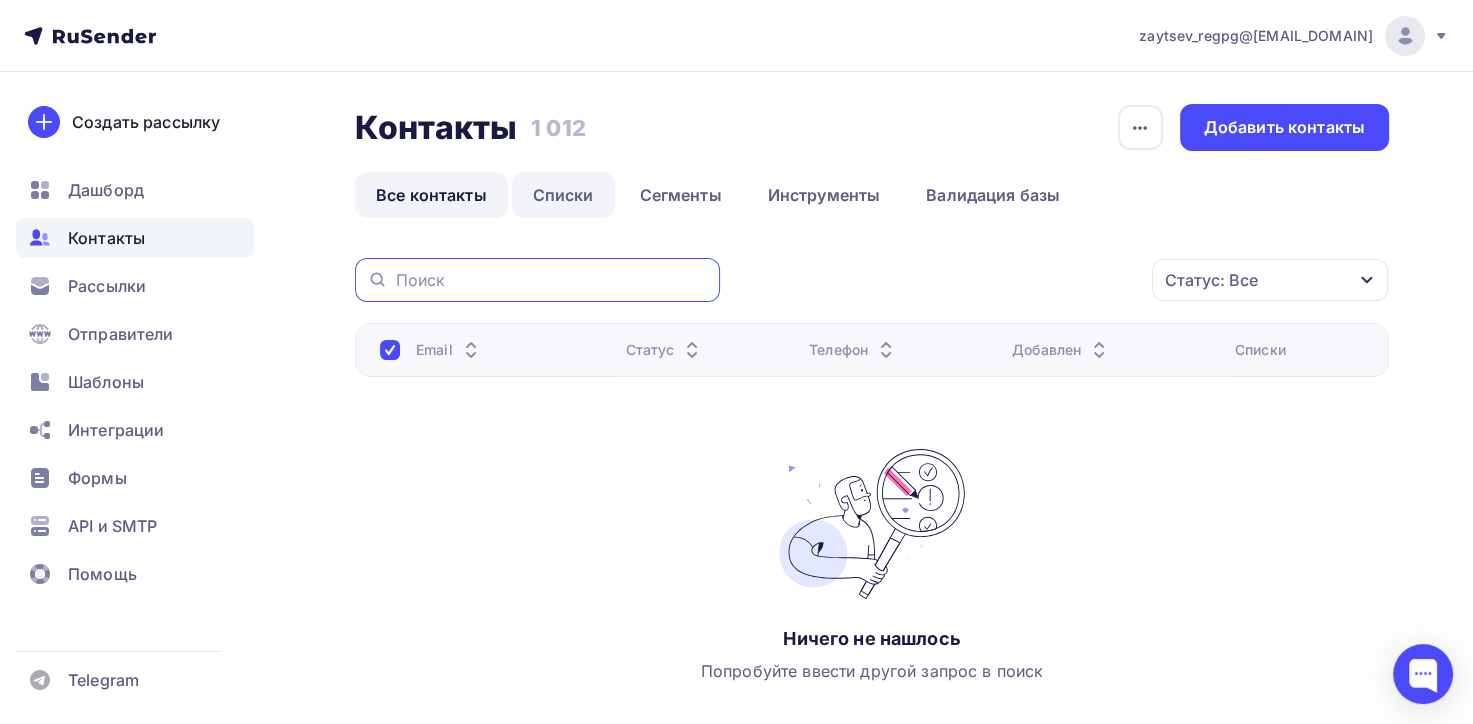 type 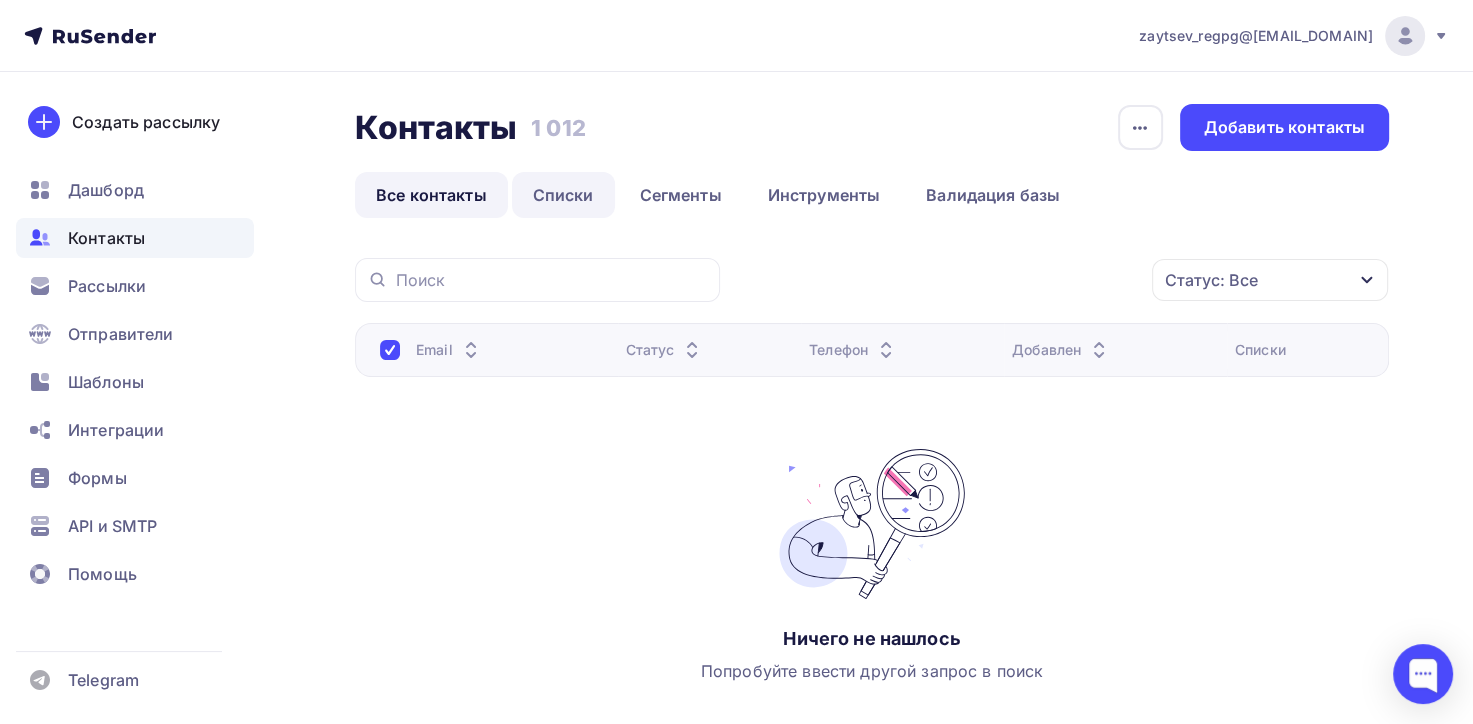 click on "Списки" at bounding box center (563, 195) 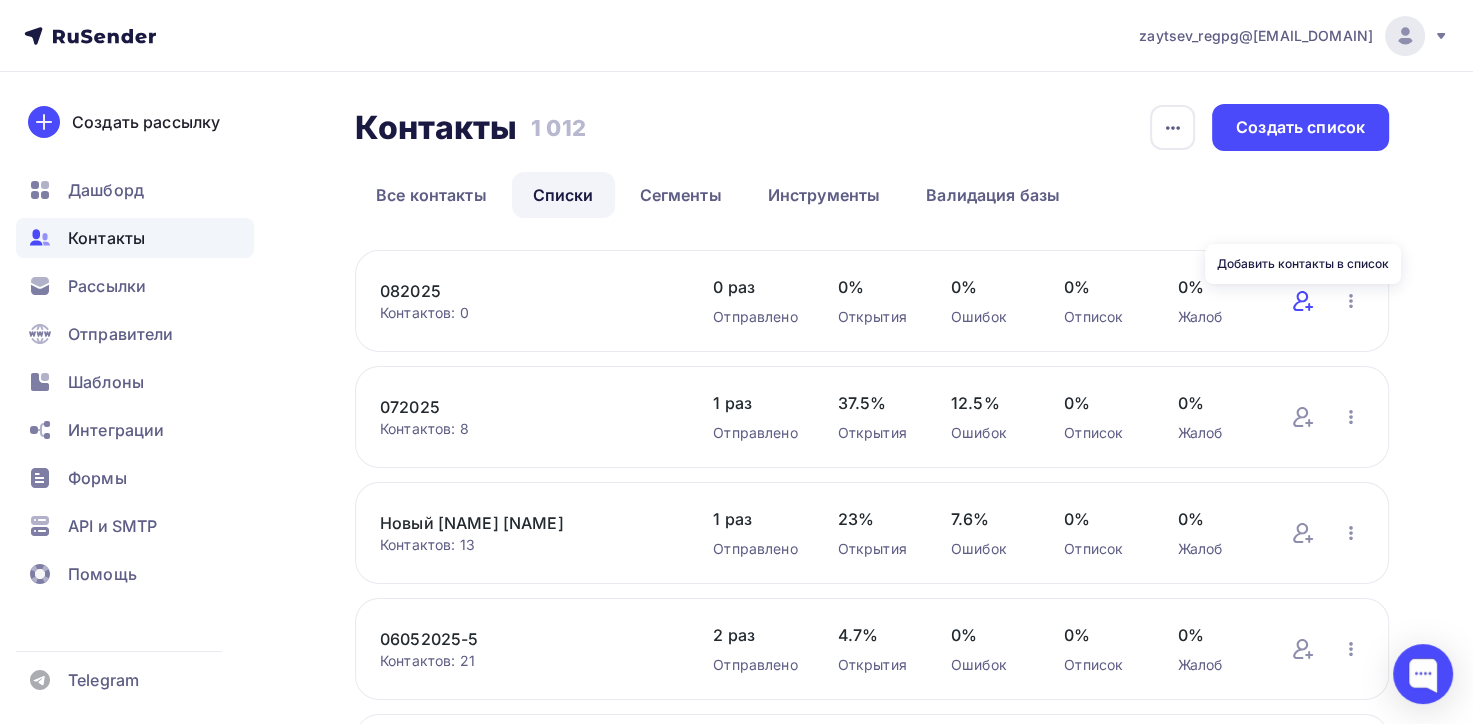 click 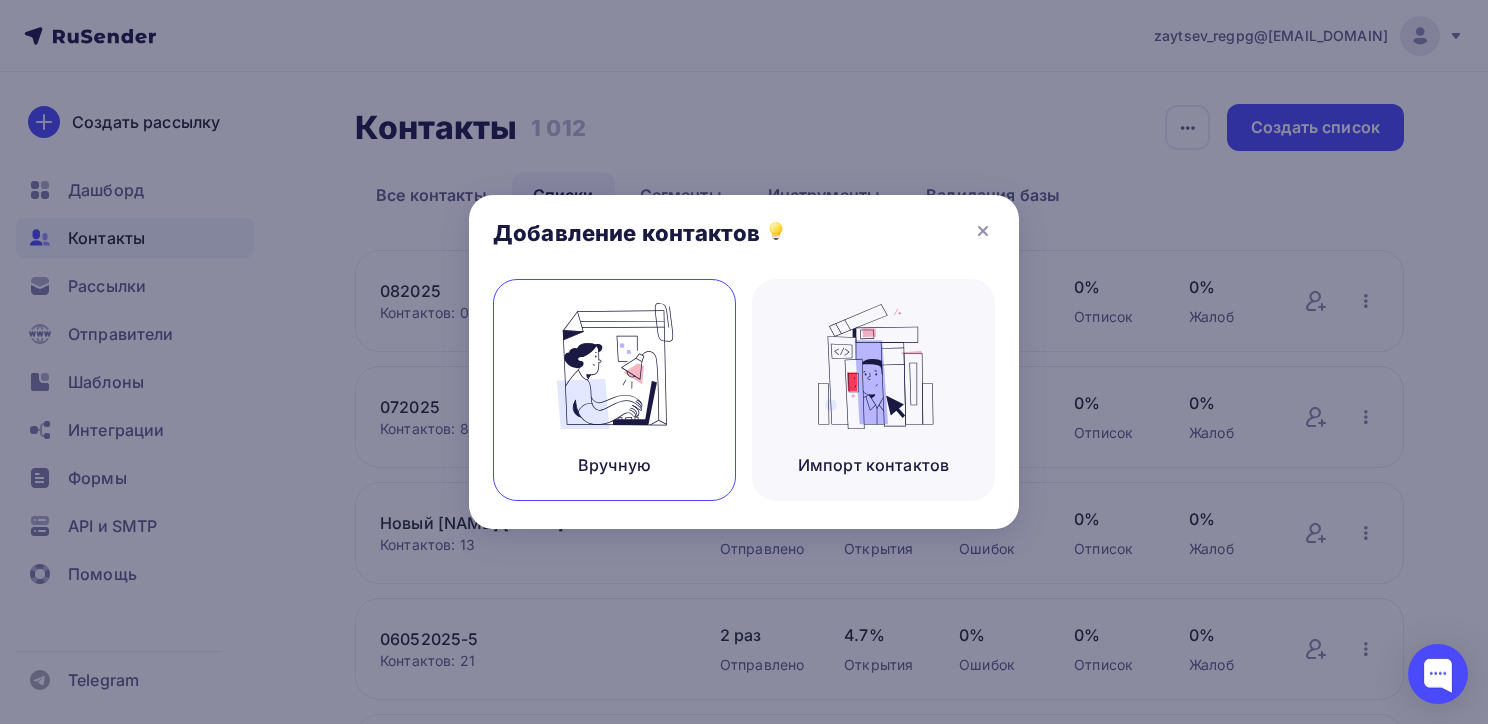 click at bounding box center (615, 366) 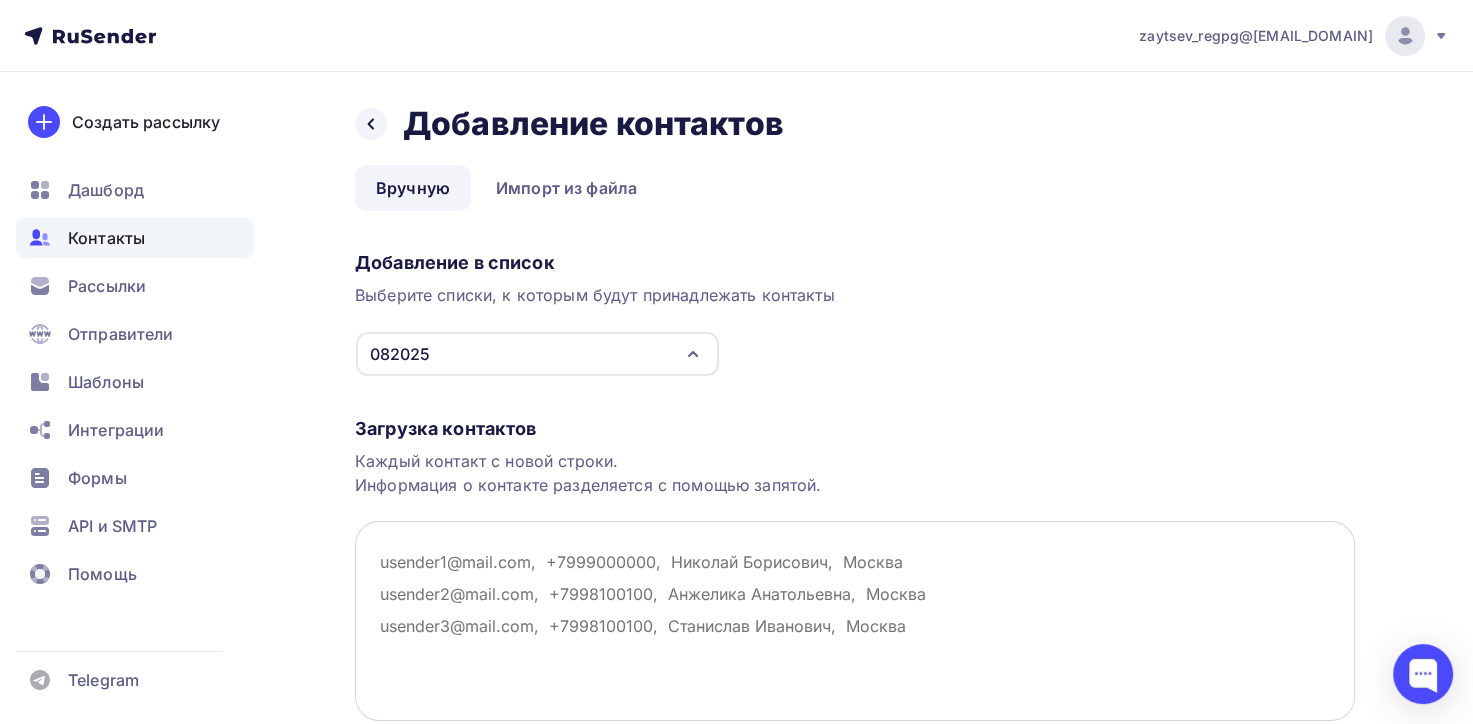 click at bounding box center [855, 621] 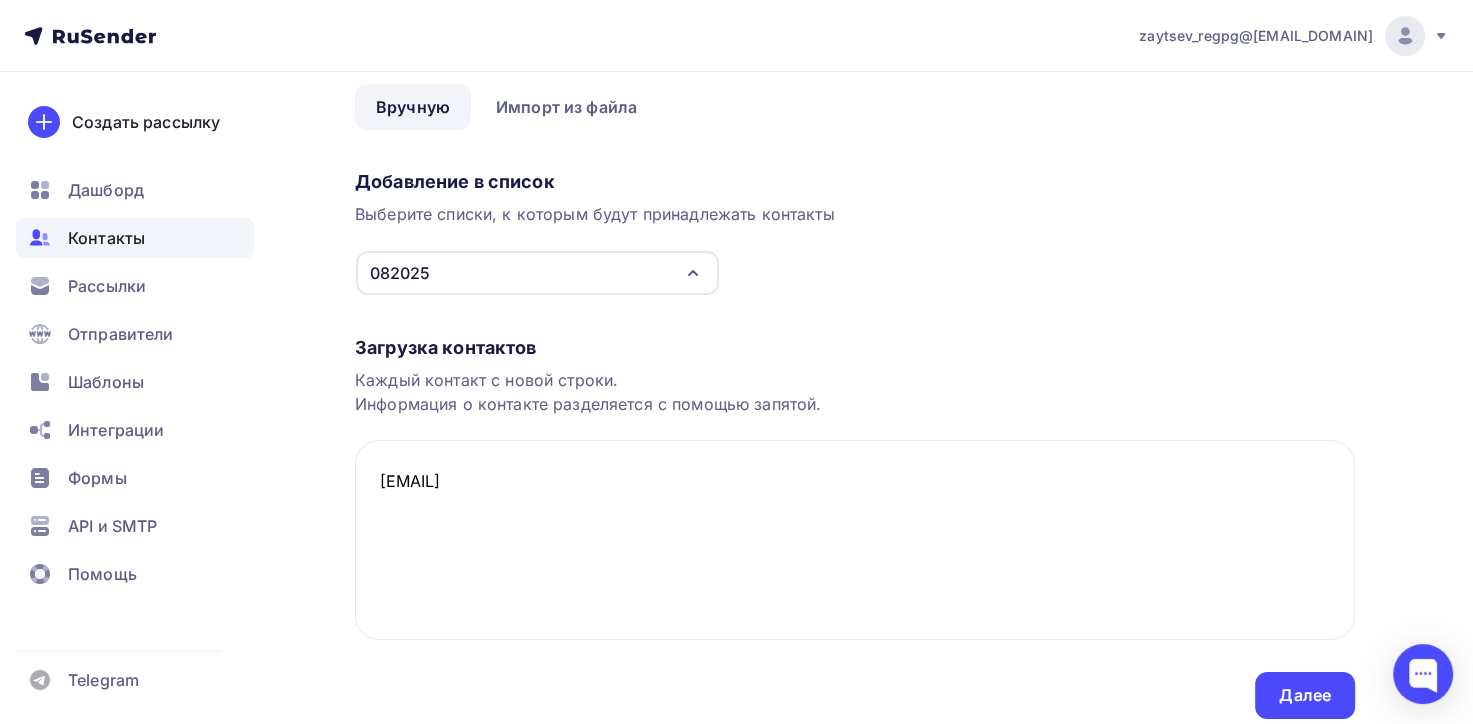 scroll, scrollTop: 155, scrollLeft: 0, axis: vertical 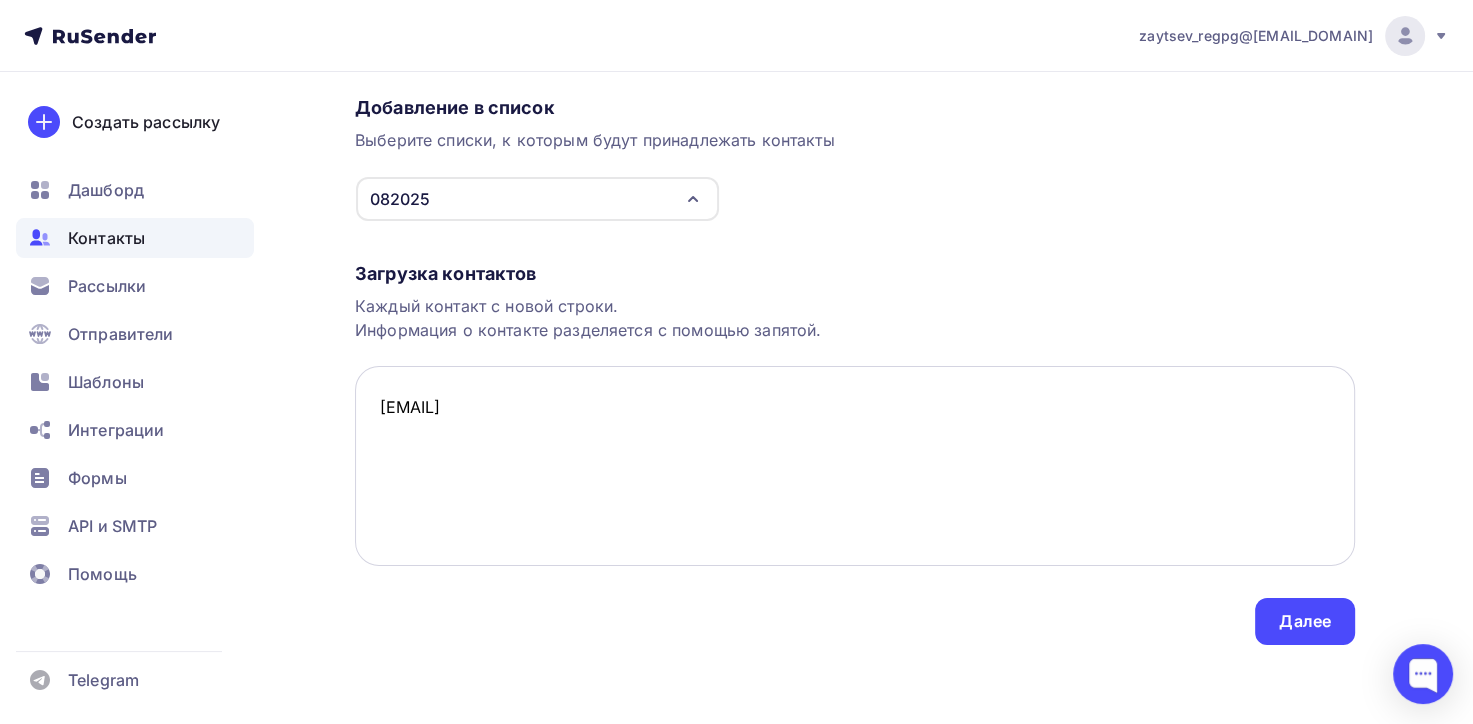 paste on "[EMAIL], [EMAIL]" 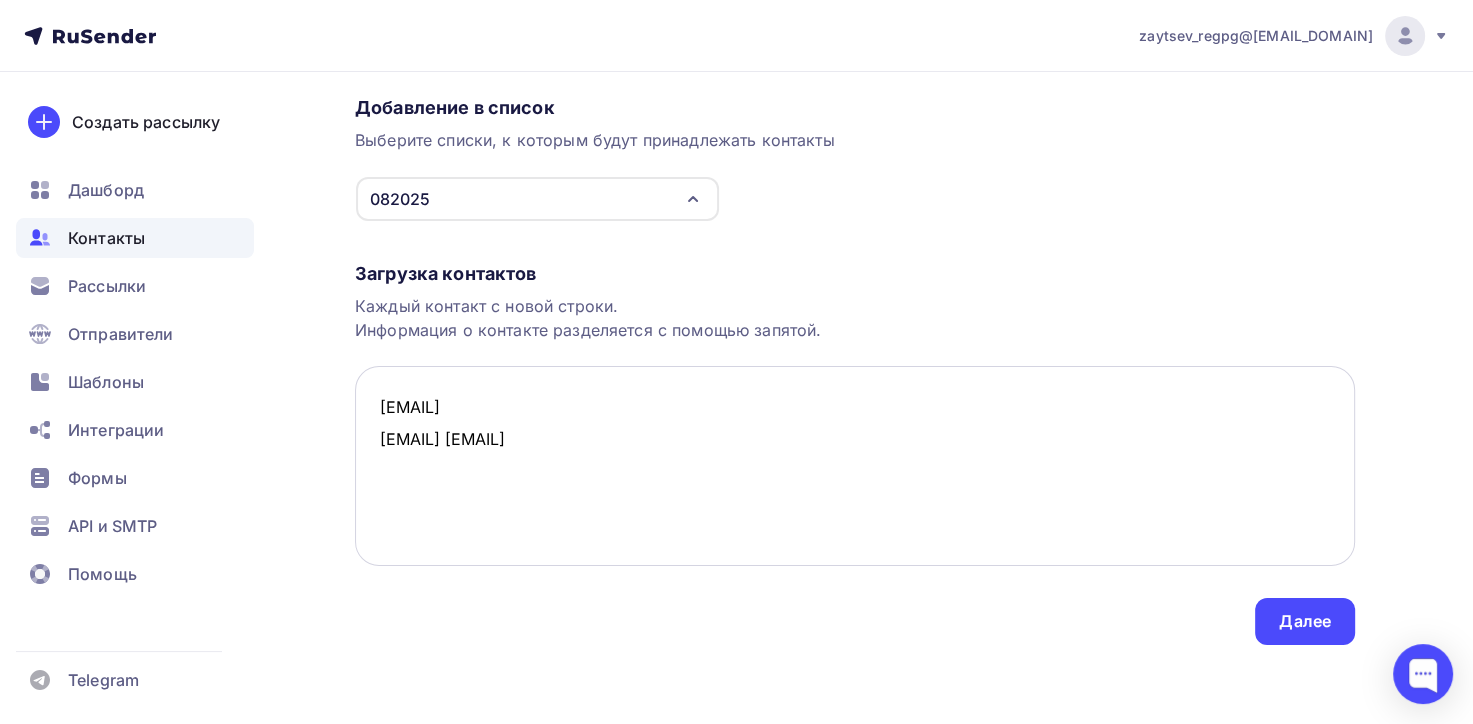 click on "[EMAIL]
[EMAIL] [EMAIL]" at bounding box center (855, 466) 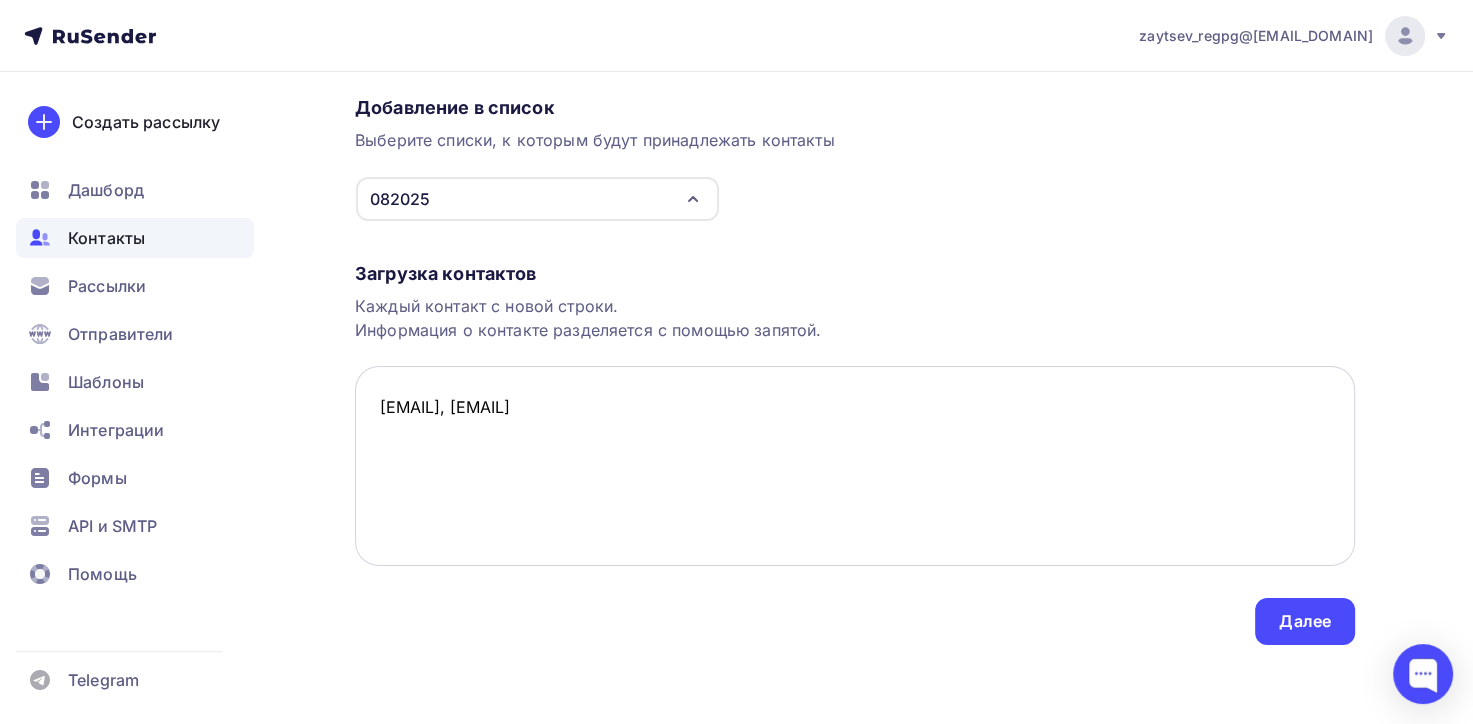 click on "[EMAIL], [EMAIL]" at bounding box center [855, 466] 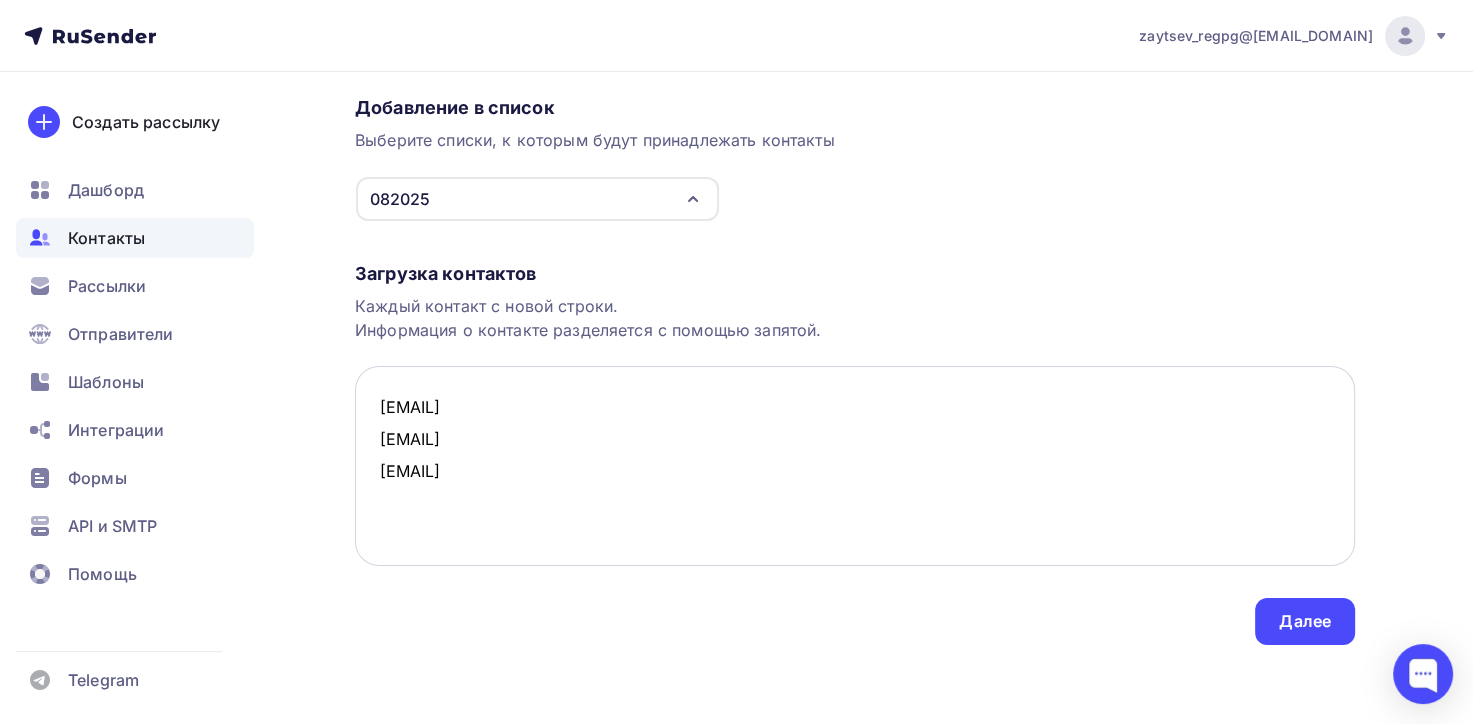 click on "[EMAIL]
[EMAIL]
[EMAIL]" at bounding box center (855, 466) 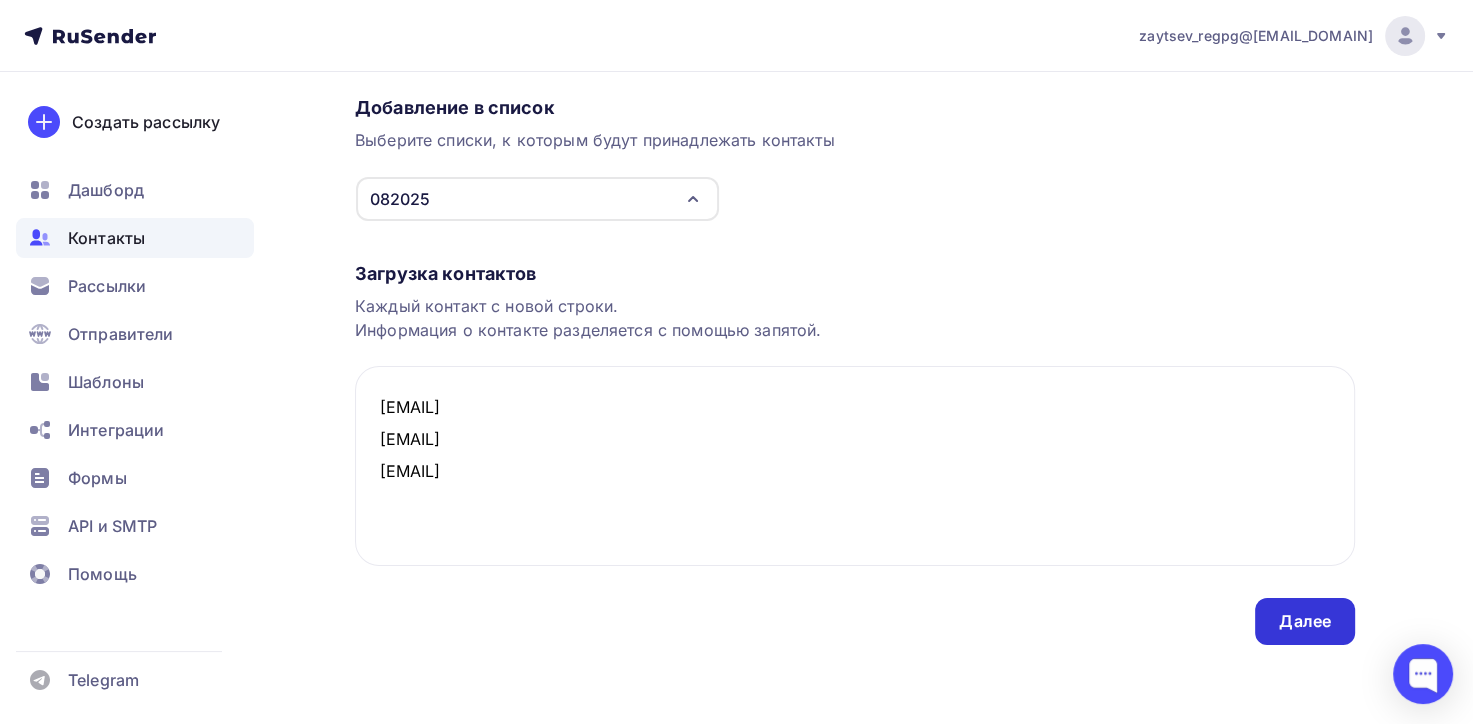 type on "[EMAIL]
[EMAIL]
[EMAIL]" 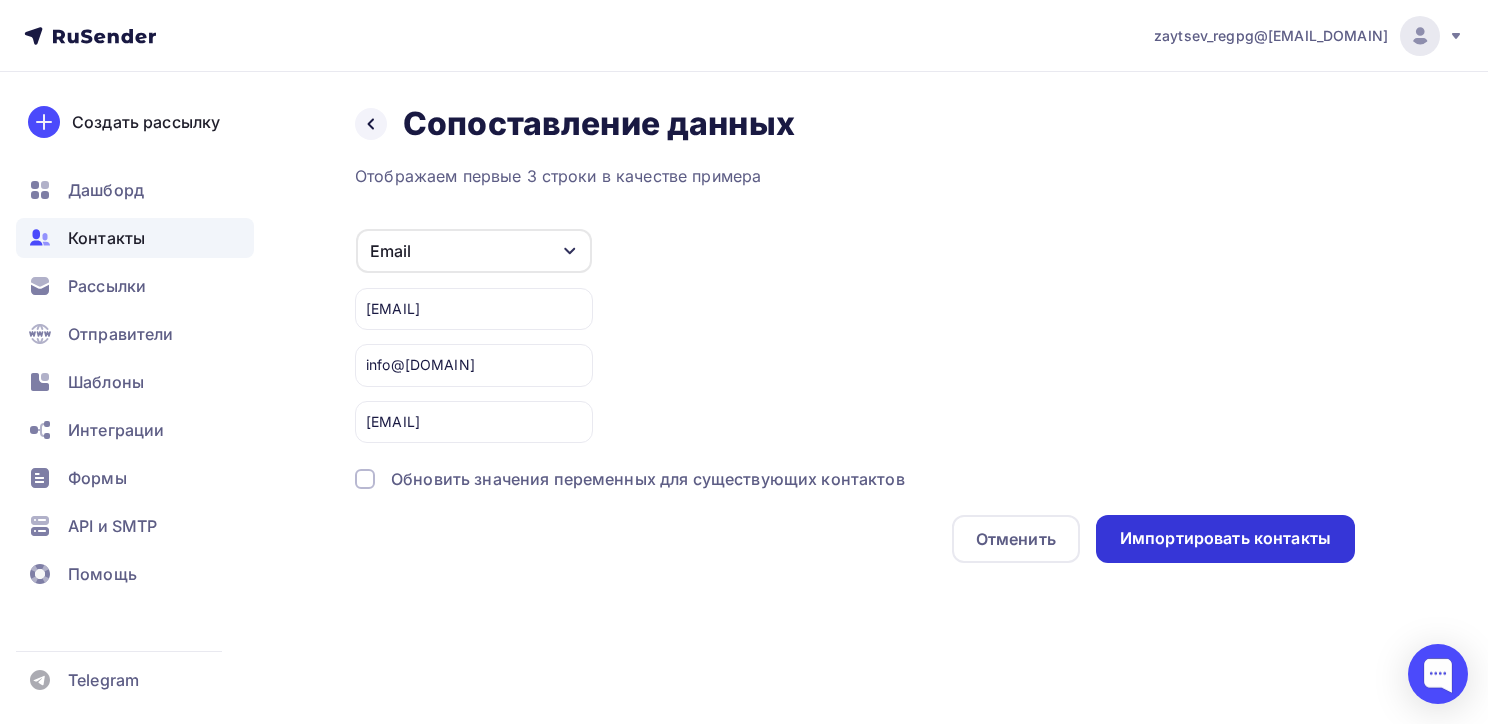 click on "Импортировать контакты" at bounding box center [1225, 538] 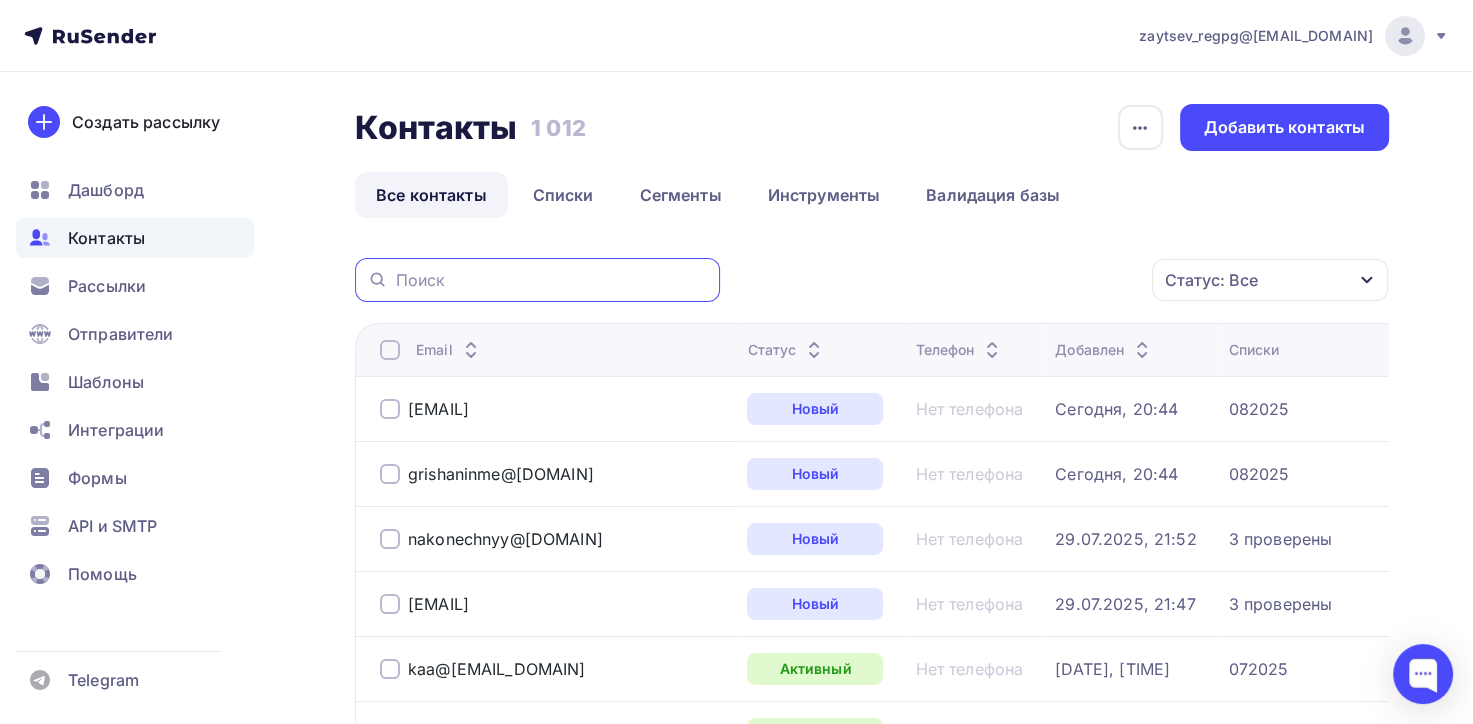 click at bounding box center [552, 280] 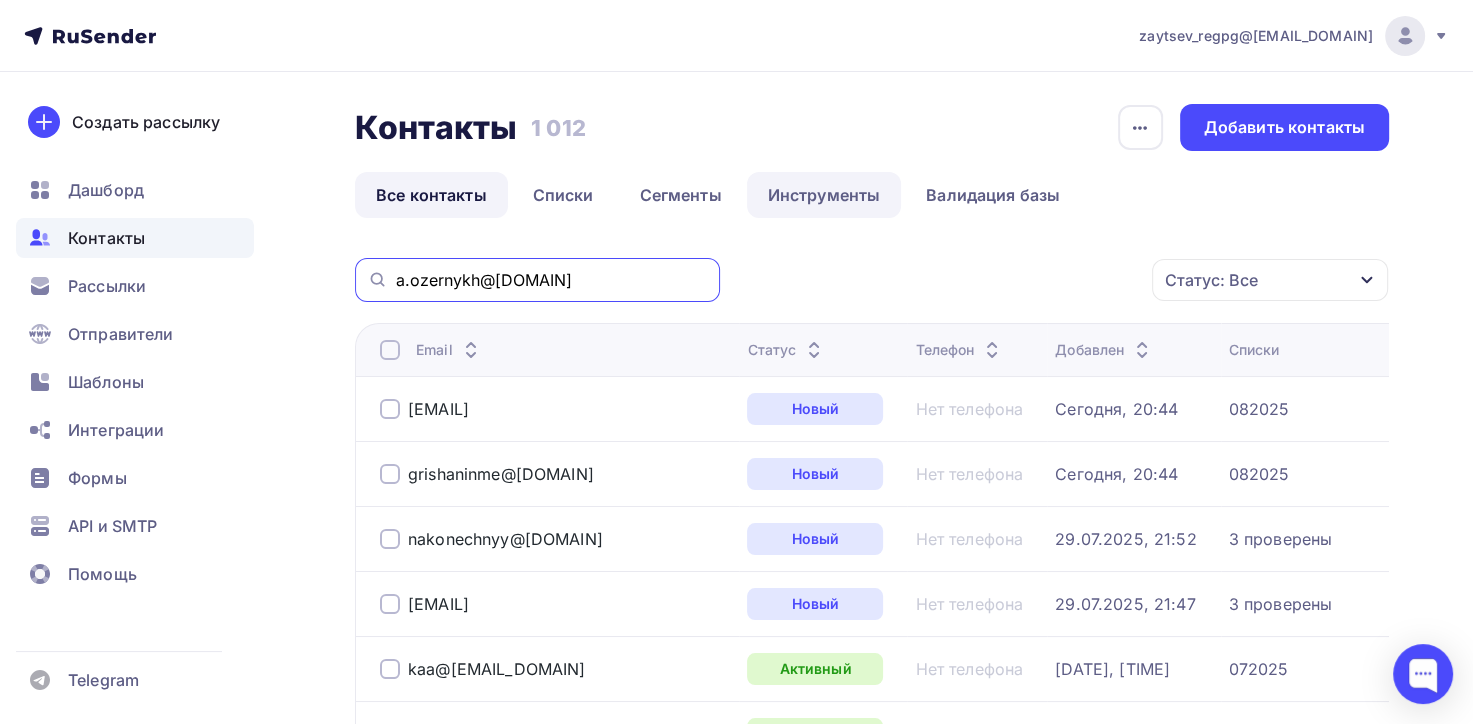 type 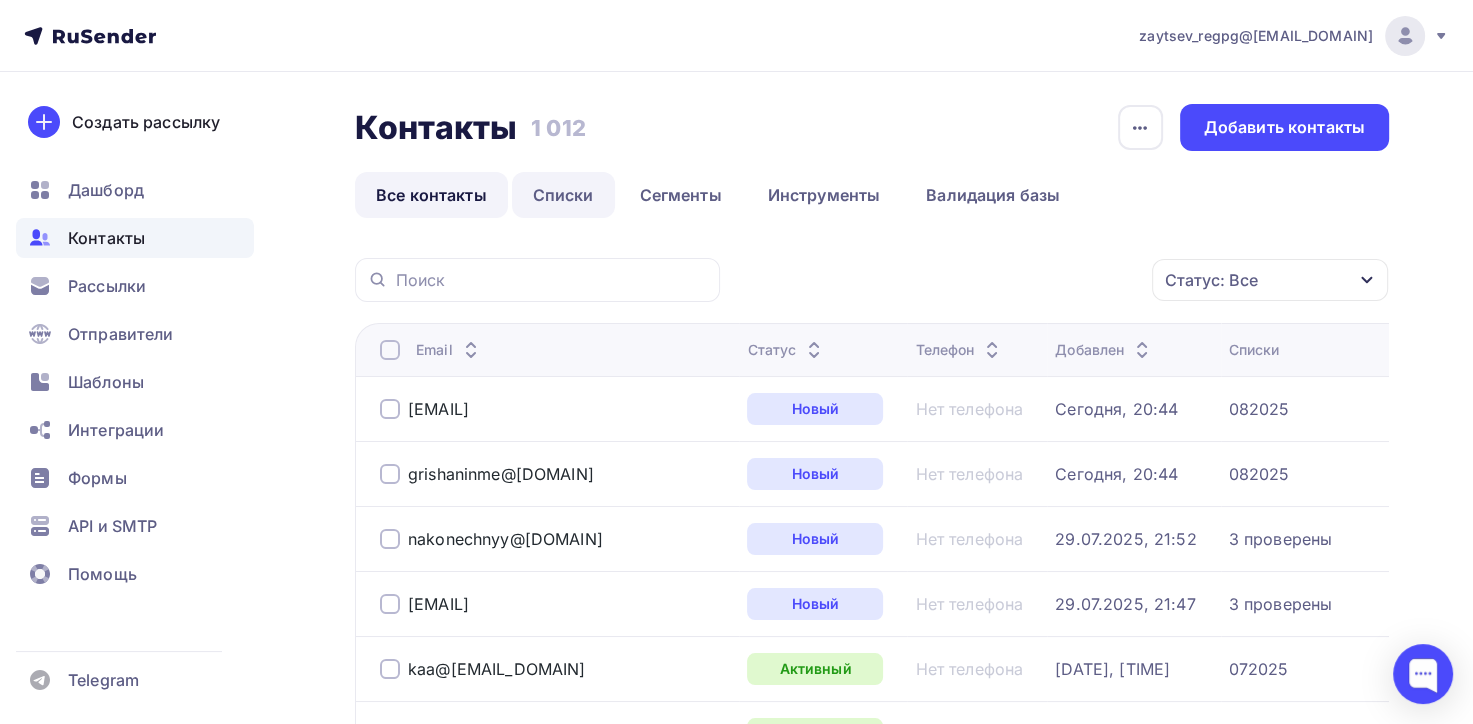 click on "Списки" at bounding box center (563, 195) 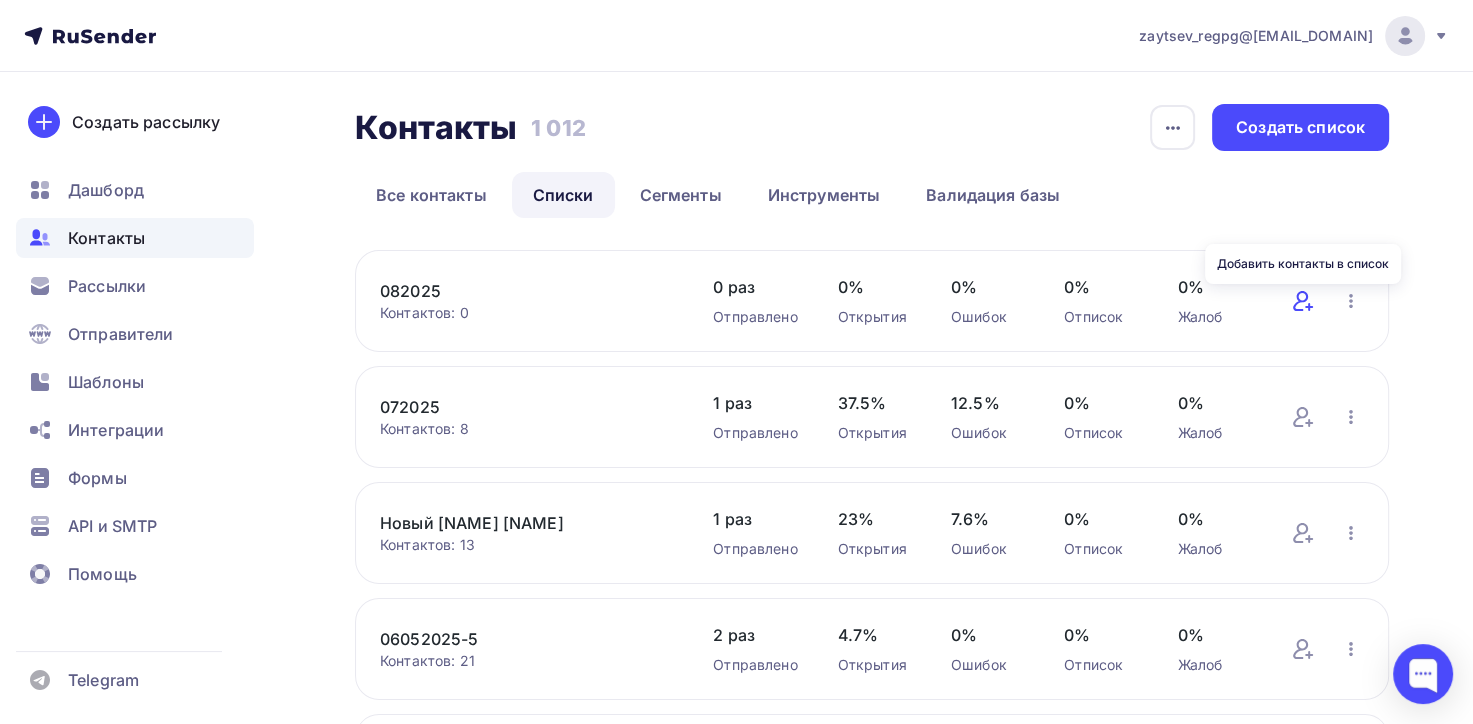 click 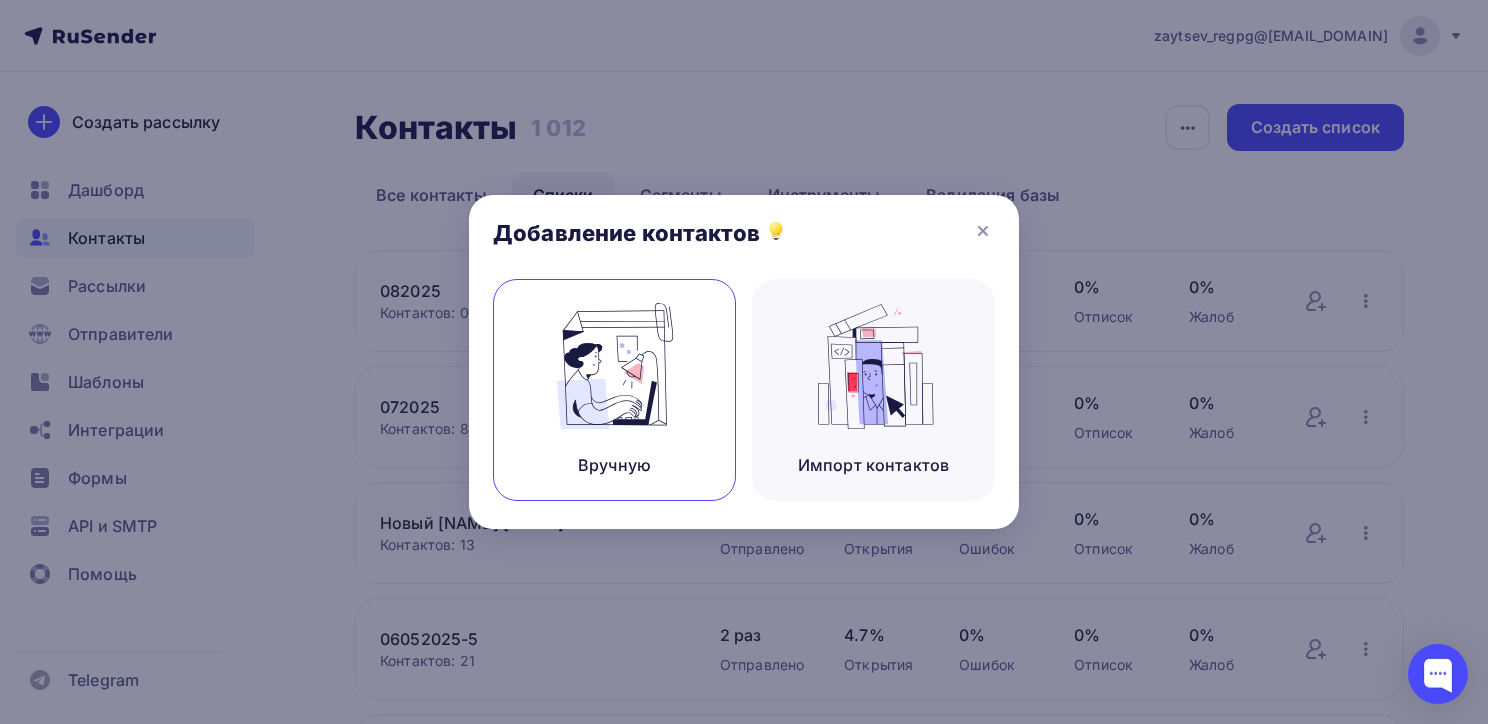 click at bounding box center [615, 366] 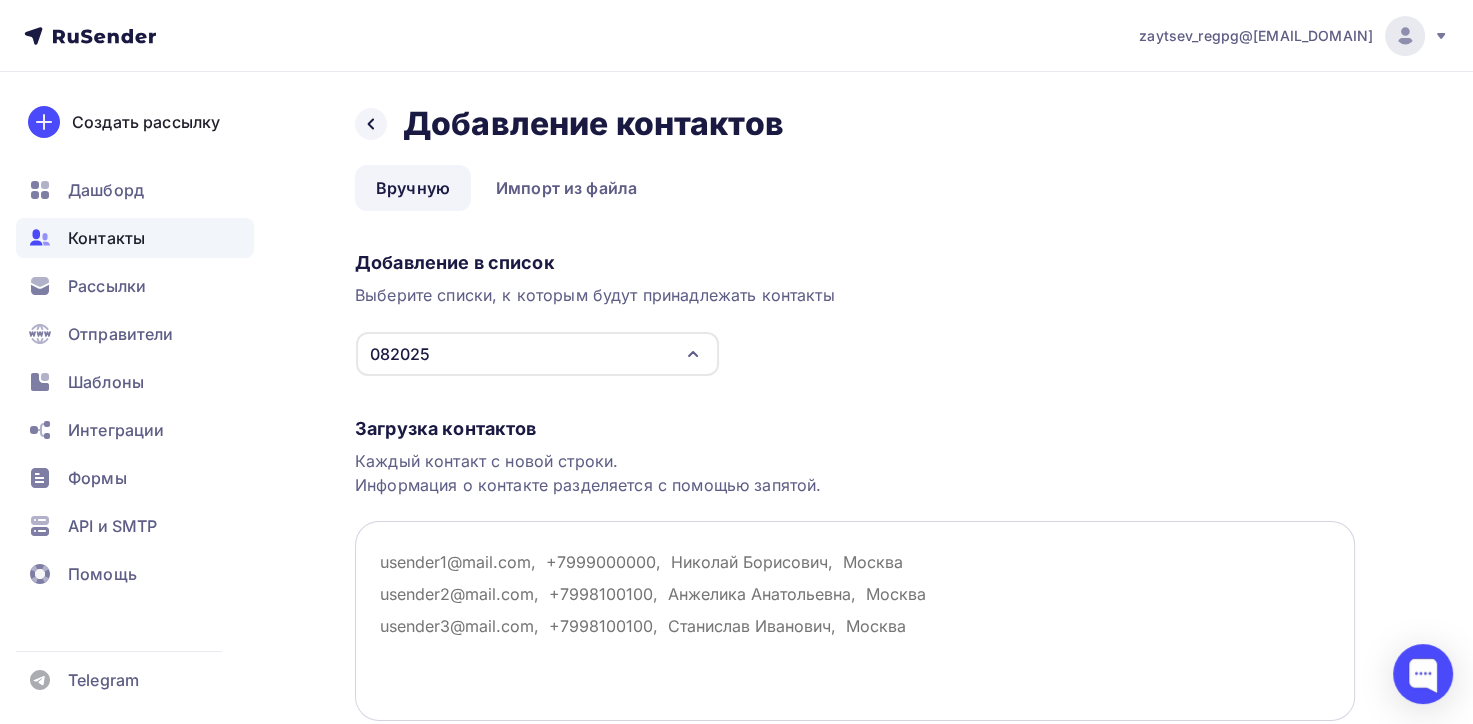 click at bounding box center [855, 621] 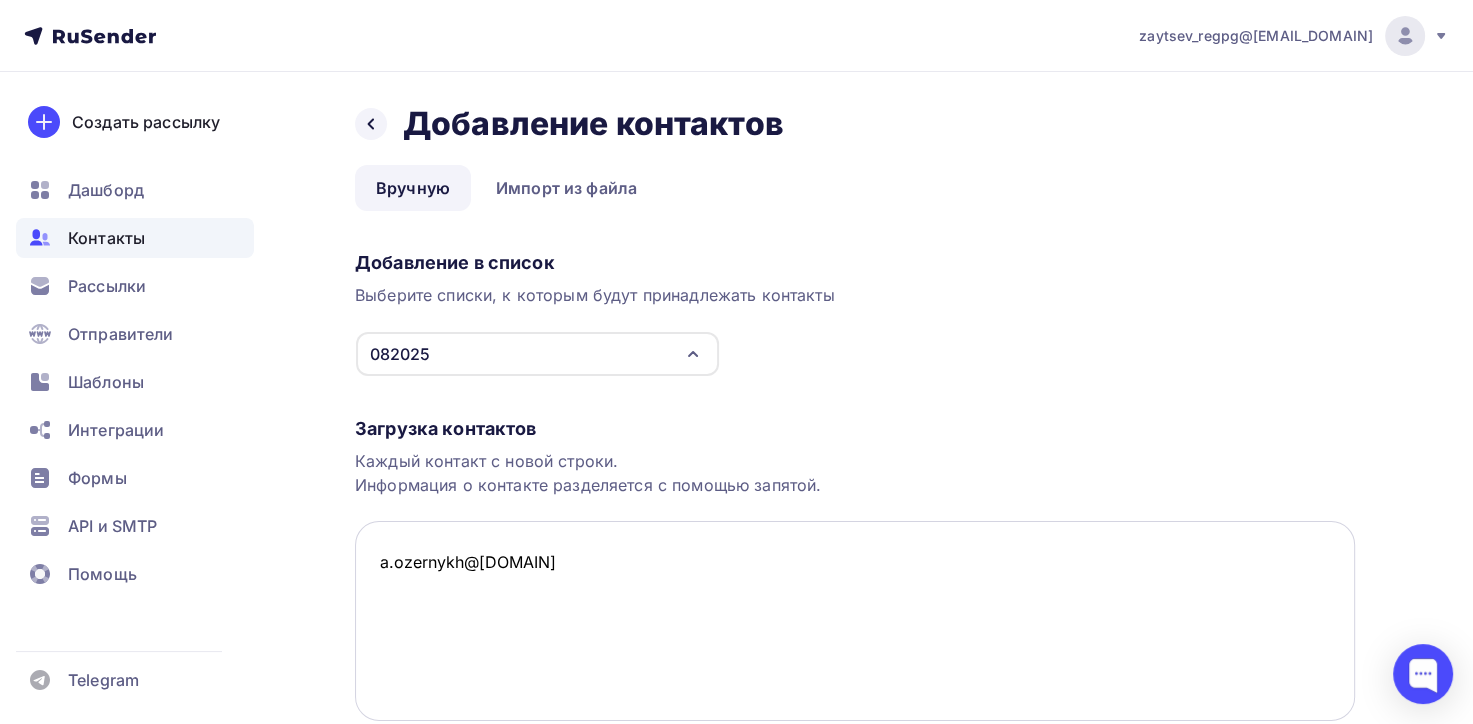 paste on "[EMAIL]" 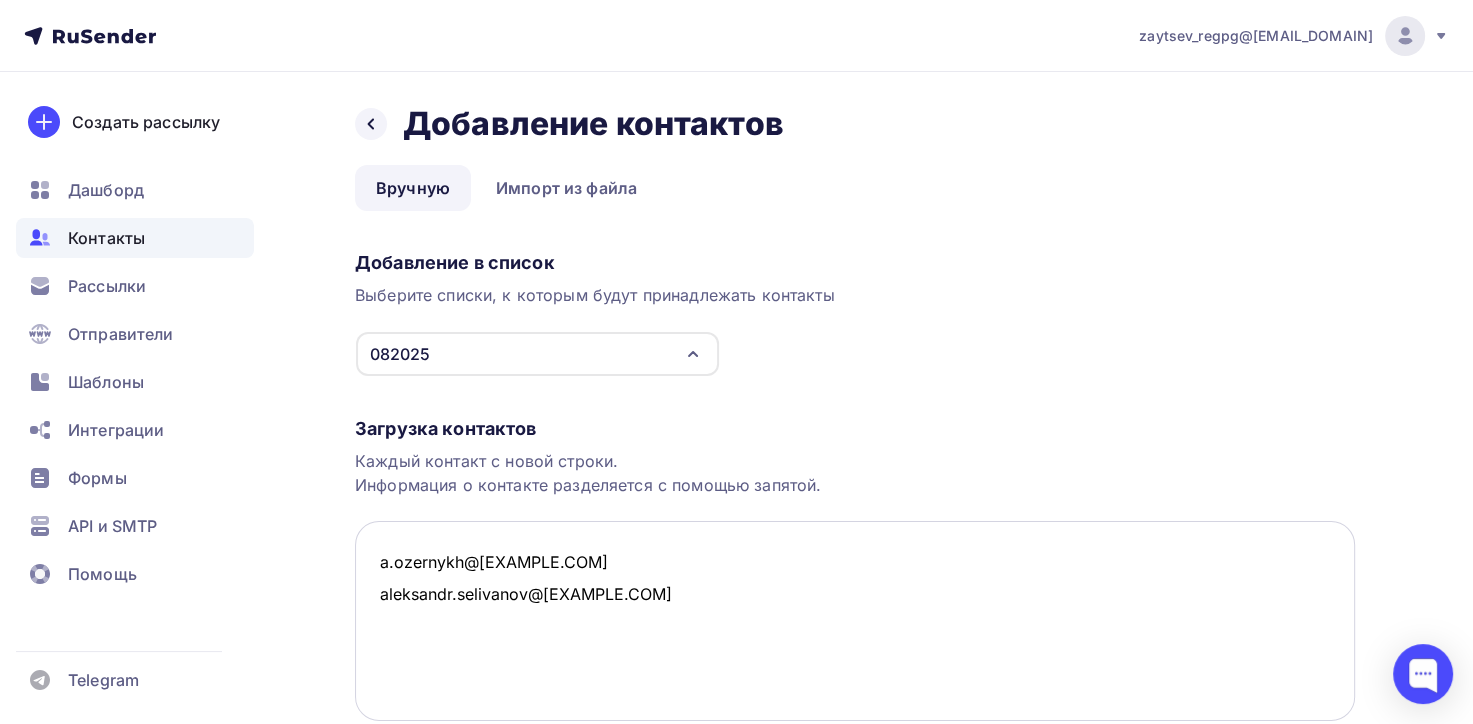 paste on "Приемная ЗАО Нефтефлот <pr.nefteflot@[DOMAIN]>" 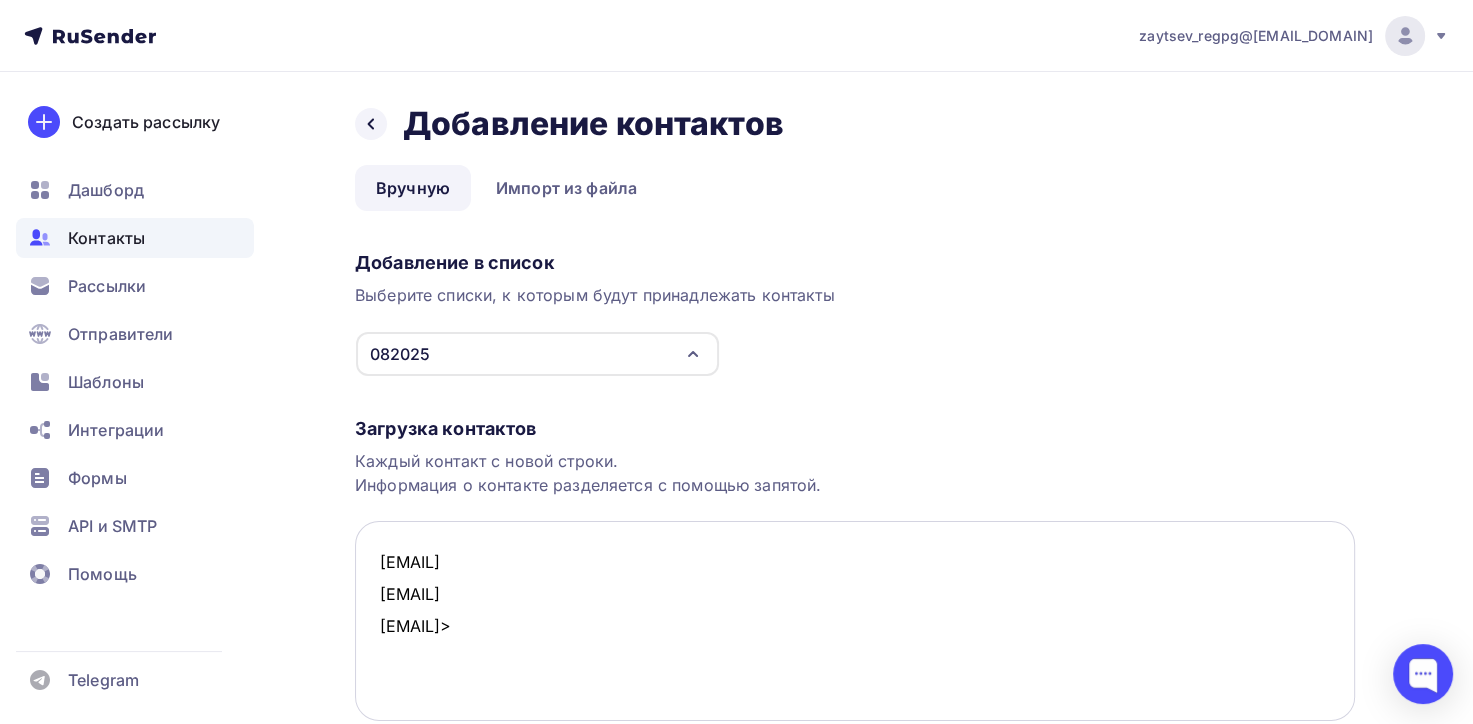 click on "[EMAIL]
[EMAIL]
[EMAIL]>" at bounding box center [855, 621] 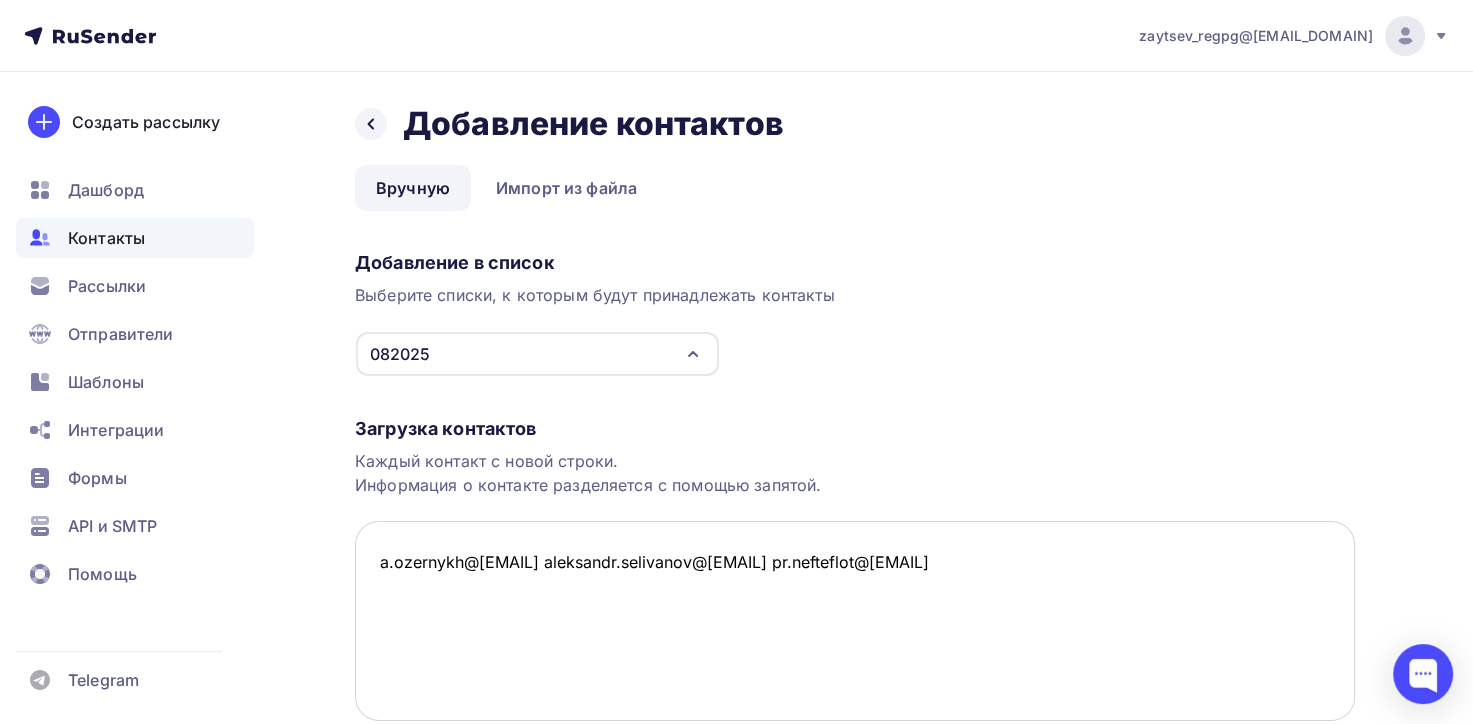 click on "a.ozernykh@[EMAIL] aleksandr.selivanov@[EMAIL] pr.nefteflot@[EMAIL]" at bounding box center (855, 621) 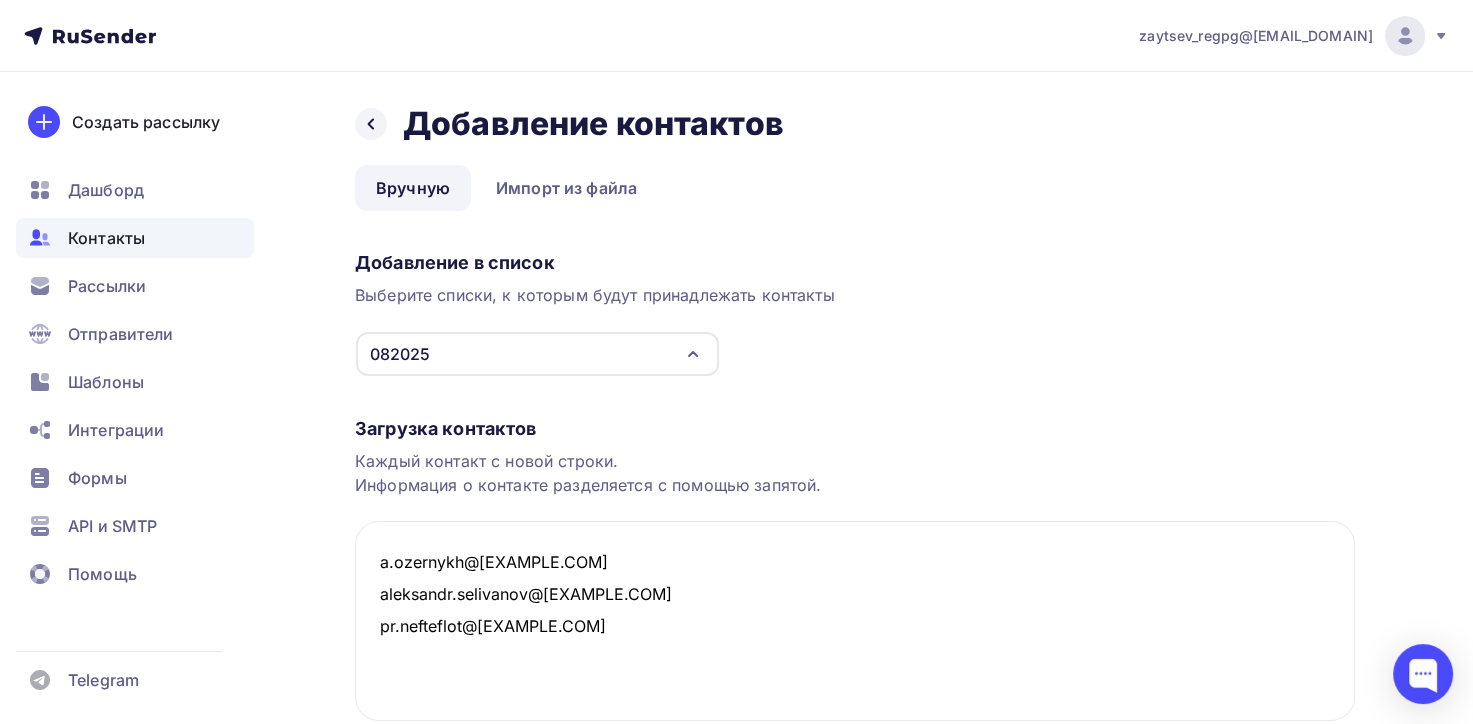 paste on "Пиранишвили Яна Игоревна <piranashvili@[EMAIL]>" 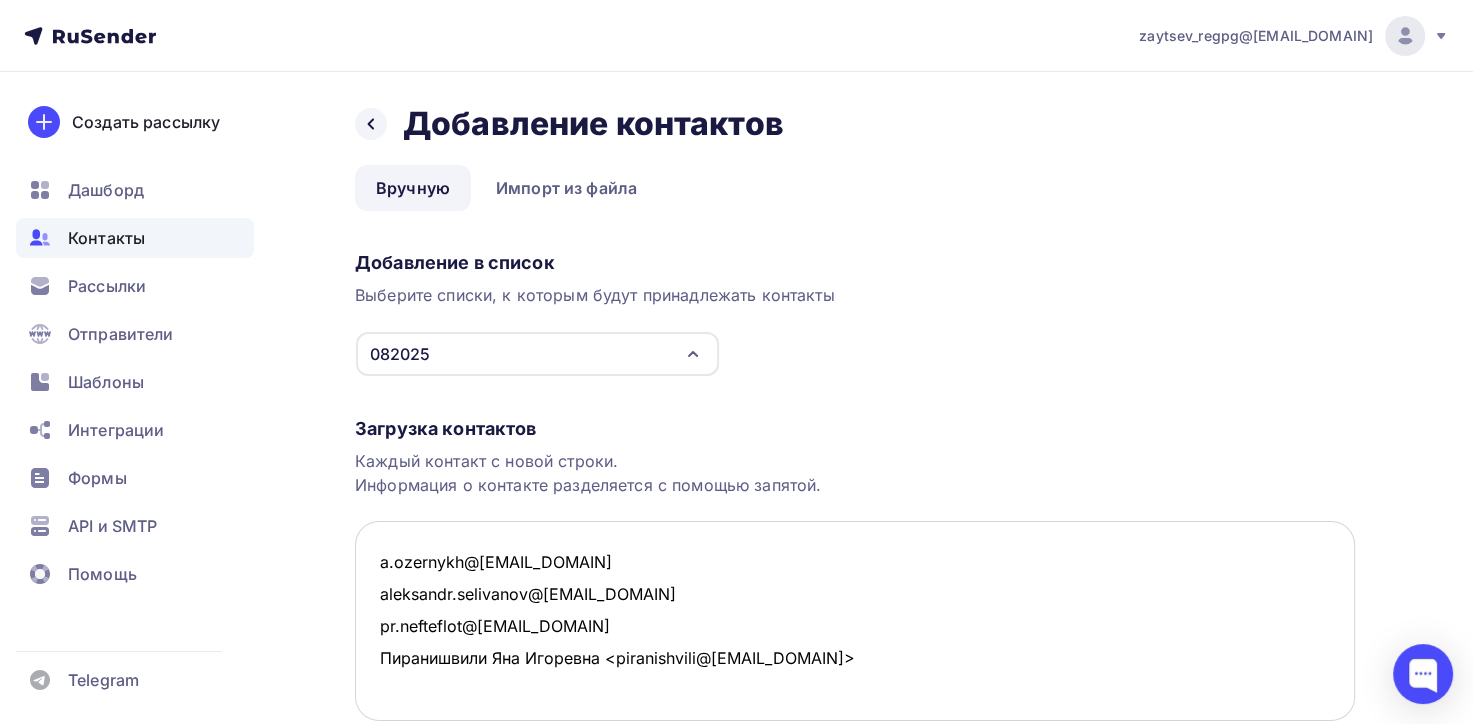 click on "a.ozernykh@[EMAIL_DOMAIN]
aleksandr.selivanov@[EMAIL_DOMAIN]
pr.nefteflot@[EMAIL_DOMAIN]
Пиранишвили Яна Игоревна <piranishvili@[EMAIL_DOMAIN]>" at bounding box center [855, 621] 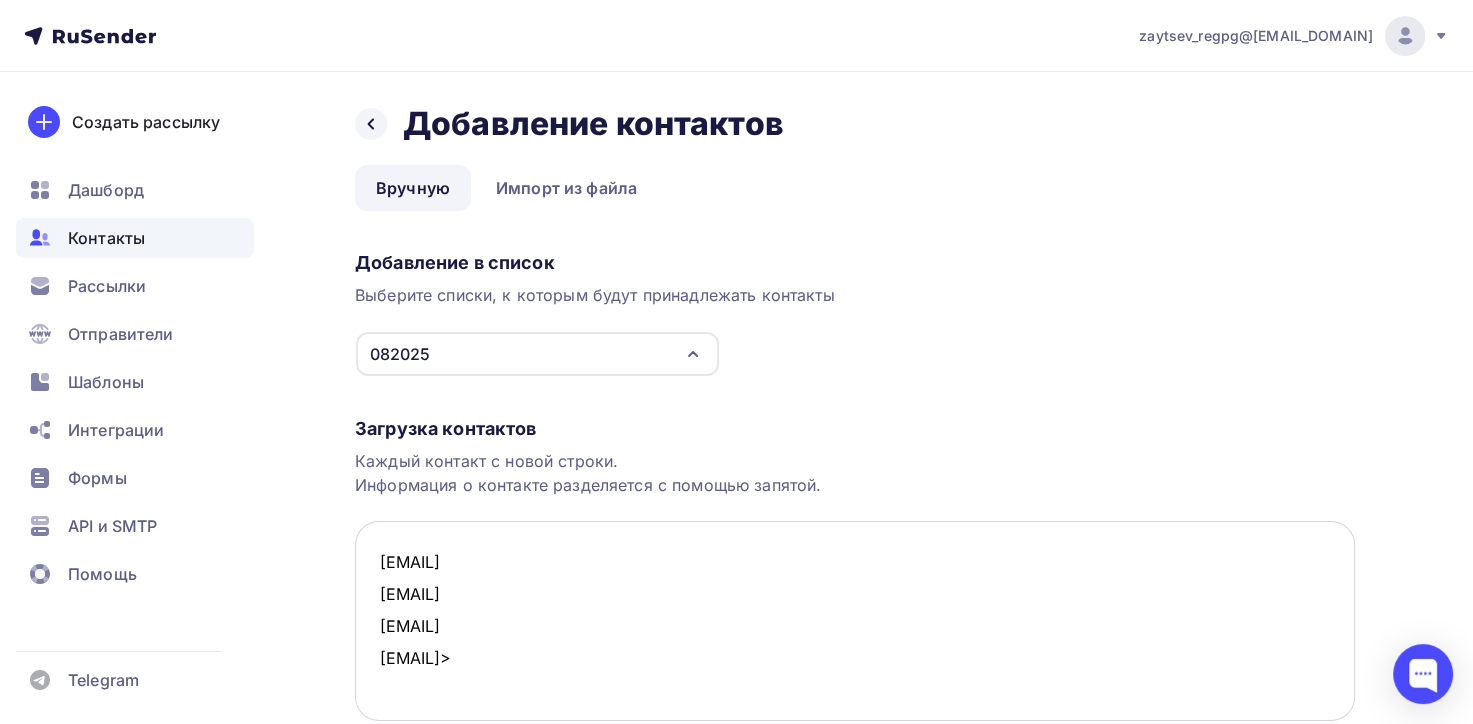 click on "[EMAIL]
[EMAIL]
[EMAIL]
[EMAIL]>" at bounding box center (855, 621) 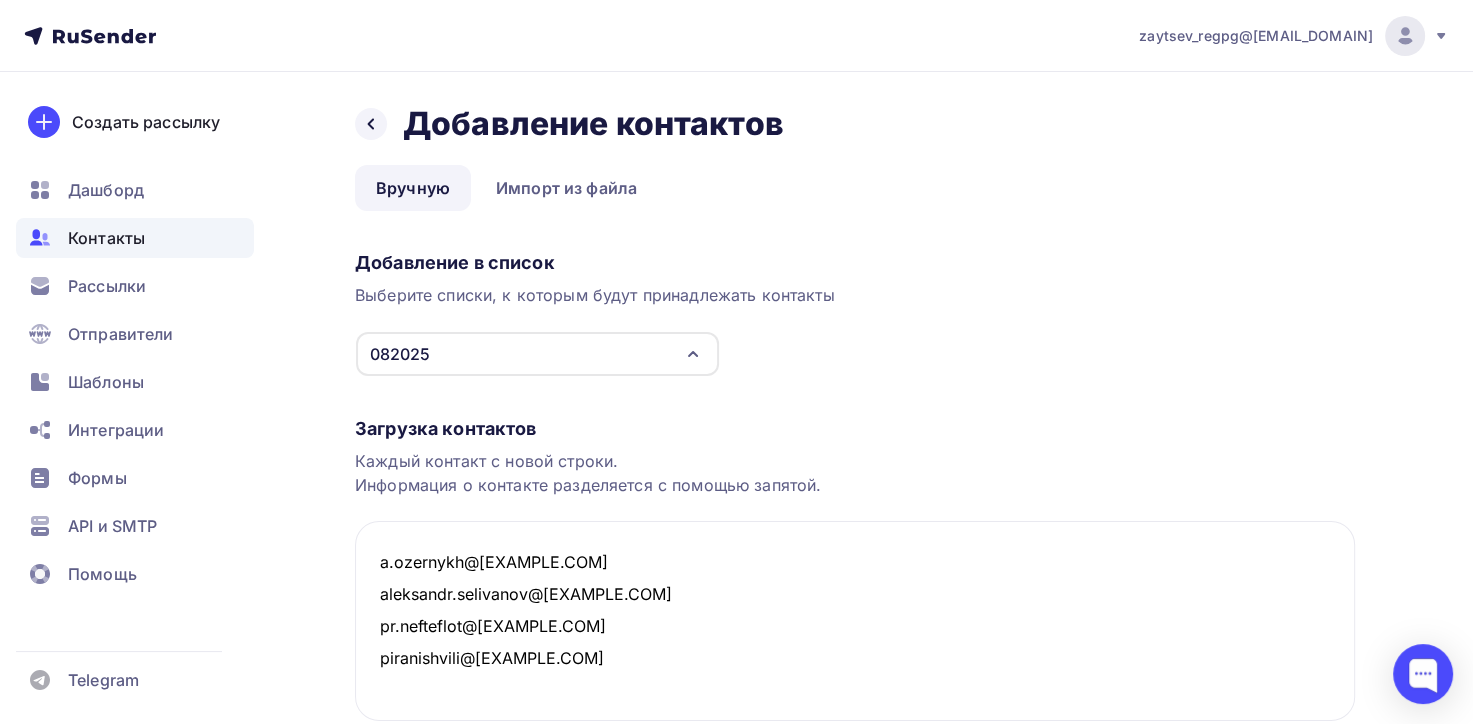 paste on "enazarov@[EMAIL]" 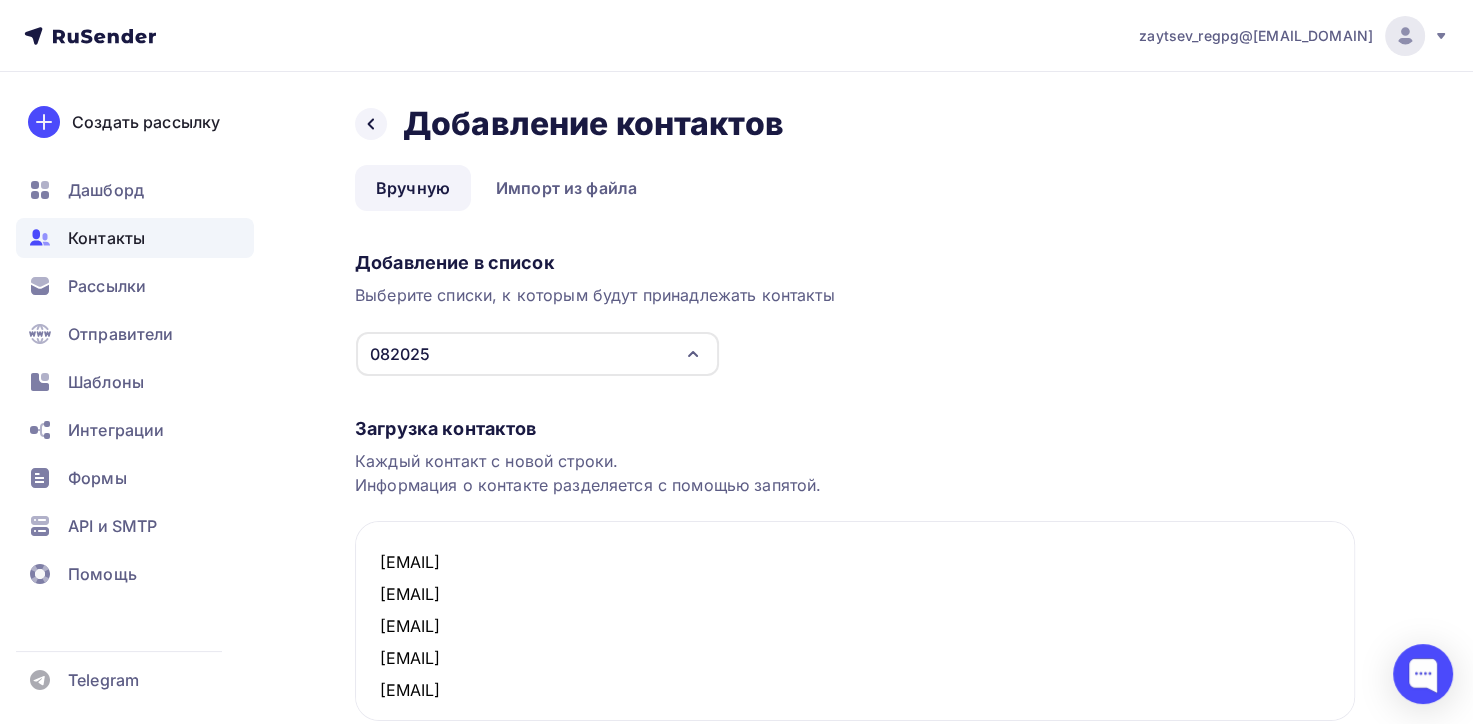 scroll, scrollTop: 11, scrollLeft: 0, axis: vertical 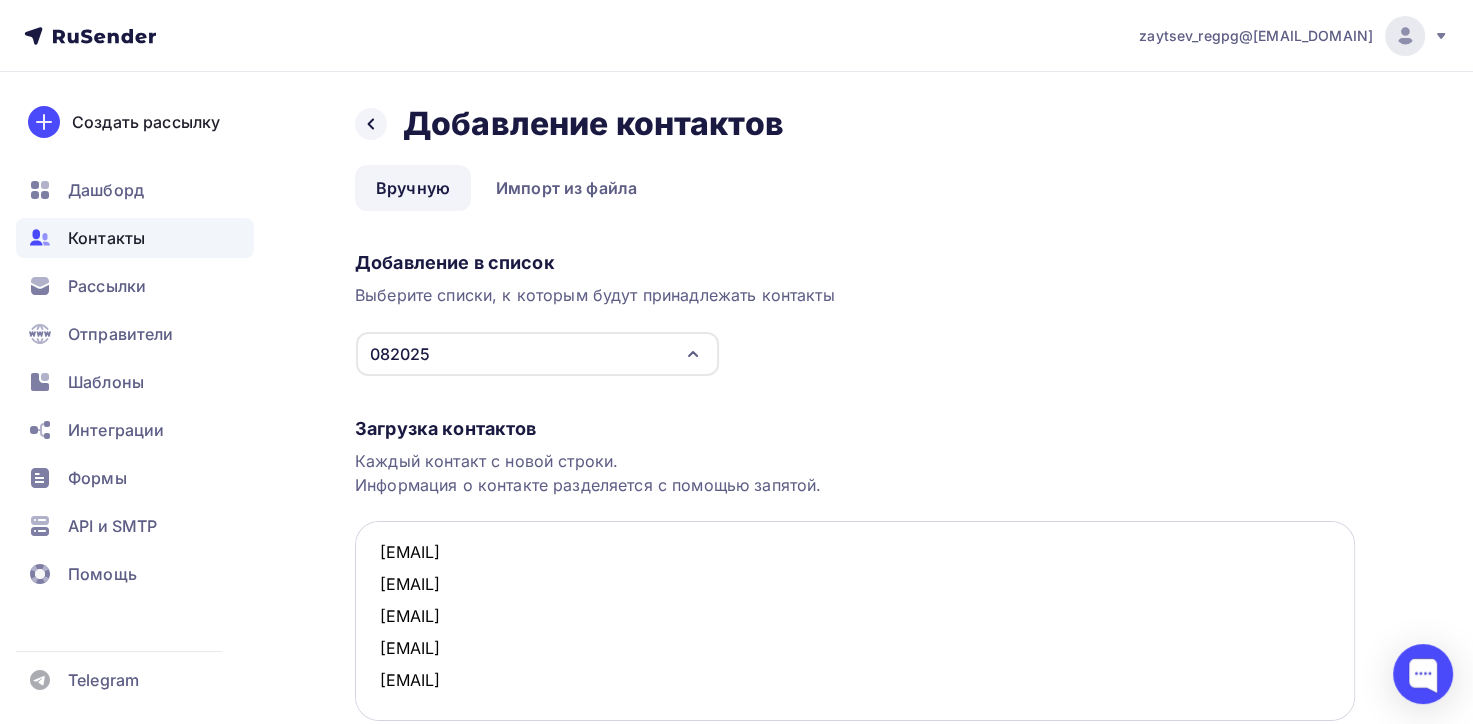 paste on "ООО СК Агентство речного флота <rfav@[EMAIL]>" 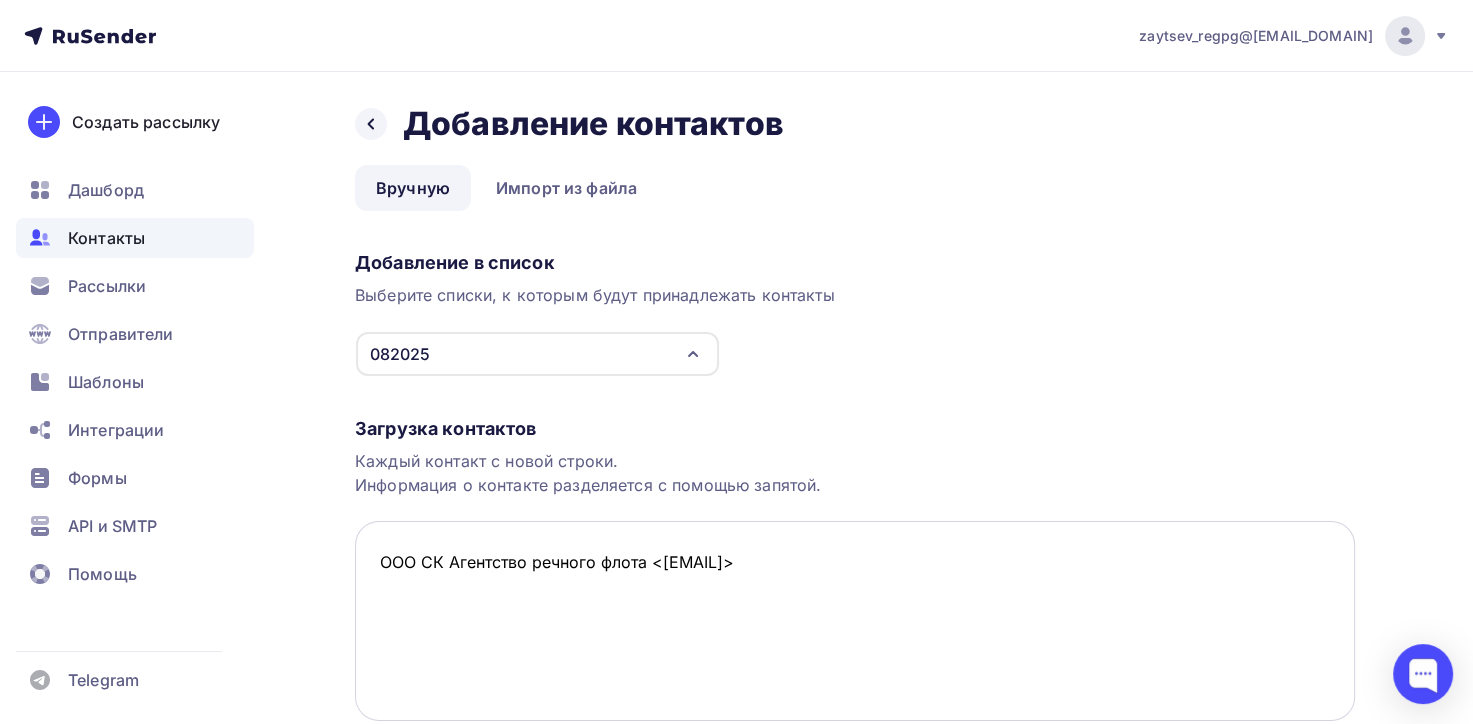 click on "ООО СК Агентство речного флота <[EMAIL]>" at bounding box center [855, 621] 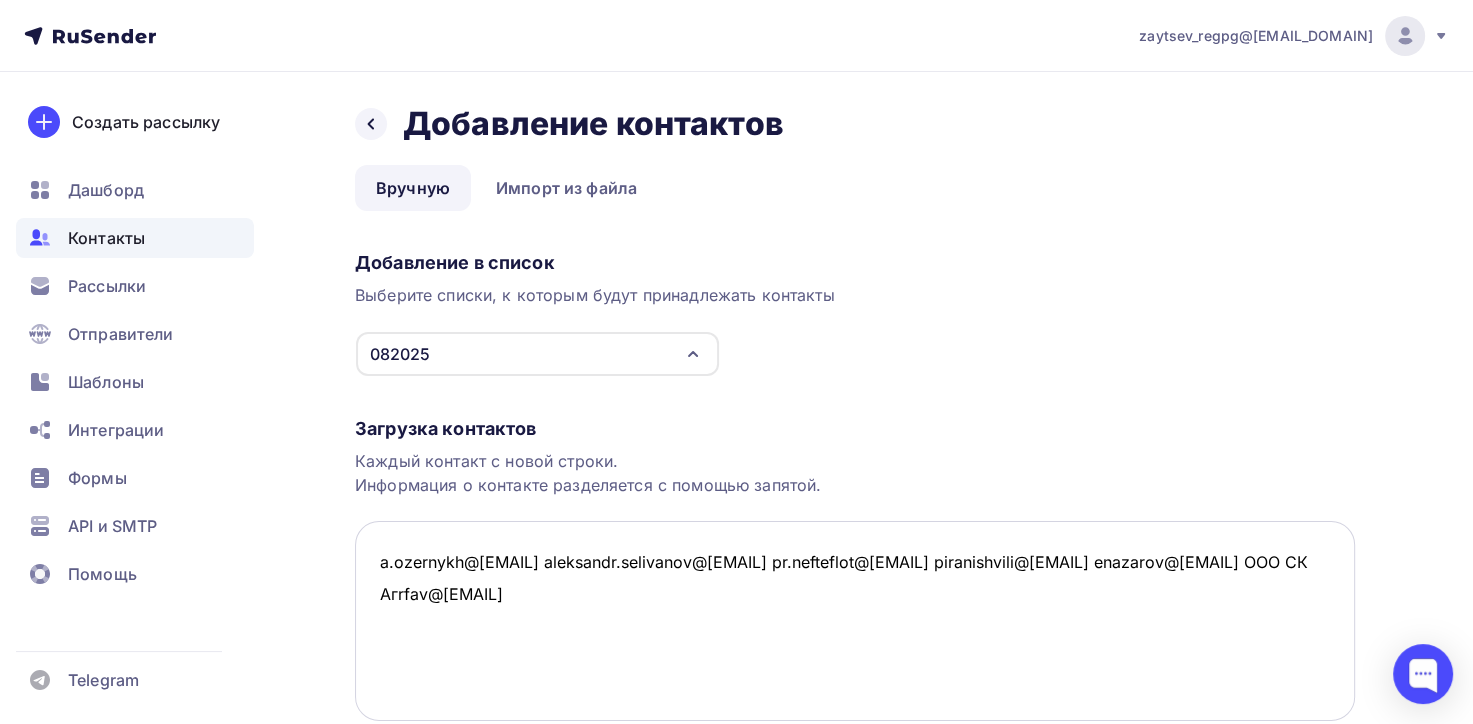 scroll, scrollTop: 41, scrollLeft: 0, axis: vertical 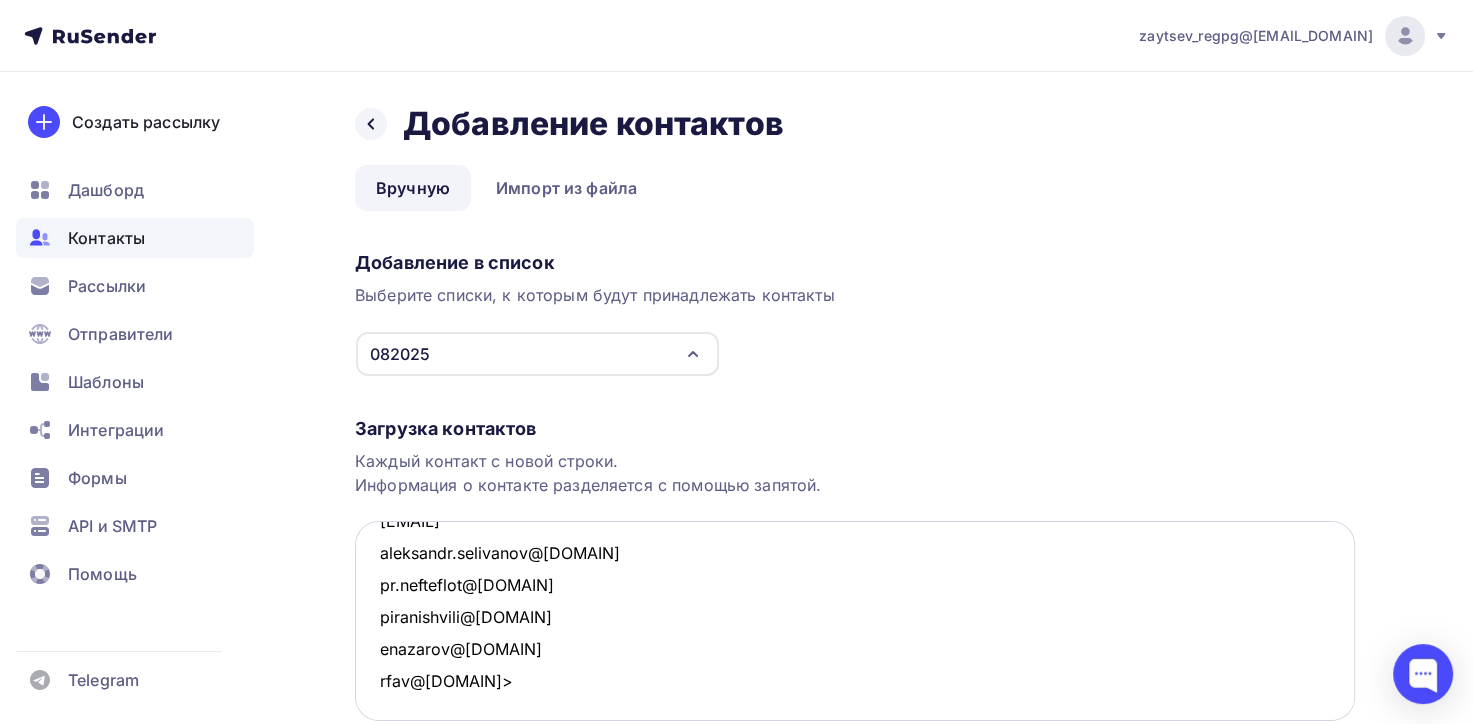 click on "[EMAIL]
aleksandr.selivanov@[DOMAIN]
pr.nefteflot@[DOMAIN]
piranishvili@[DOMAIN]
enazarov@[DOMAIN]
rfav@[DOMAIN]>" at bounding box center (855, 621) 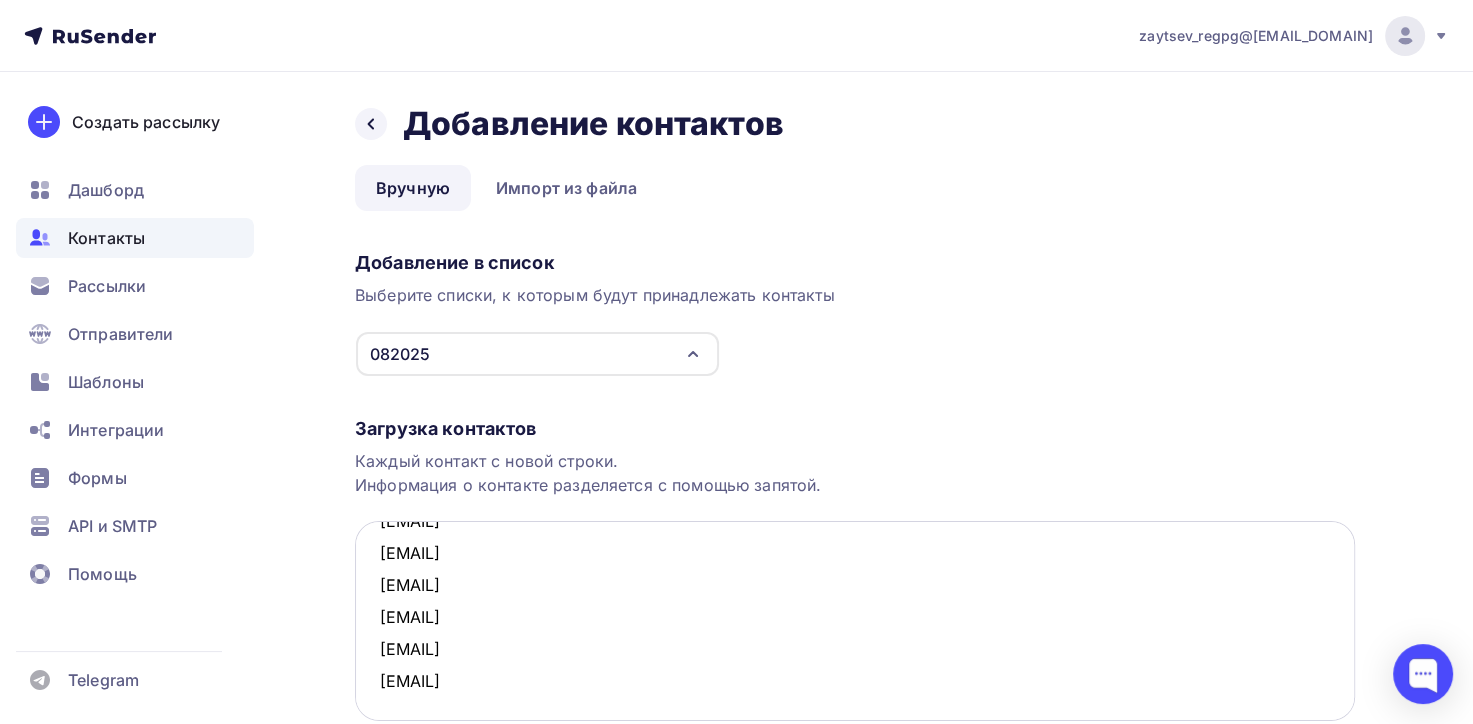 scroll, scrollTop: 43, scrollLeft: 0, axis: vertical 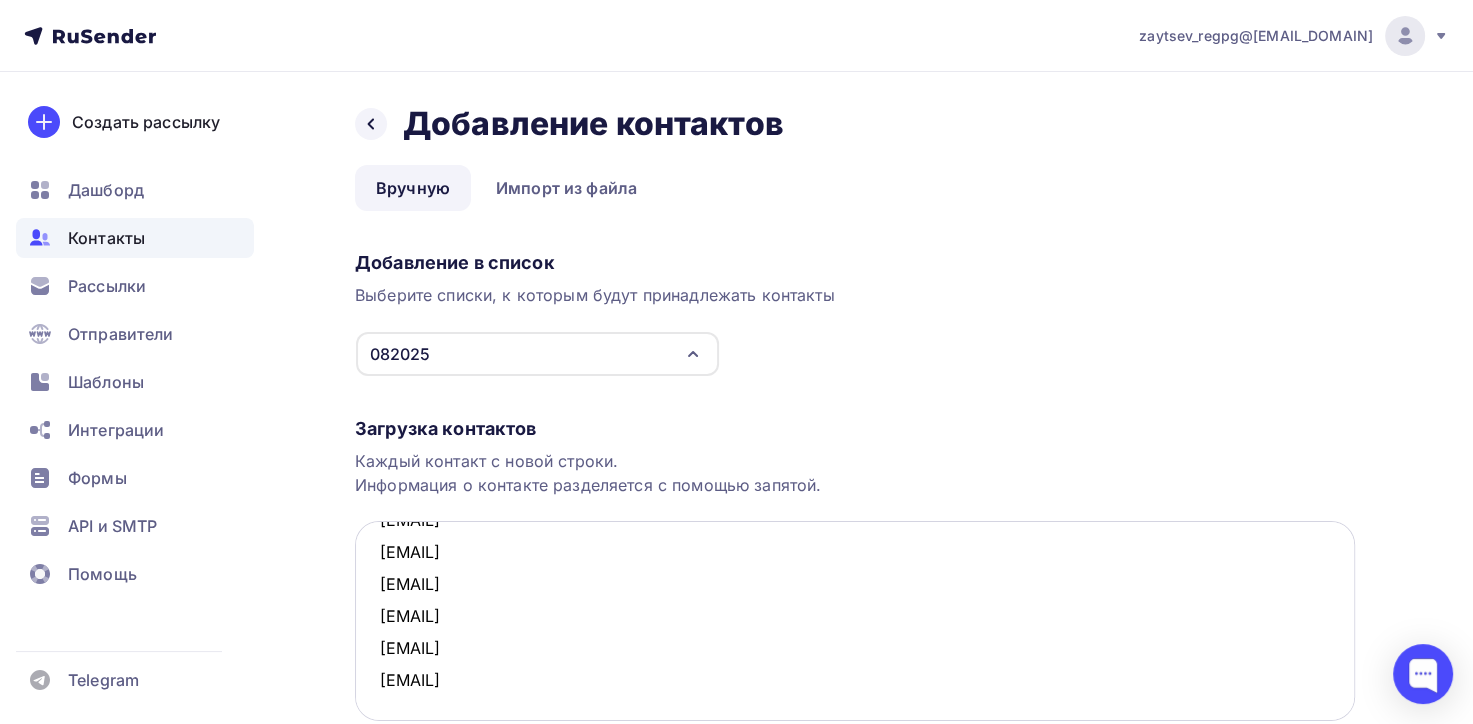 paste on "[EMAIL]" 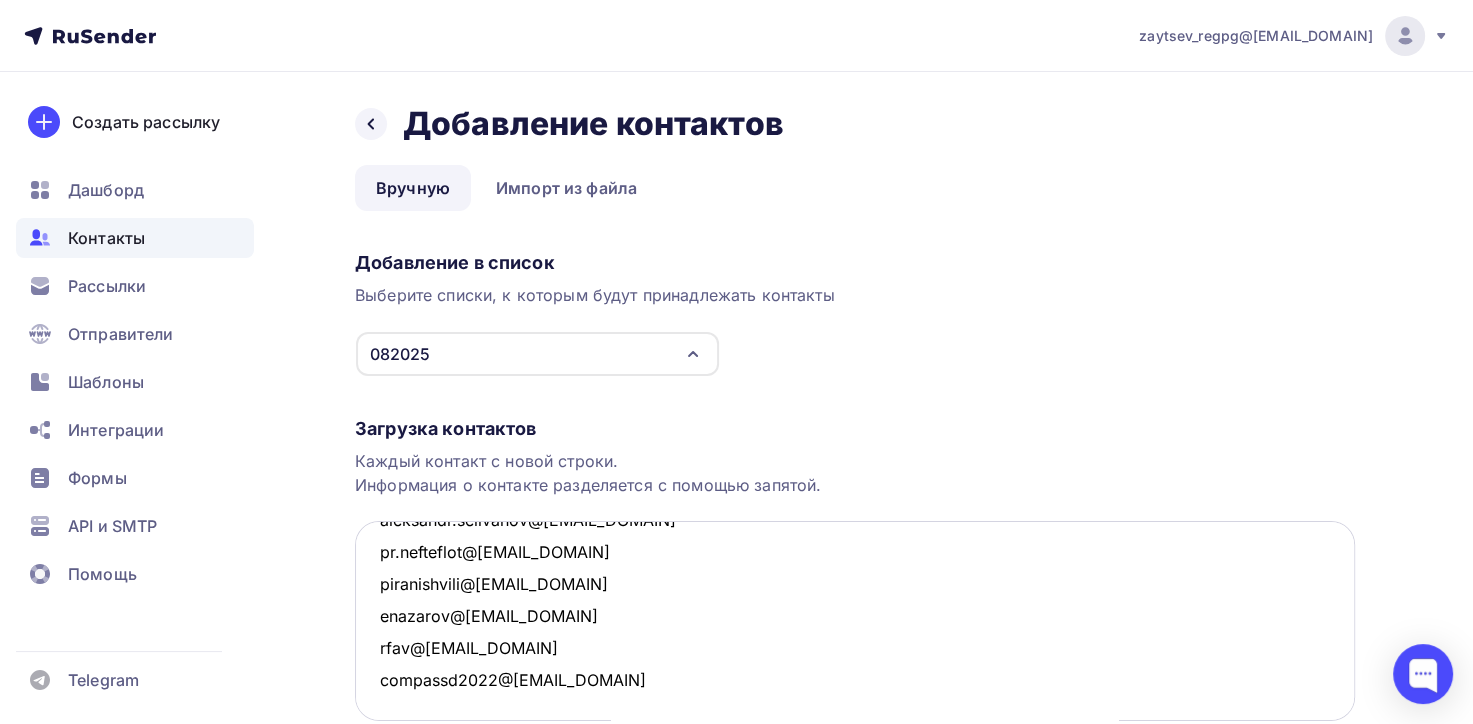scroll, scrollTop: 105, scrollLeft: 0, axis: vertical 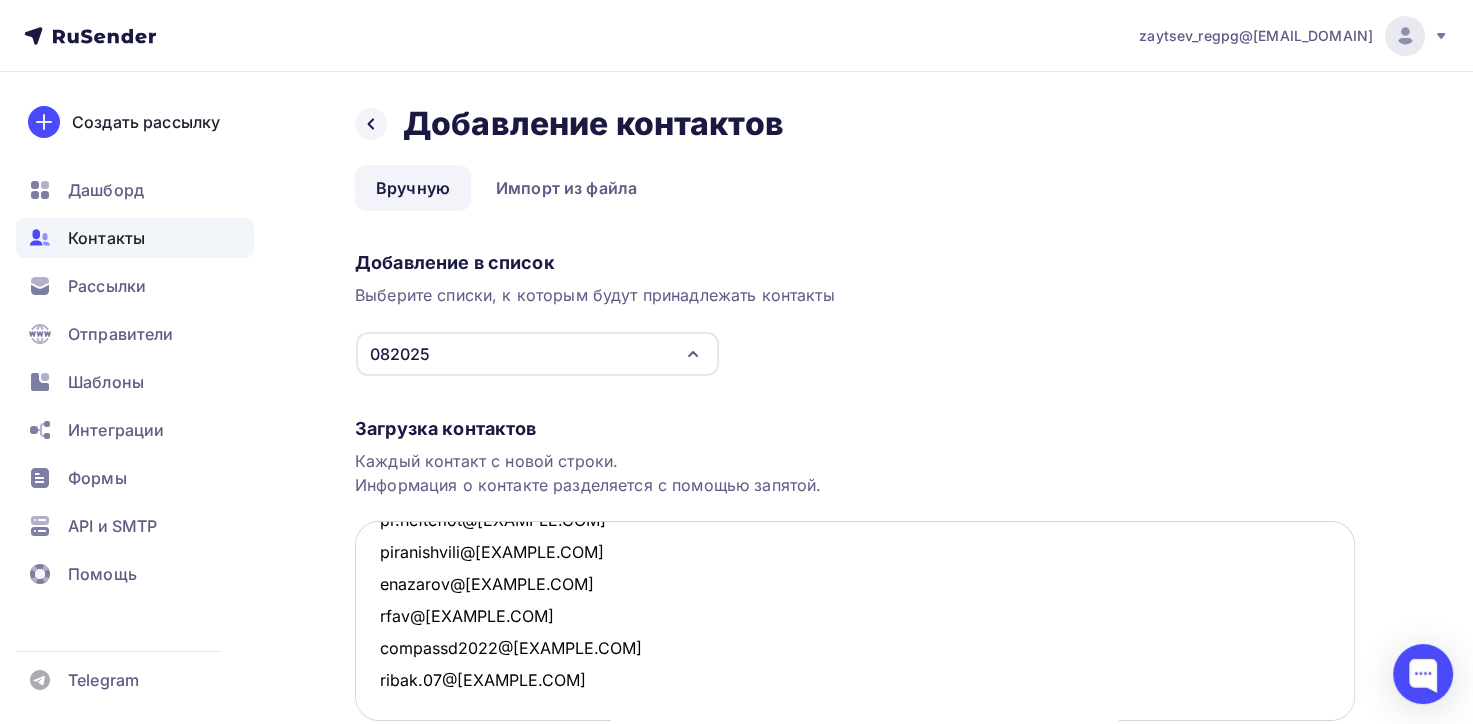 paste on "pautovaayu@[EMAIL_DOMAIN]" 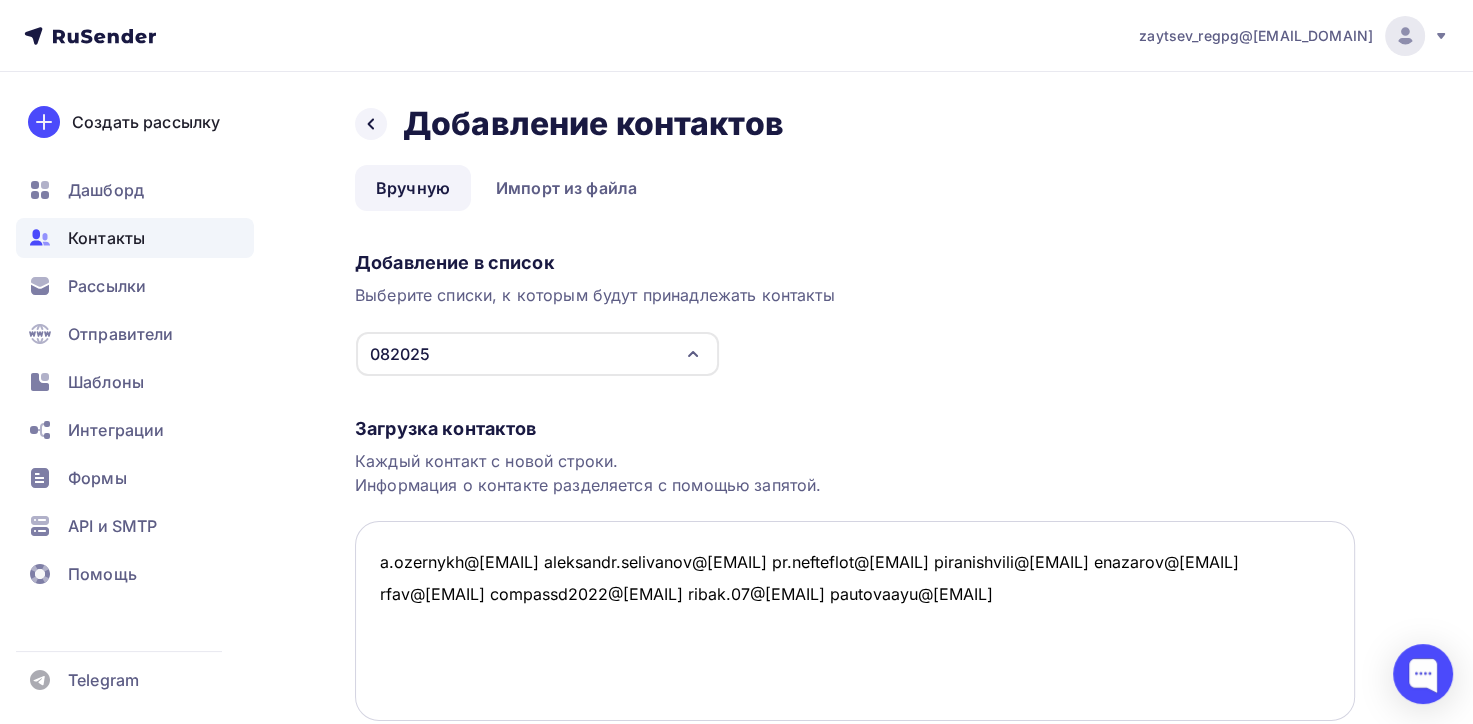 scroll, scrollTop: 139, scrollLeft: 0, axis: vertical 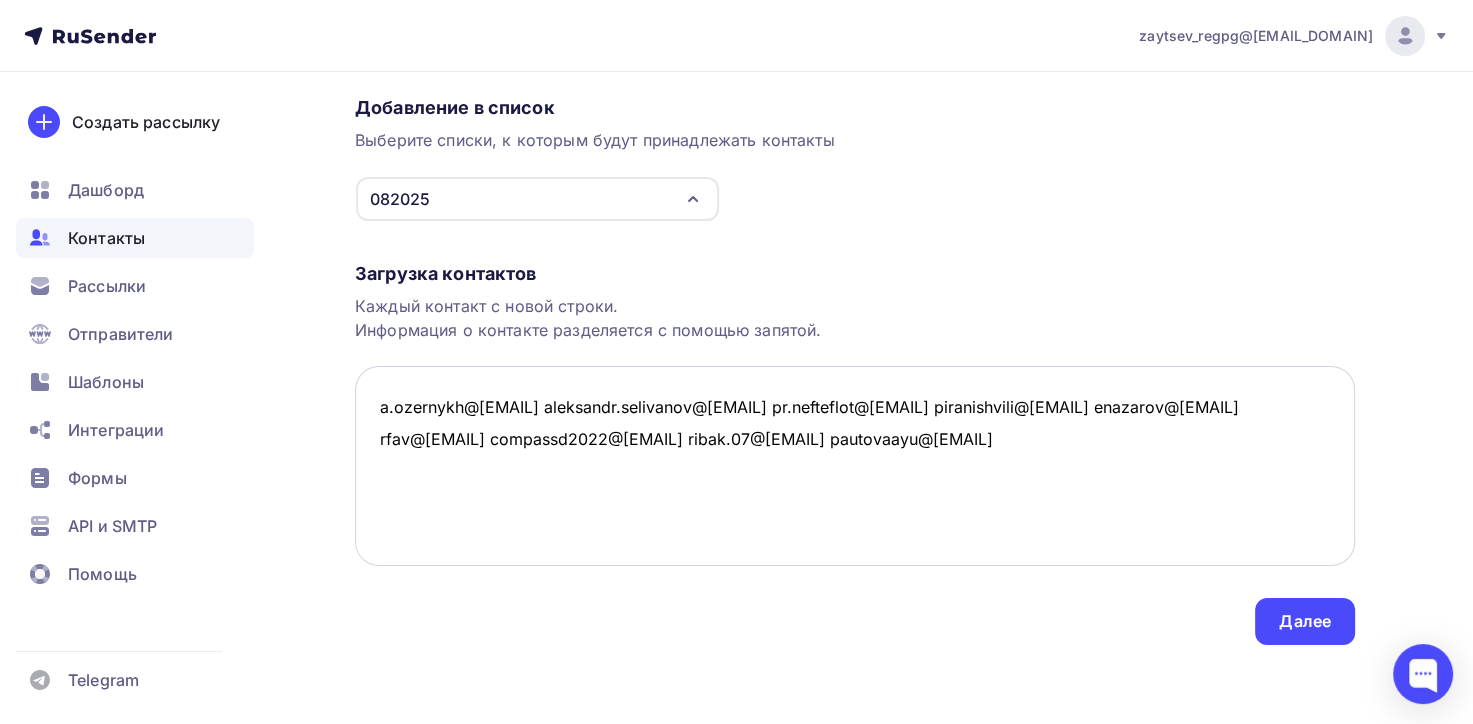 paste on "zakupki@[EMAIL]" 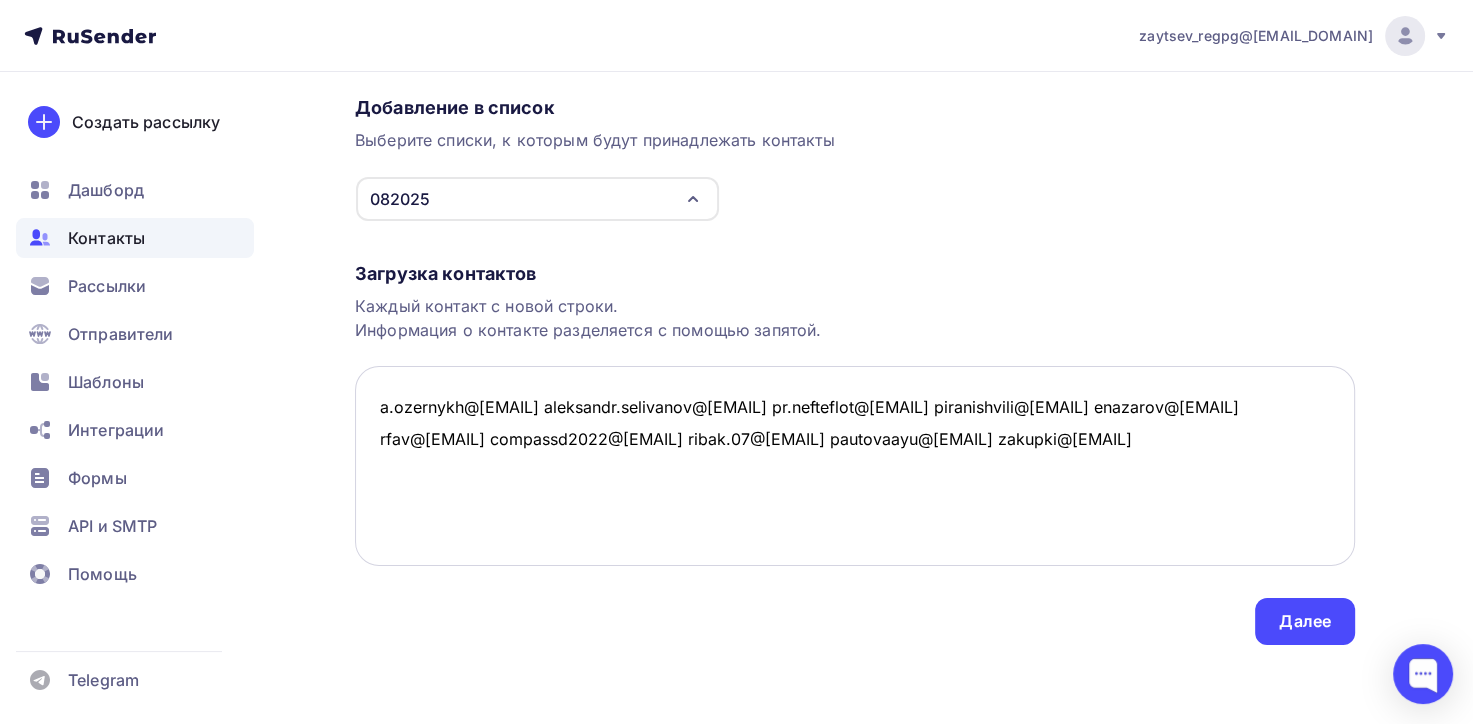 scroll, scrollTop: 171, scrollLeft: 0, axis: vertical 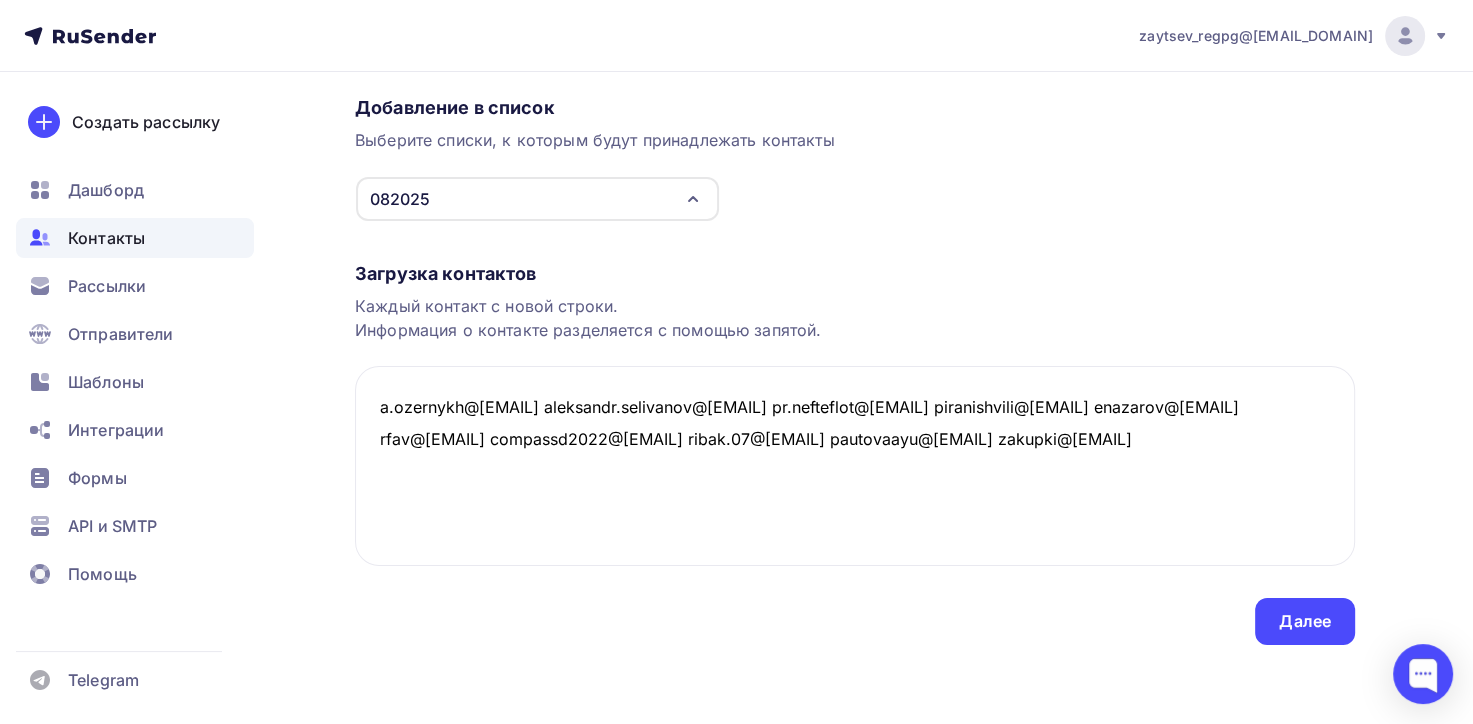 paste on "Валерий Клеошкин <v.a.kleoshkin@[DOMAIN]>" 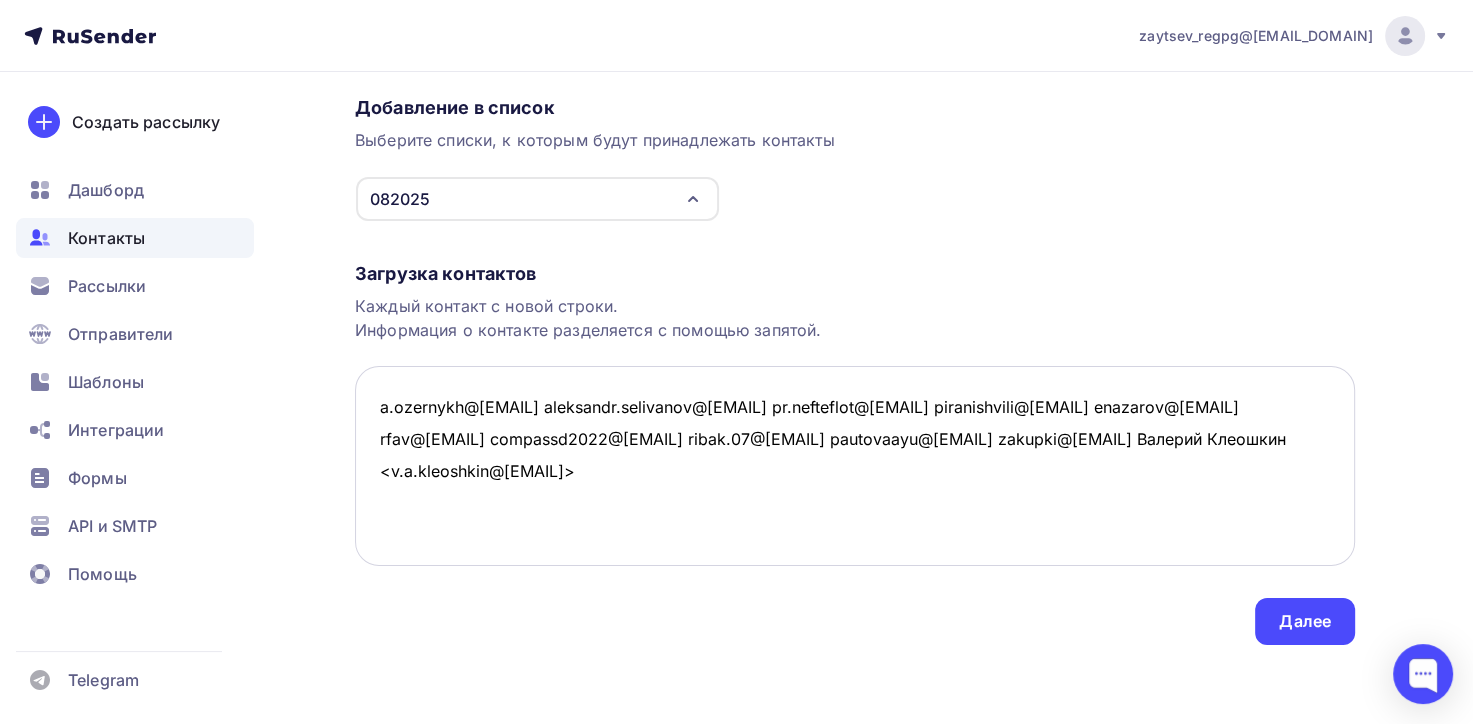 click on "a.ozernykh@[EMAIL] aleksandr.selivanov@[EMAIL] pr.nefteflot@[EMAIL] piranishvili@[EMAIL] enazarov@[EMAIL] rfav@[EMAIL] compassd2022@[EMAIL] ribak.07@[EMAIL] pautovaayu@[EMAIL] zakupki@[EMAIL] Валерий Клеошкин <v.a.kleoshkin@[EMAIL]>" at bounding box center [855, 466] 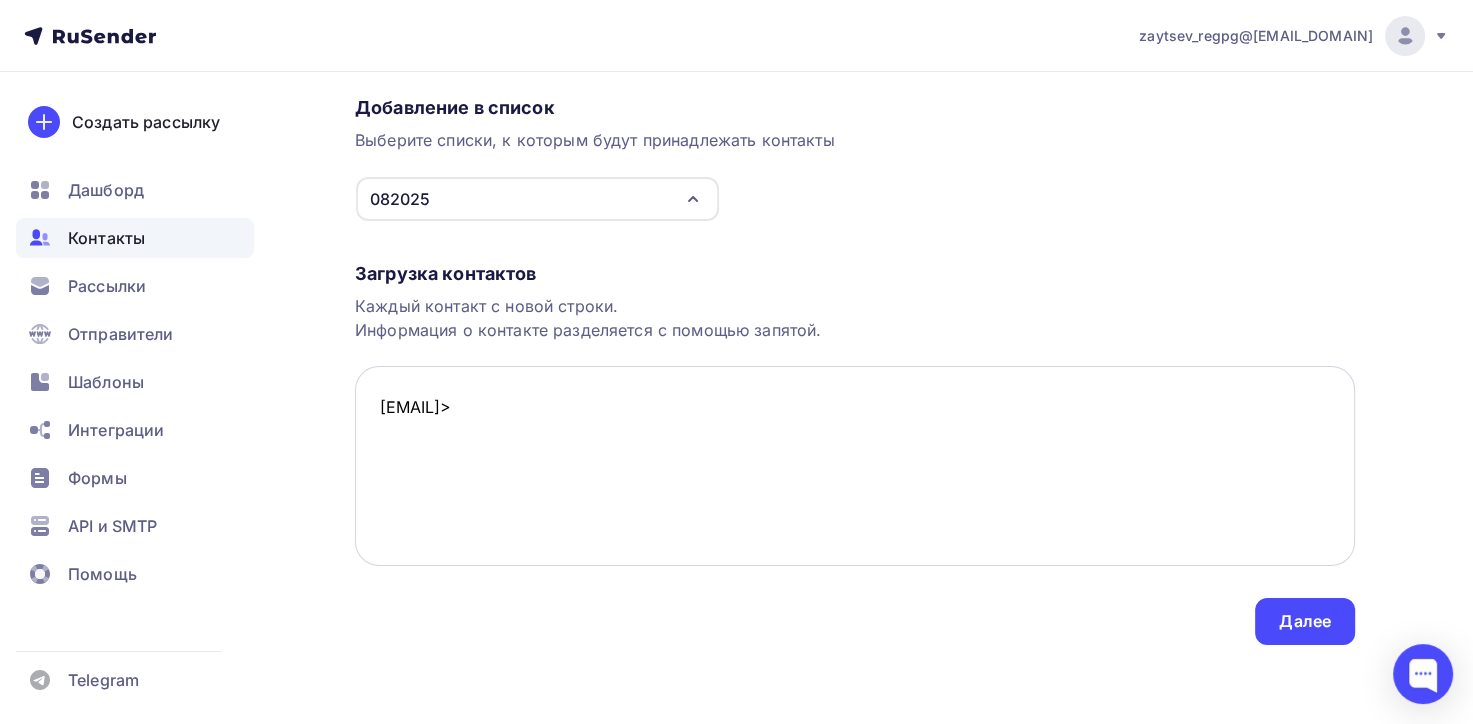 click on "[EMAIL]>" at bounding box center [855, 466] 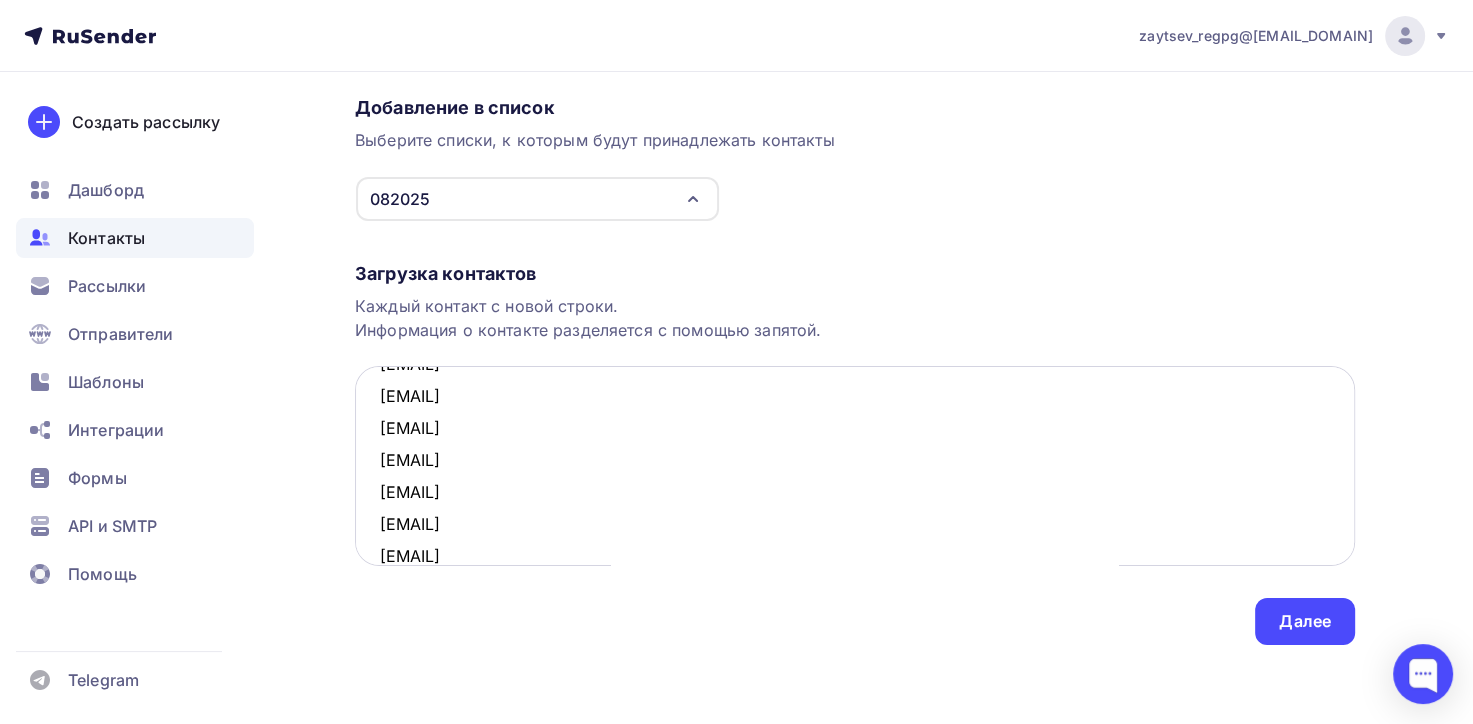 scroll, scrollTop: 203, scrollLeft: 0, axis: vertical 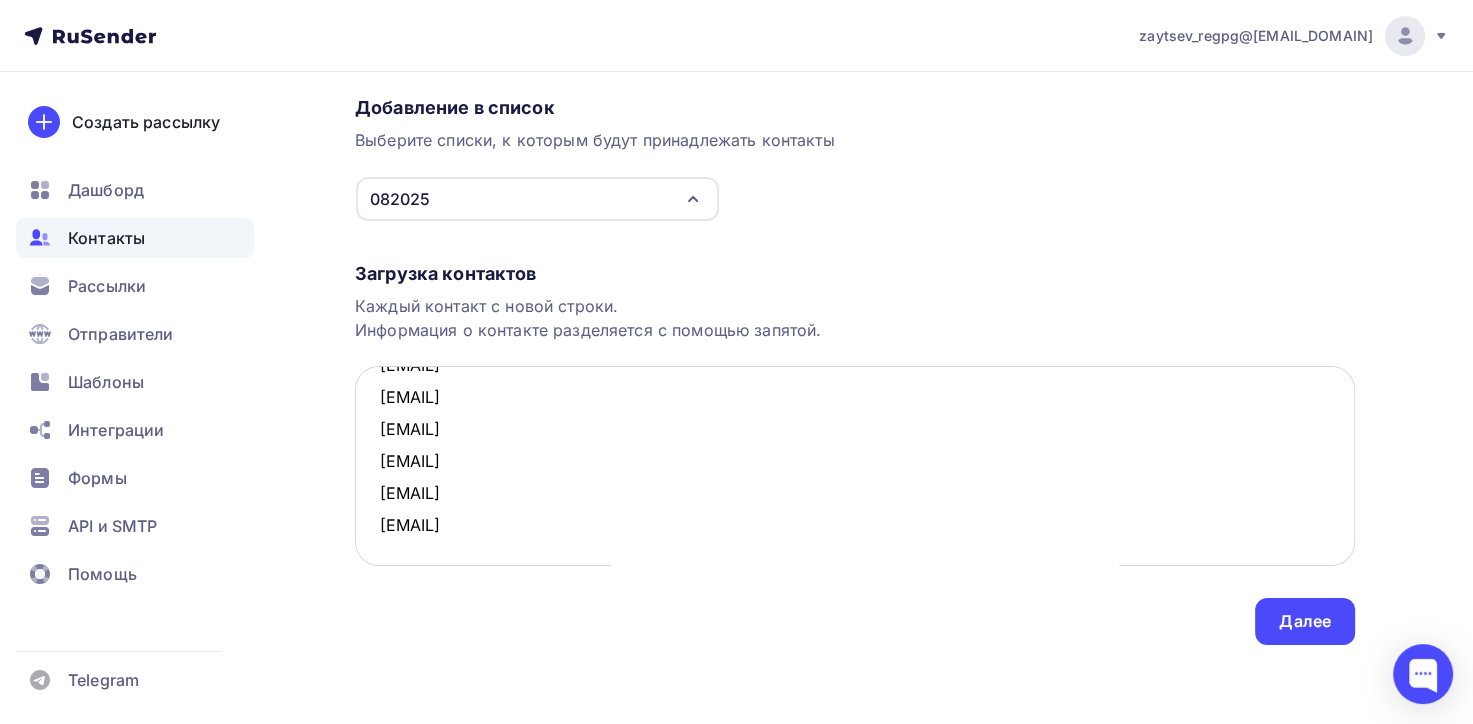 paste on "[EMAIL]" 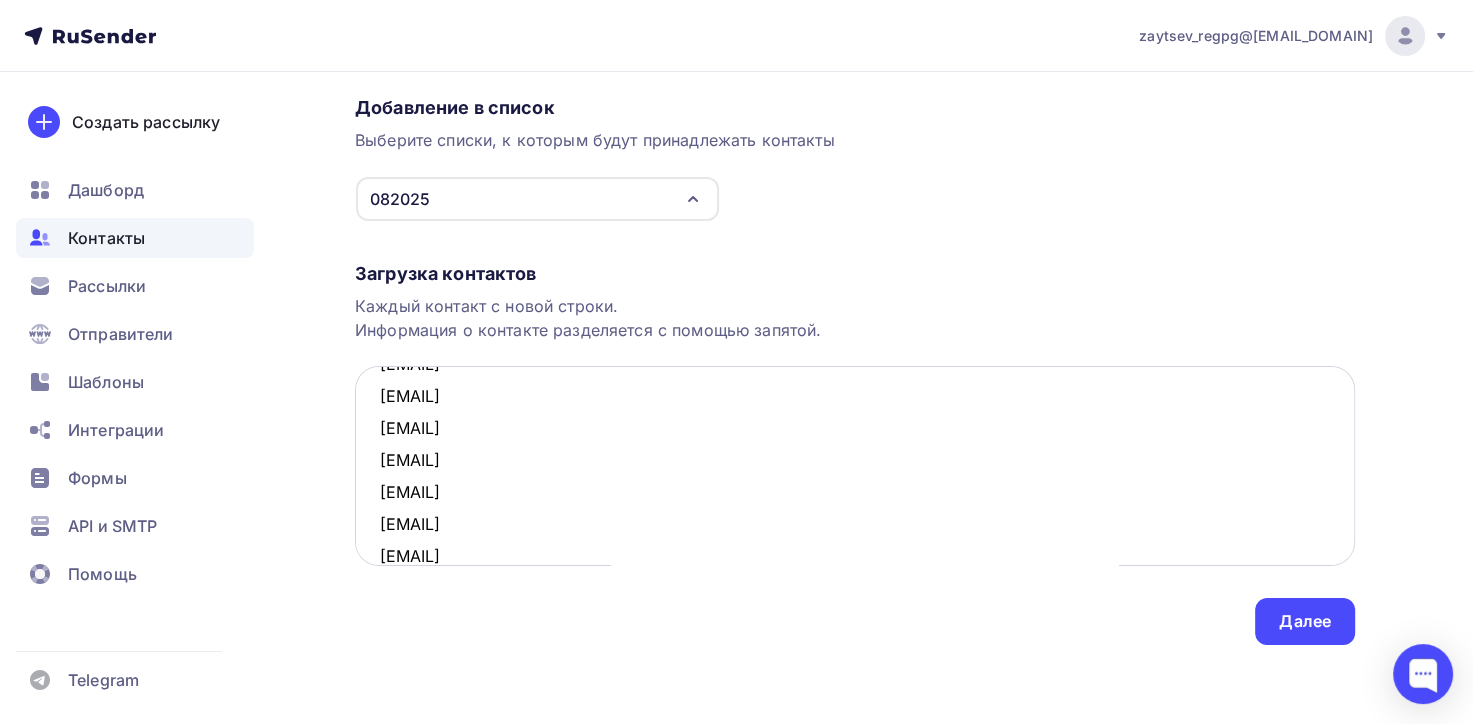 scroll, scrollTop: 235, scrollLeft: 0, axis: vertical 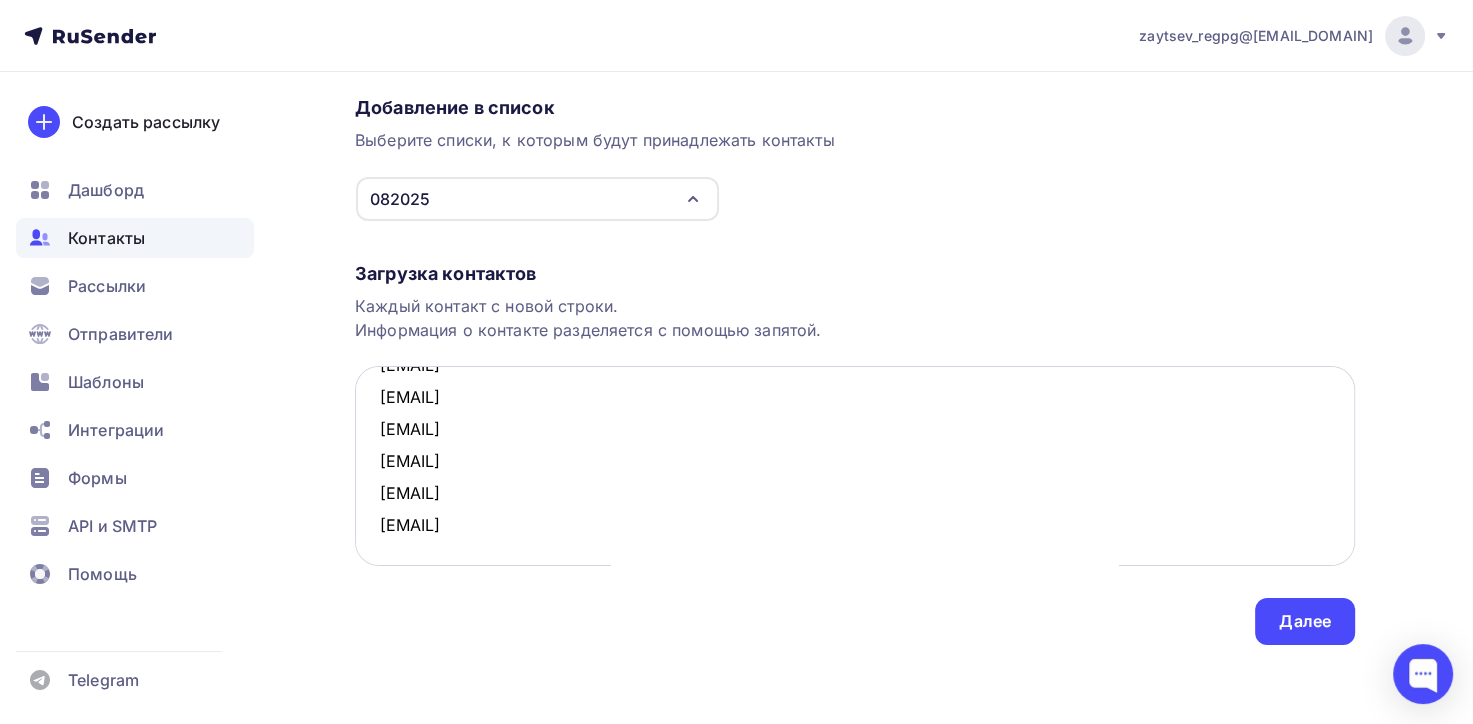 paste on "[EMAIL]
[EMAIL]" 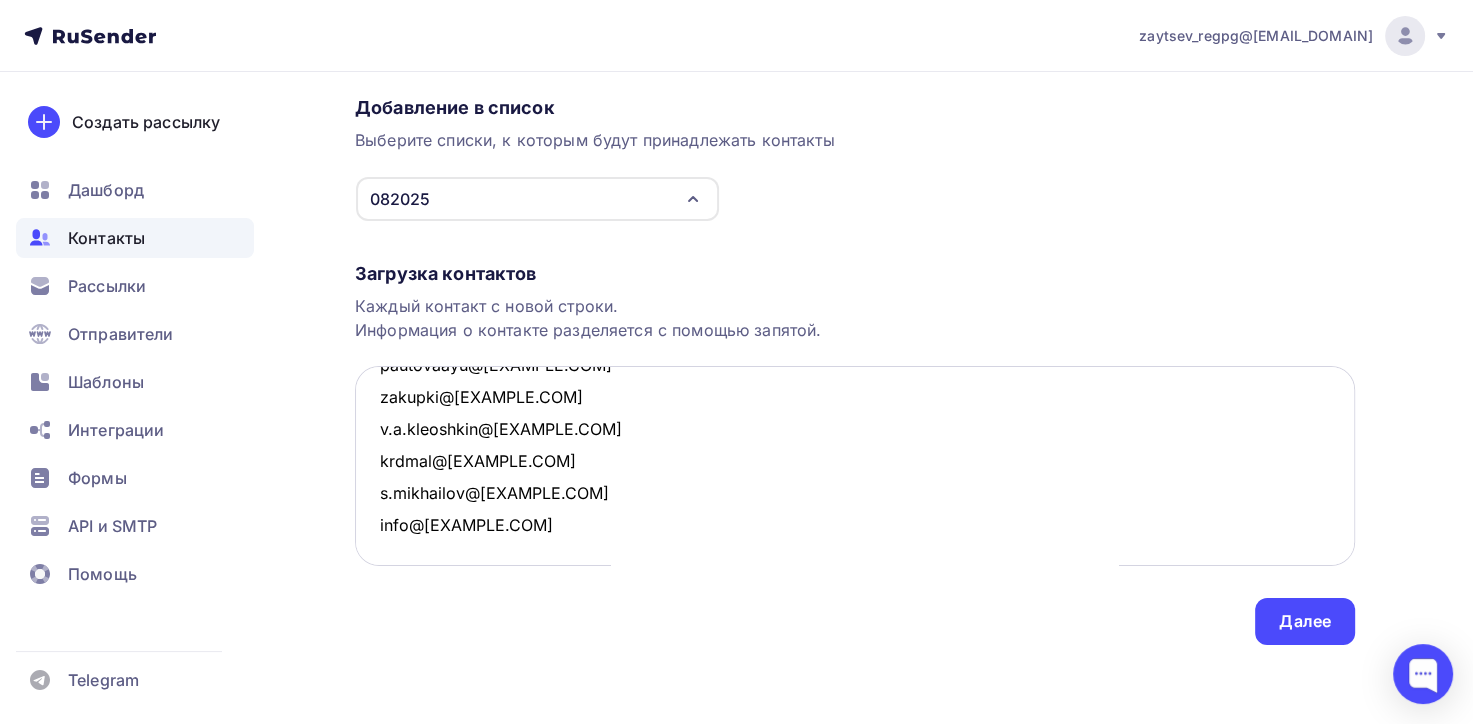 scroll, scrollTop: 297, scrollLeft: 0, axis: vertical 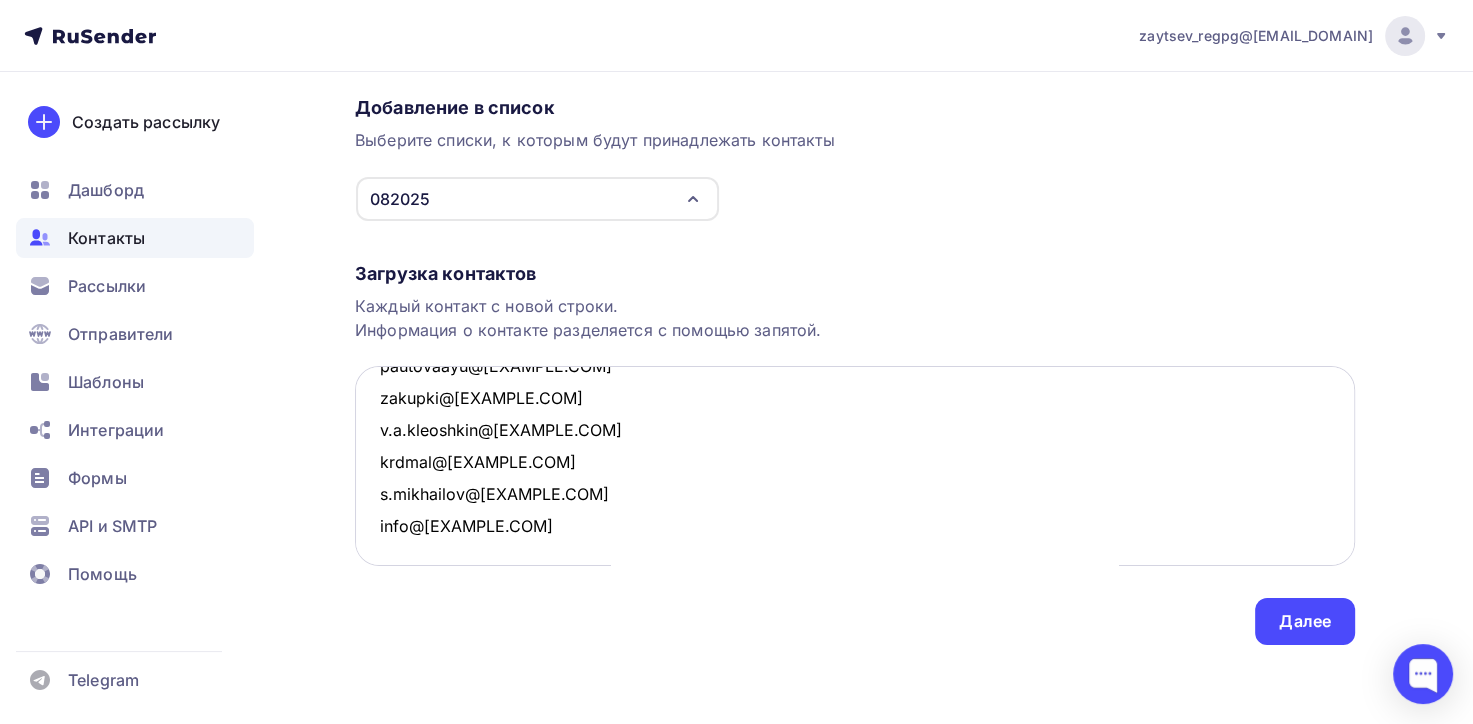click on "a.ozernykh@[EXAMPLE.COM]
aleksandr.selivanov@[EXAMPLE.COM]
pr.nefteflot@[EXAMPLE.COM]
piranishvili@[EXAMPLE.COM]
enazarov@[EXAMPLE.COM]
rfav@[EXAMPLE.COM]
compassd2022@[EXAMPLE.COM]
ribak.07@[EXAMPLE.COM]
pautovaayu@[EXAMPLE.COM]
zakupki@[EXAMPLE.COM]
v.a.kleoshkin@[EXAMPLE.COM]
krdmal@[EXAMPLE.COM]
s.mikhailov@[EXAMPLE.COM]
info@[EXAMPLE.COM]" at bounding box center (855, 466) 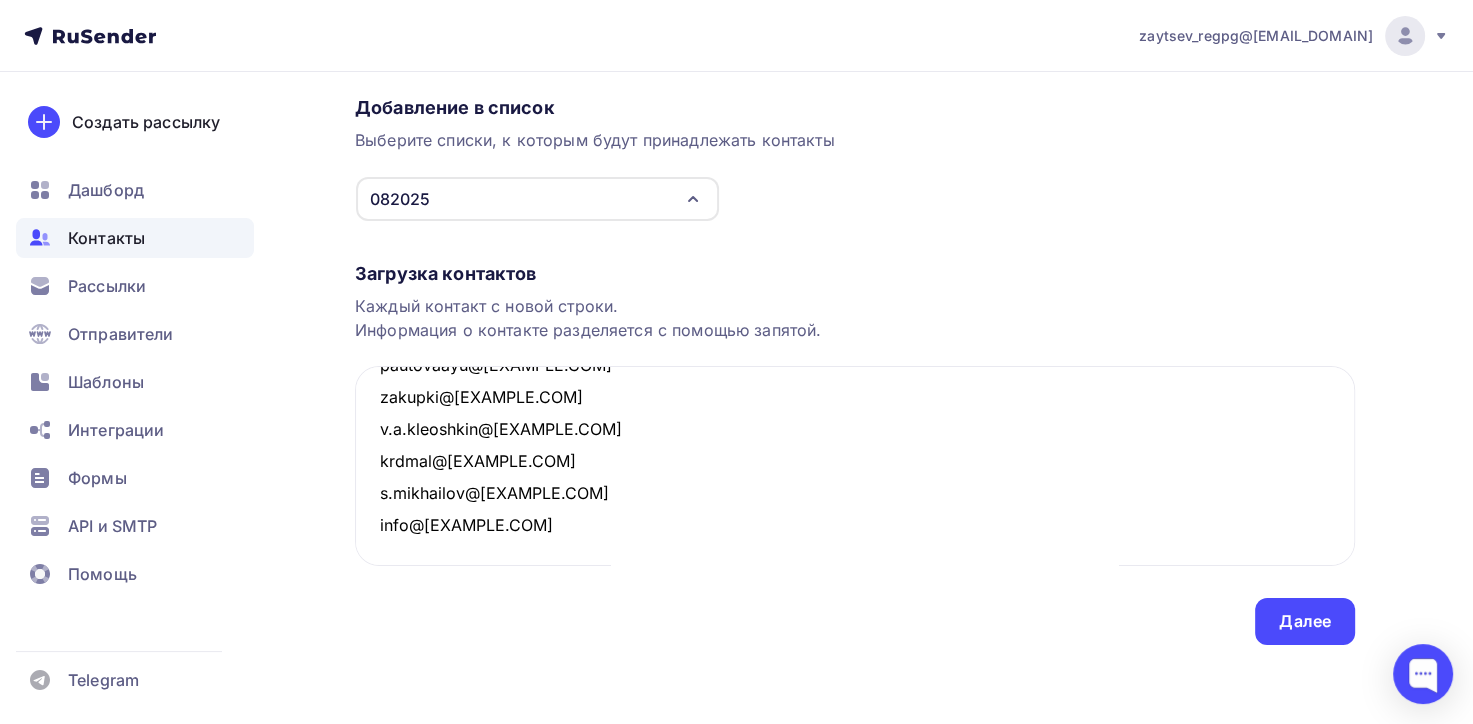 paste on "[EMAIL]" 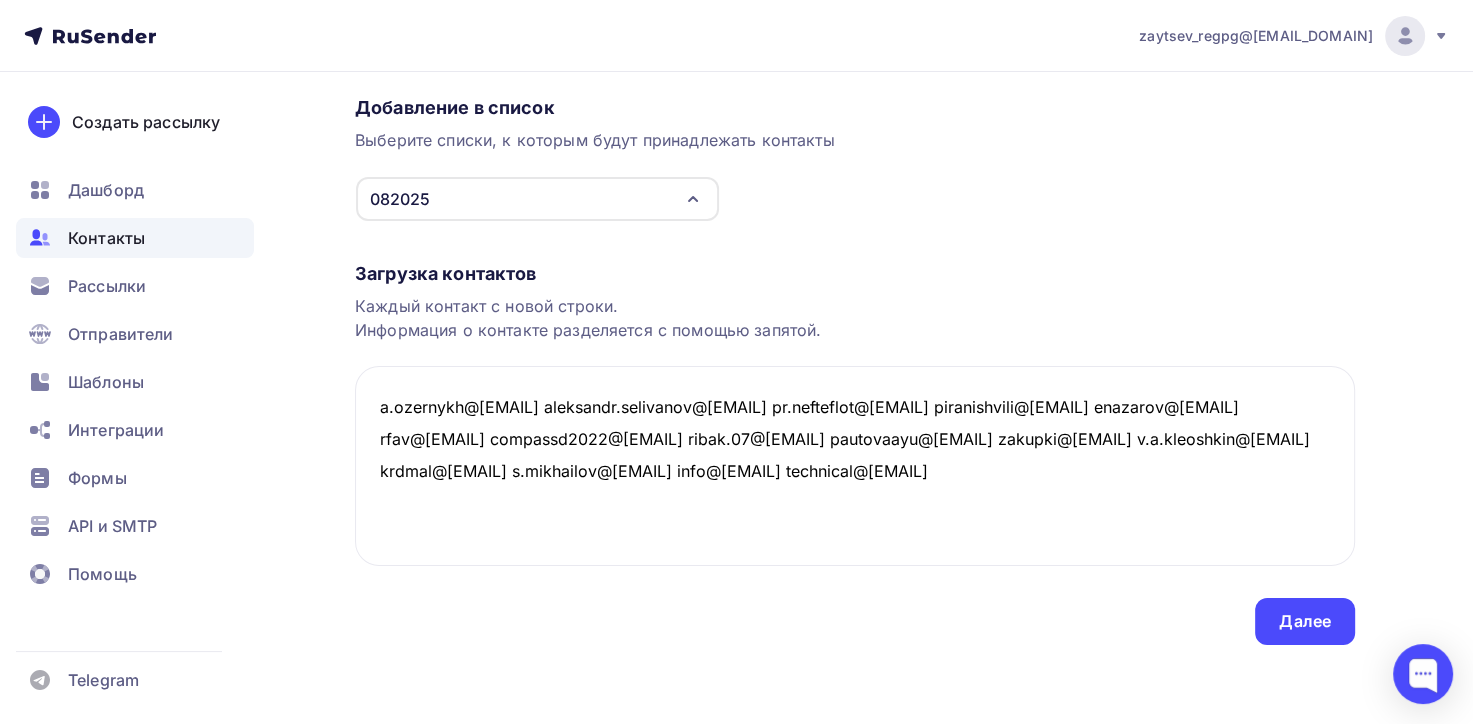 scroll, scrollTop: 331, scrollLeft: 0, axis: vertical 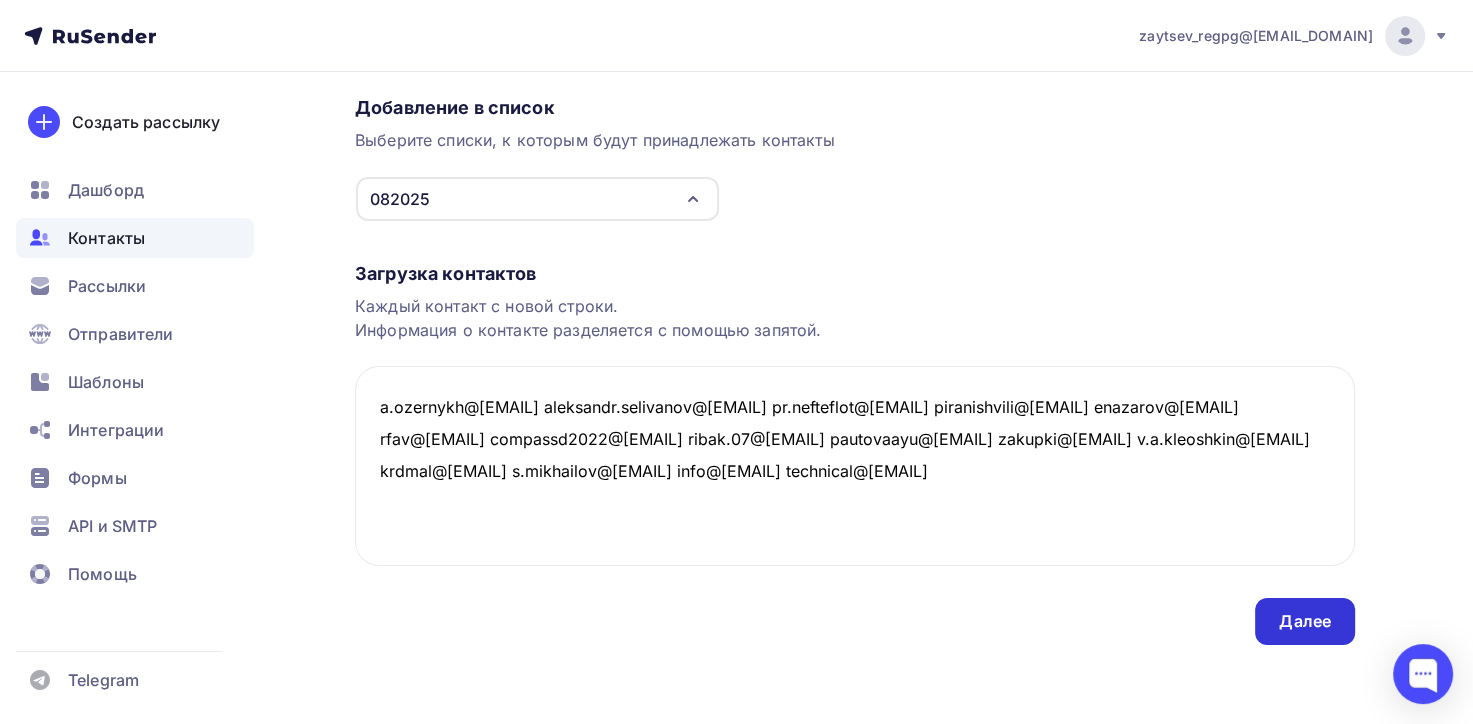 type on "a.ozernykh@[EMAIL] aleksandr.selivanov@[EMAIL] pr.nefteflot@[EMAIL] piranishvili@[EMAIL] enazarov@[EMAIL] rfav@[EMAIL] compassd2022@[EMAIL] ribak.07@[EMAIL] pautovaayu@[EMAIL] zakupki@[EMAIL] v.a.kleoshkin@[EMAIL] krdmal@[EMAIL] s.mikhailov@[EMAIL] info@[EMAIL] technical@[EMAIL]" 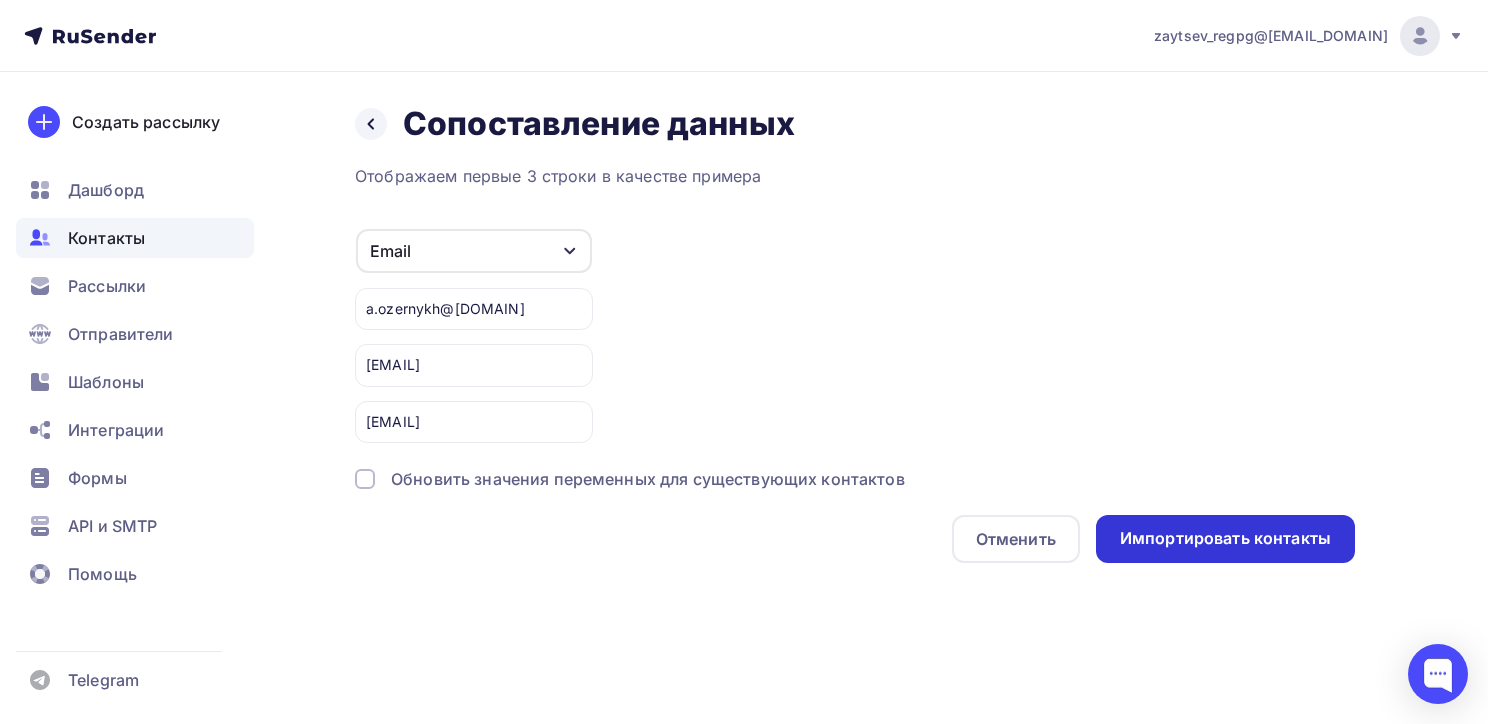 click on "Импортировать контакты" at bounding box center (1225, 538) 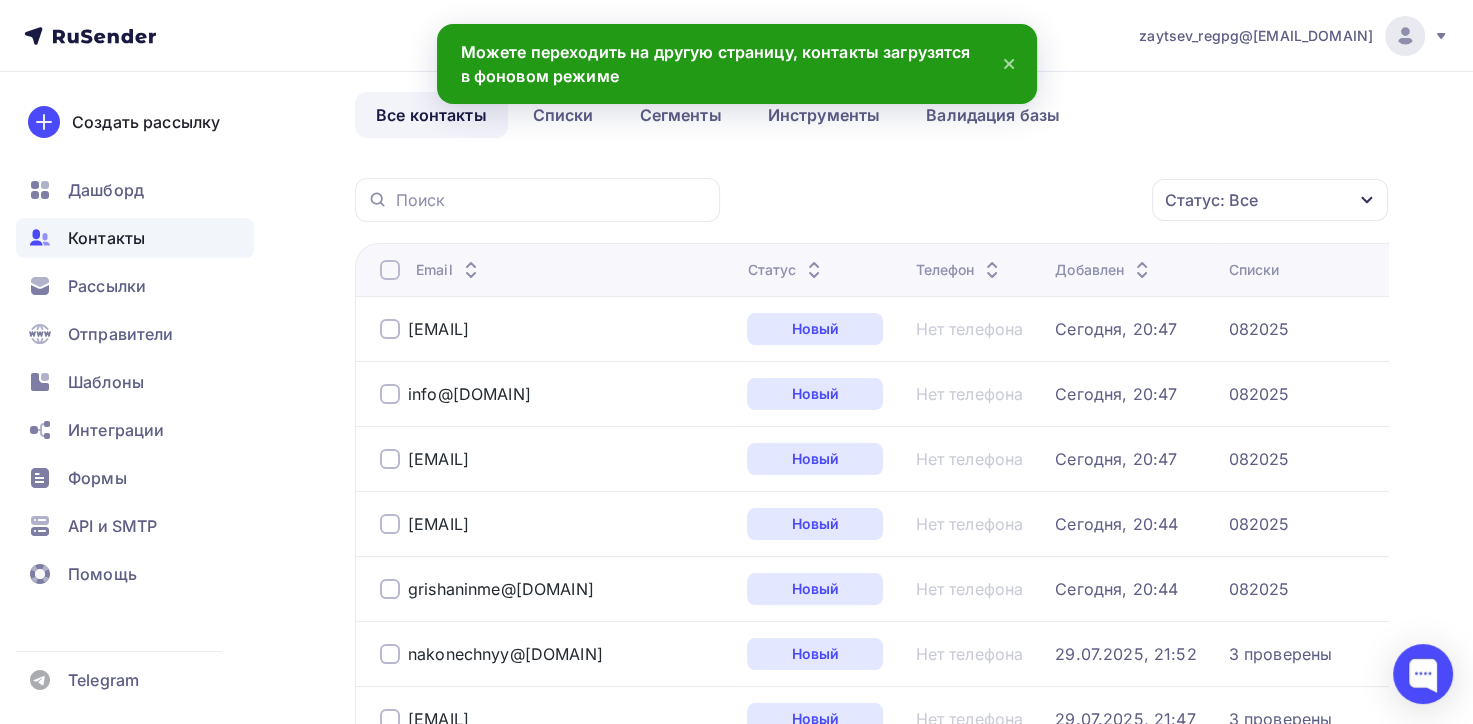 scroll, scrollTop: 0, scrollLeft: 0, axis: both 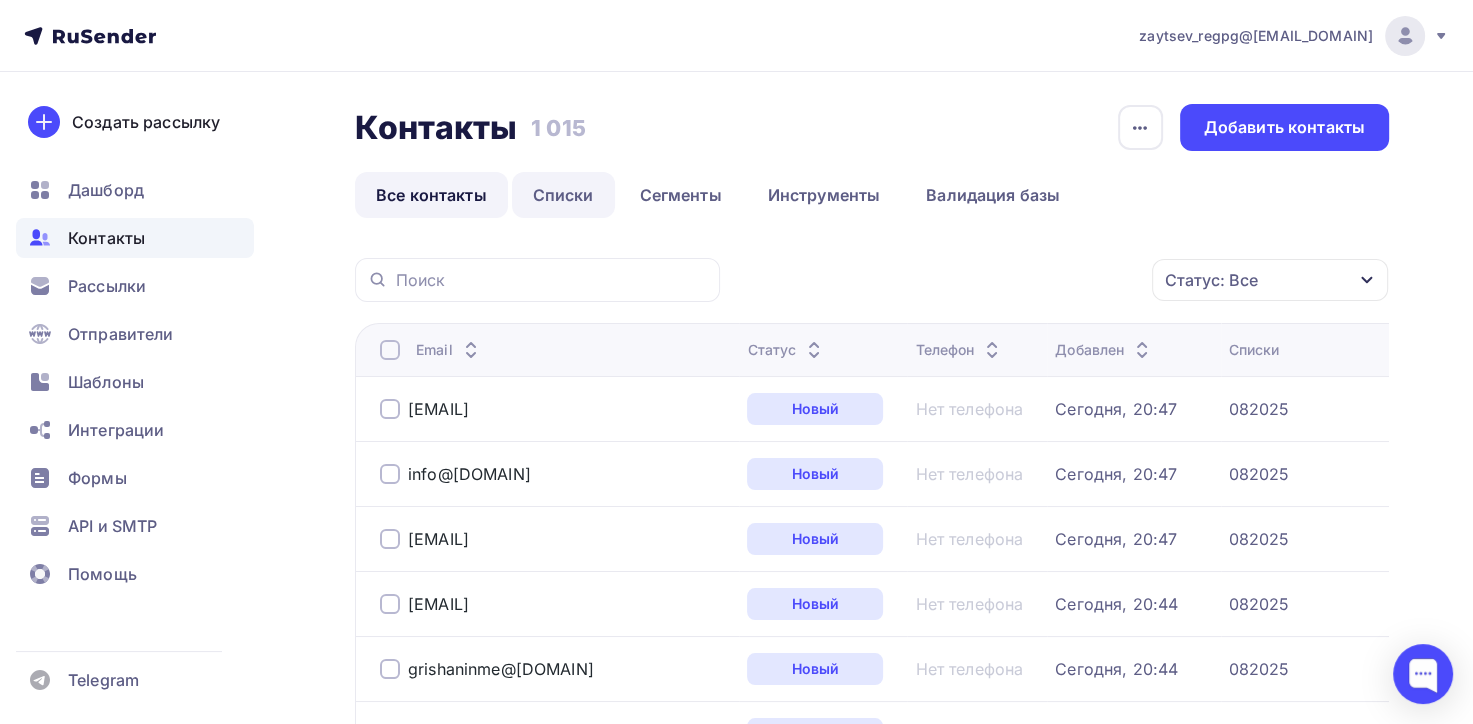 click on "Списки" at bounding box center (563, 195) 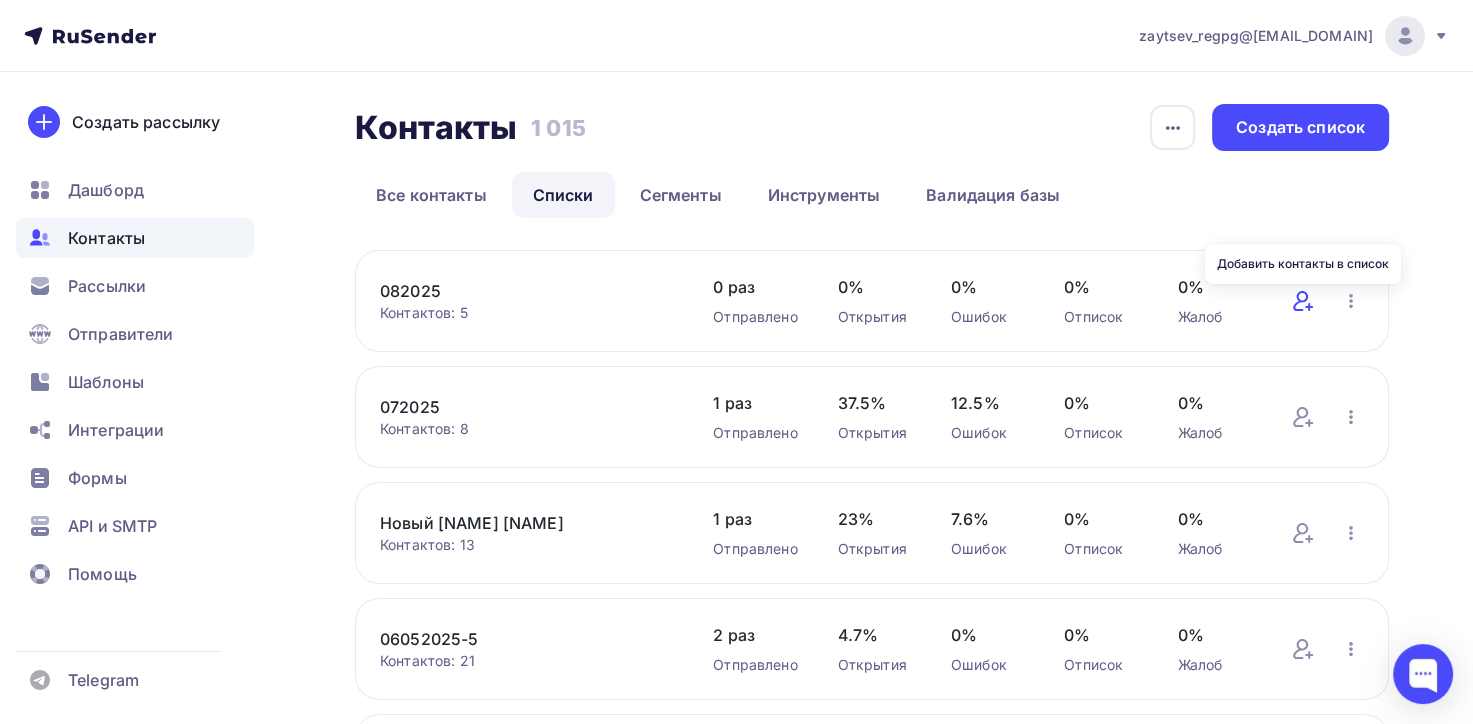 click 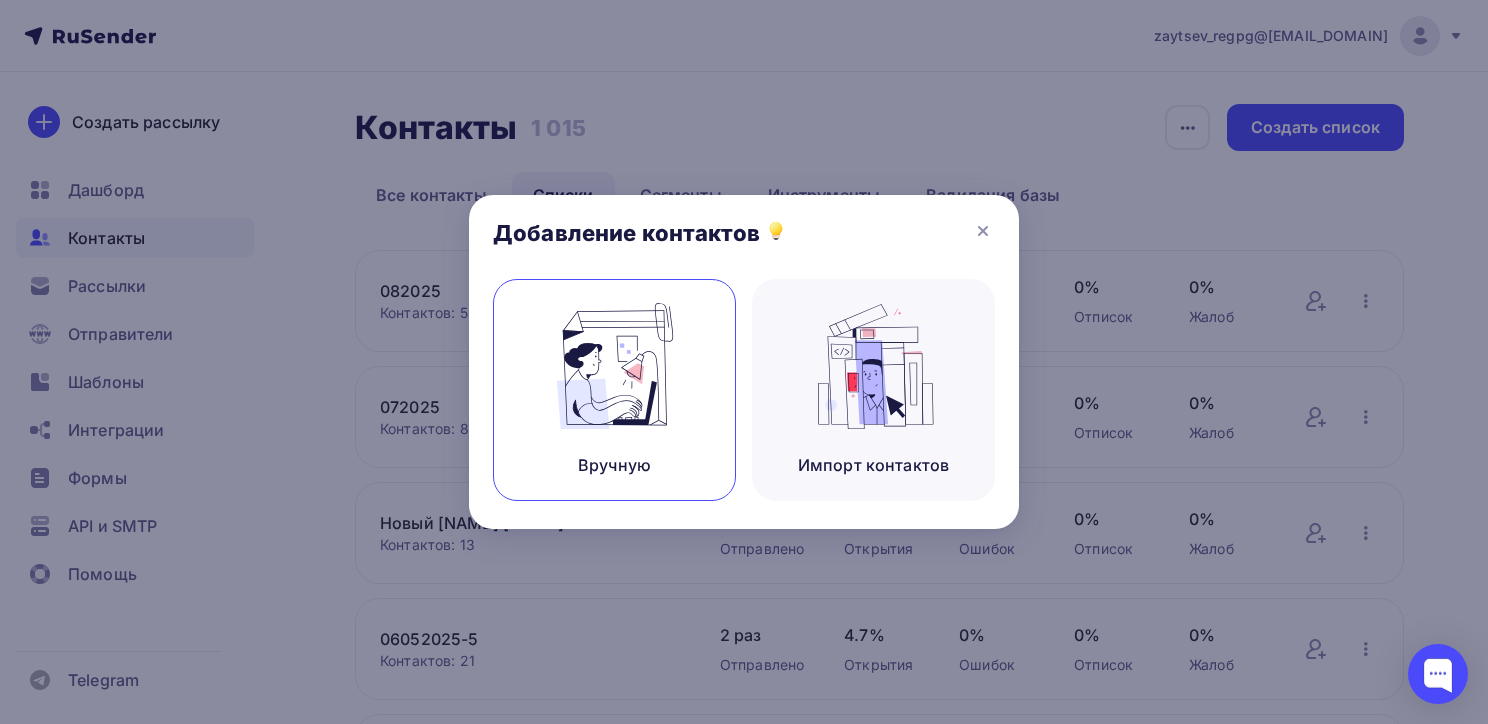 click at bounding box center [615, 366] 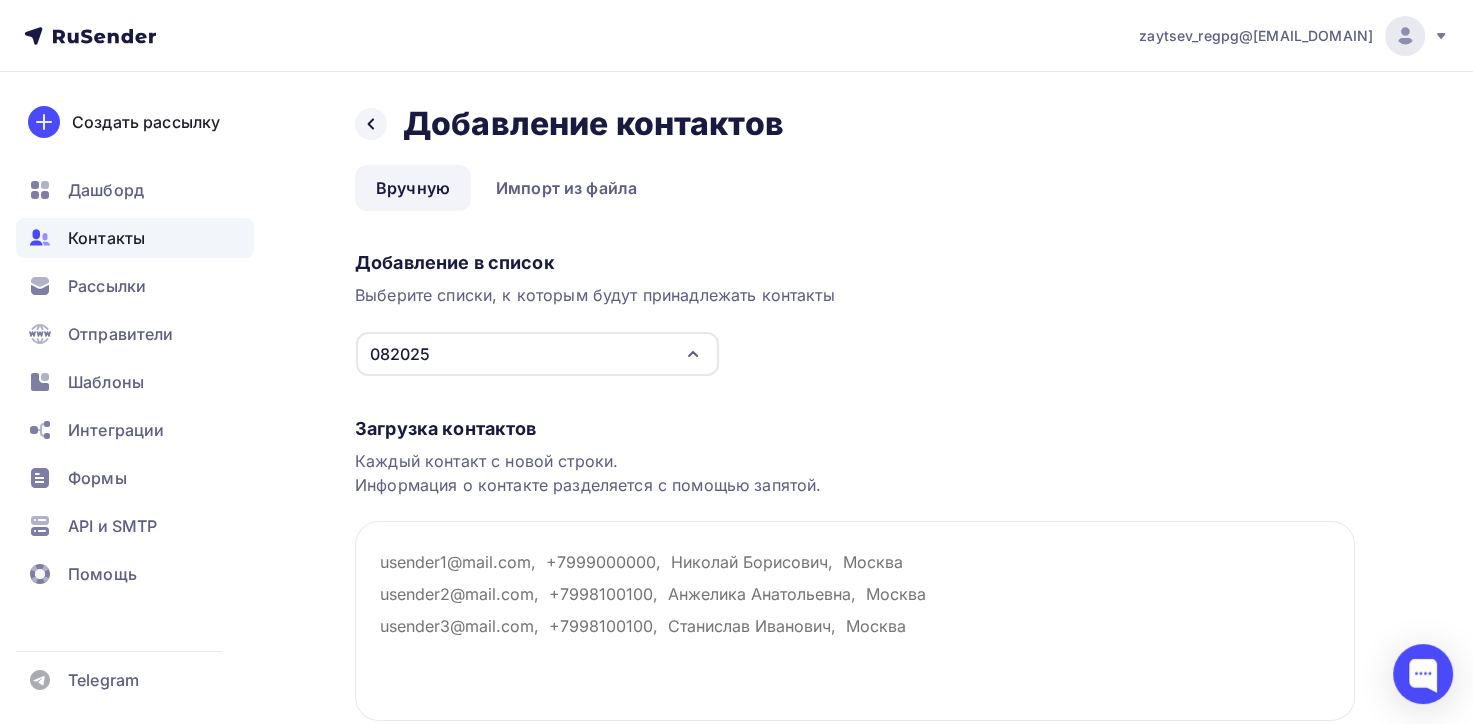 paste on "Алексей Трифонов <[EMAIL]>" 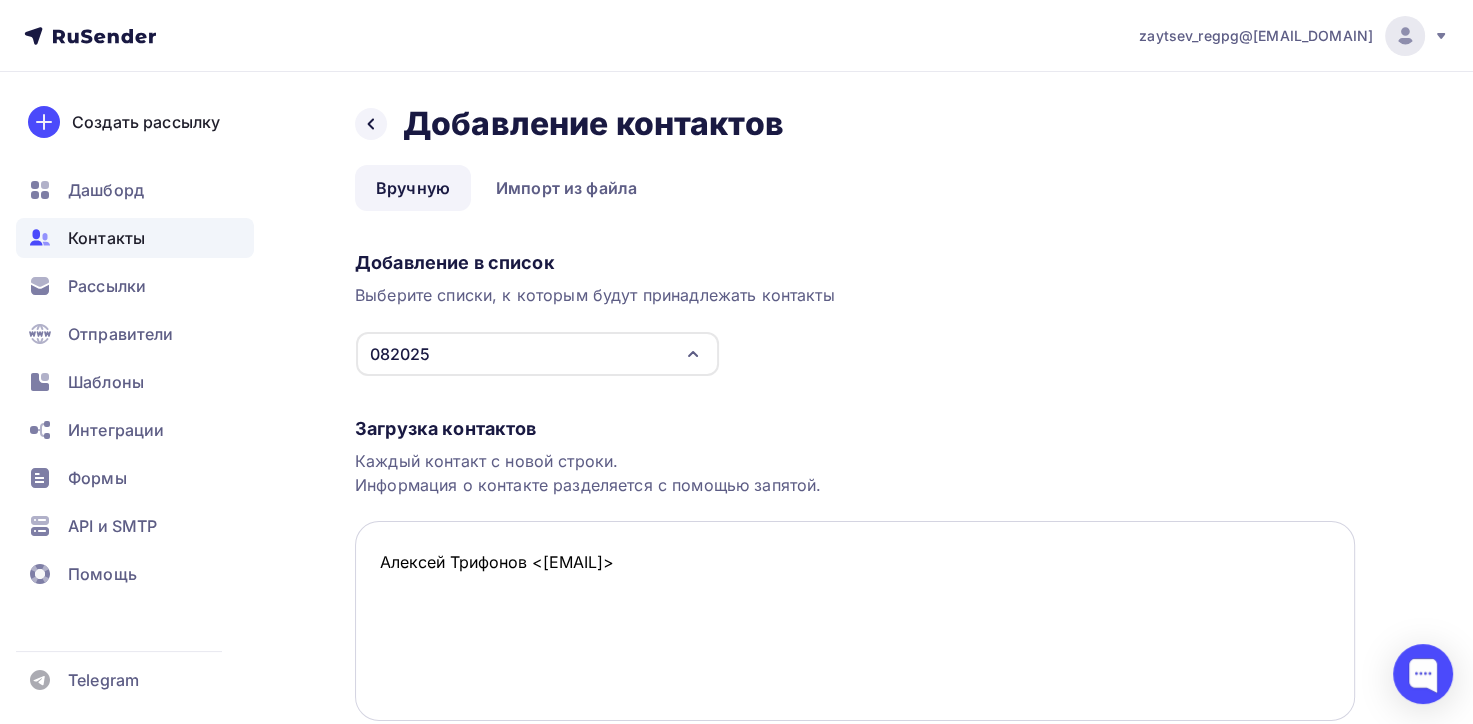 click on "Алексей Трифонов <[EMAIL]>" at bounding box center (855, 621) 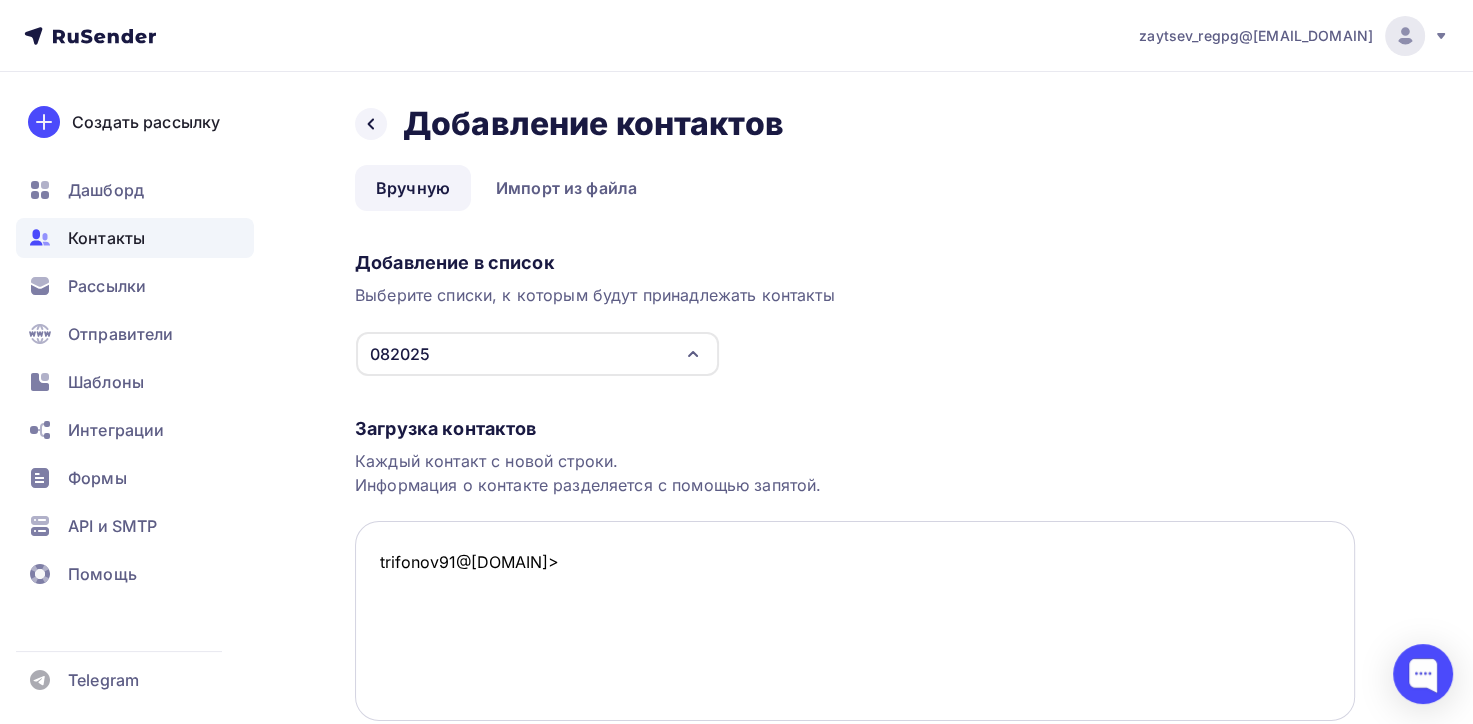 click on "trifonov91@[DOMAIN]>" at bounding box center (855, 621) 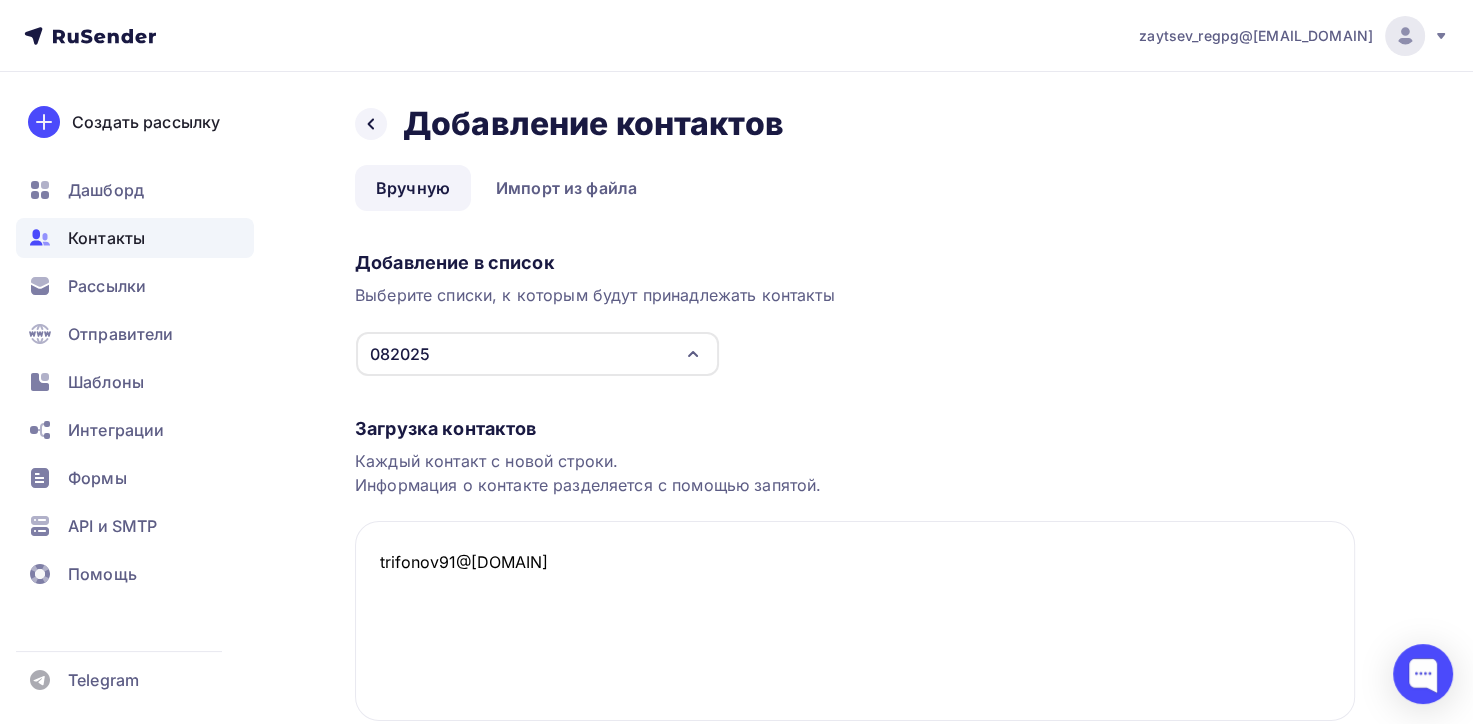 paste on "[EMAIL]" 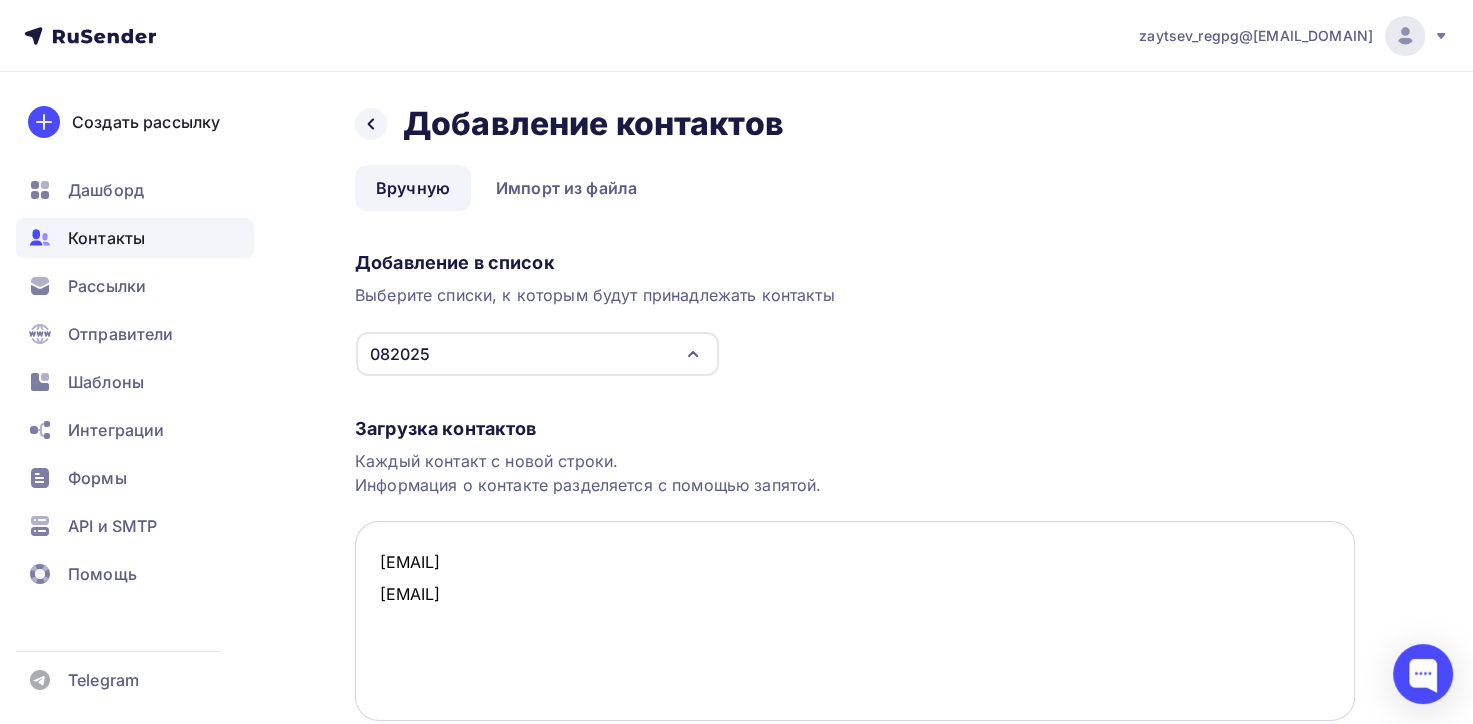 paste on "tech_marine@[EMAIL_DOMAIN]" 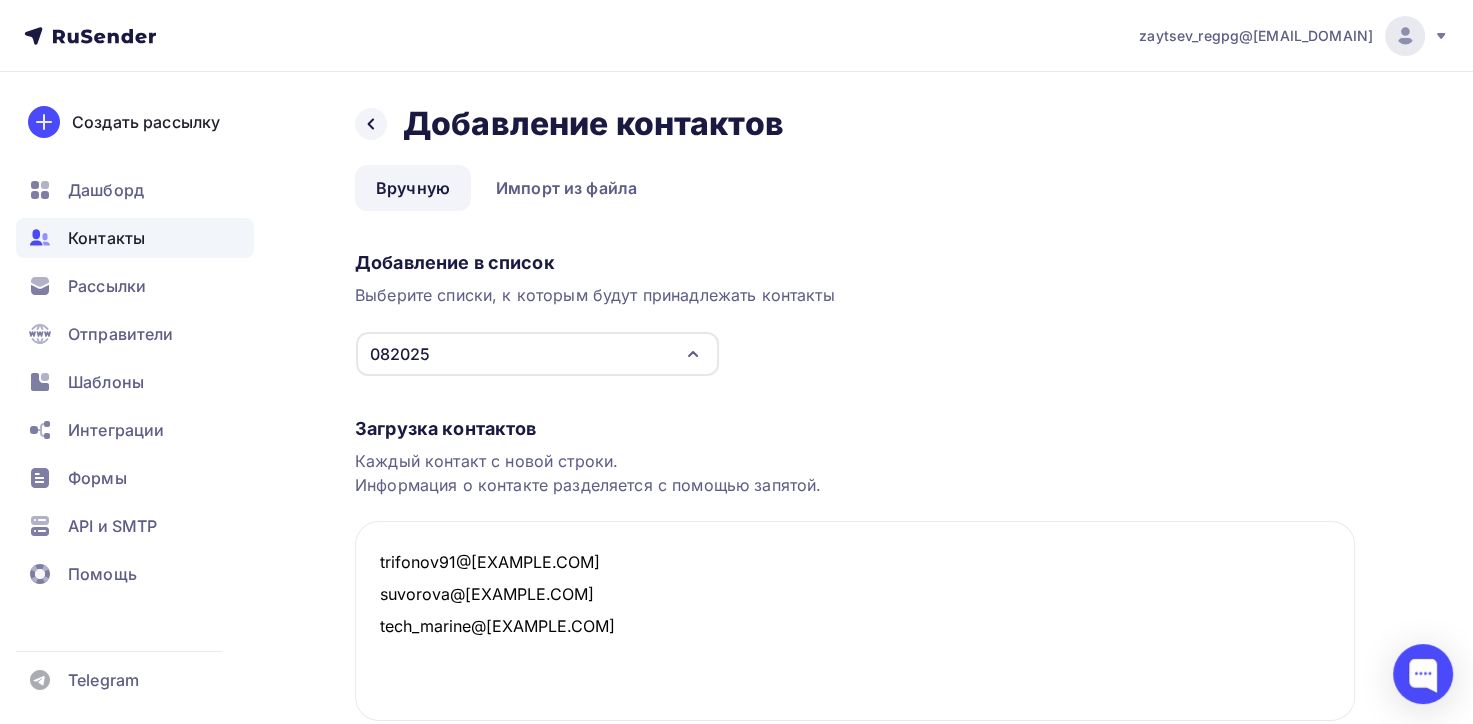 paste on "Artem Vinogradov <vinogradov-aa@[EXAMPLE.COM]>" 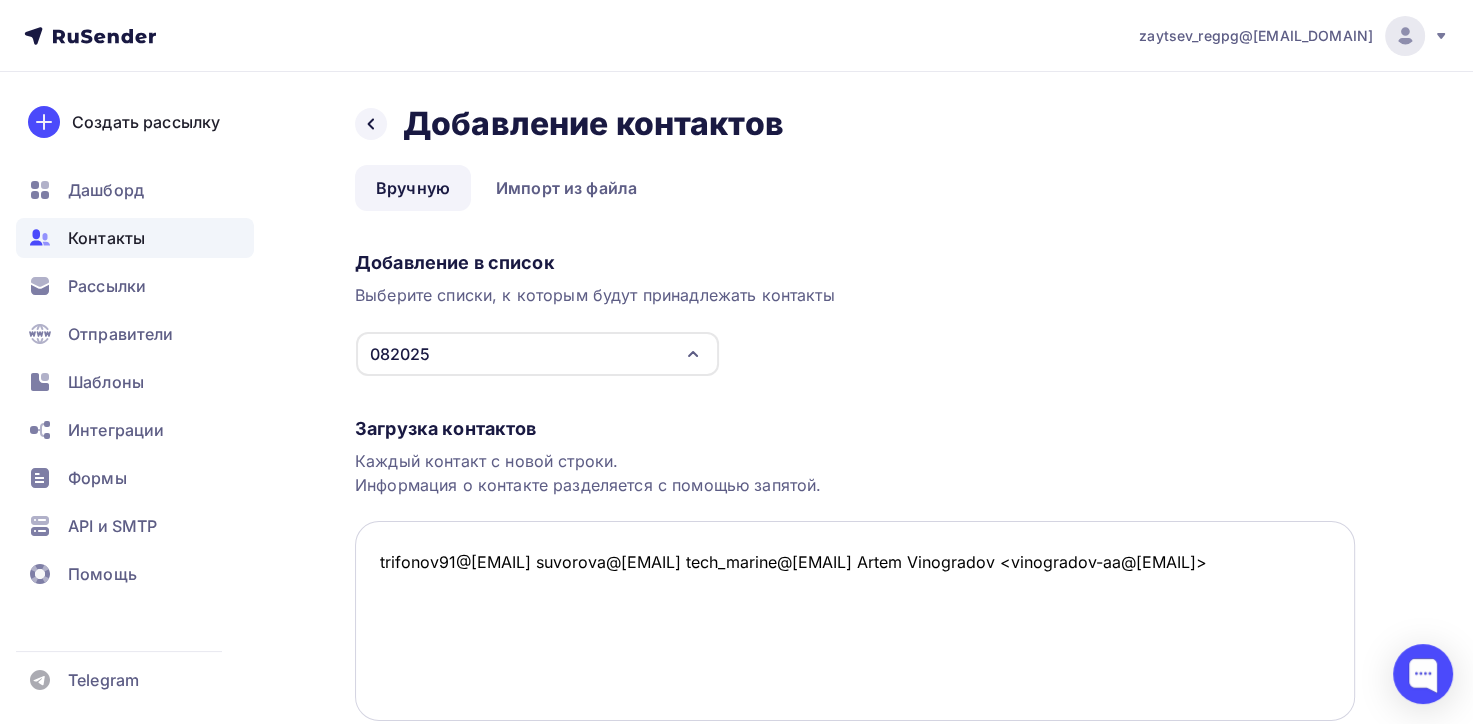 click on "trifonov91@[EMAIL] suvorova@[EMAIL] tech_marine@[EMAIL] Artem Vinogradov <vinogradov-aa@[EMAIL]>" at bounding box center [855, 621] 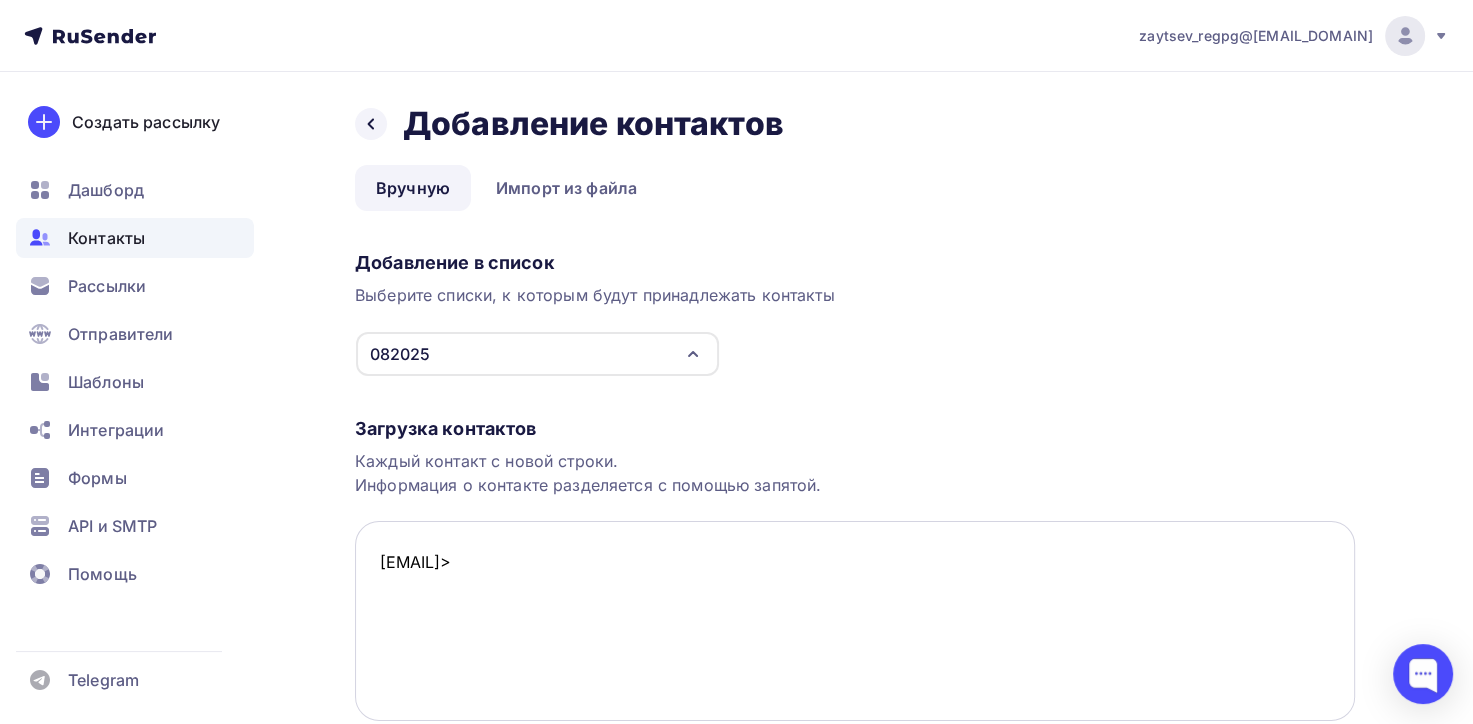 click on "[EMAIL]>" at bounding box center [855, 621] 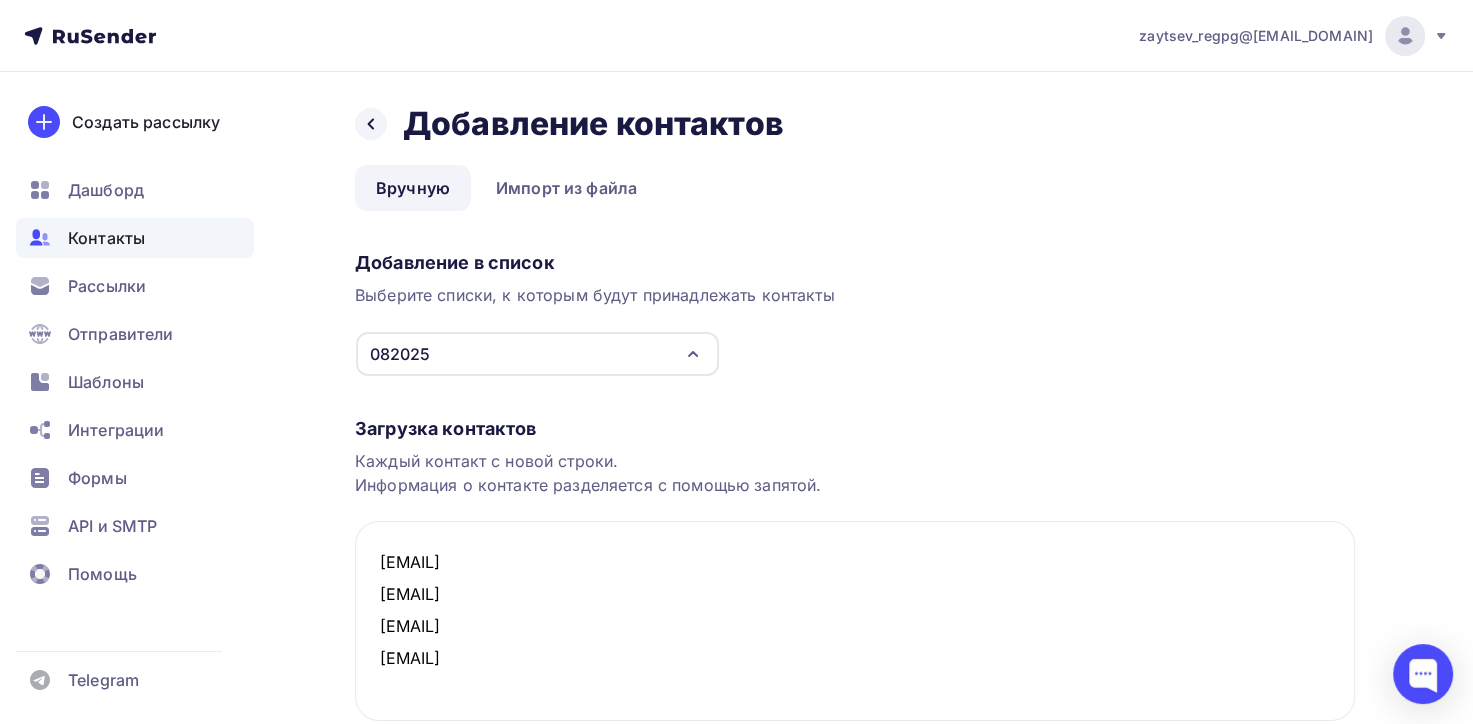 paste on "kupriyanov@[EMAIL_DOMAIN]" 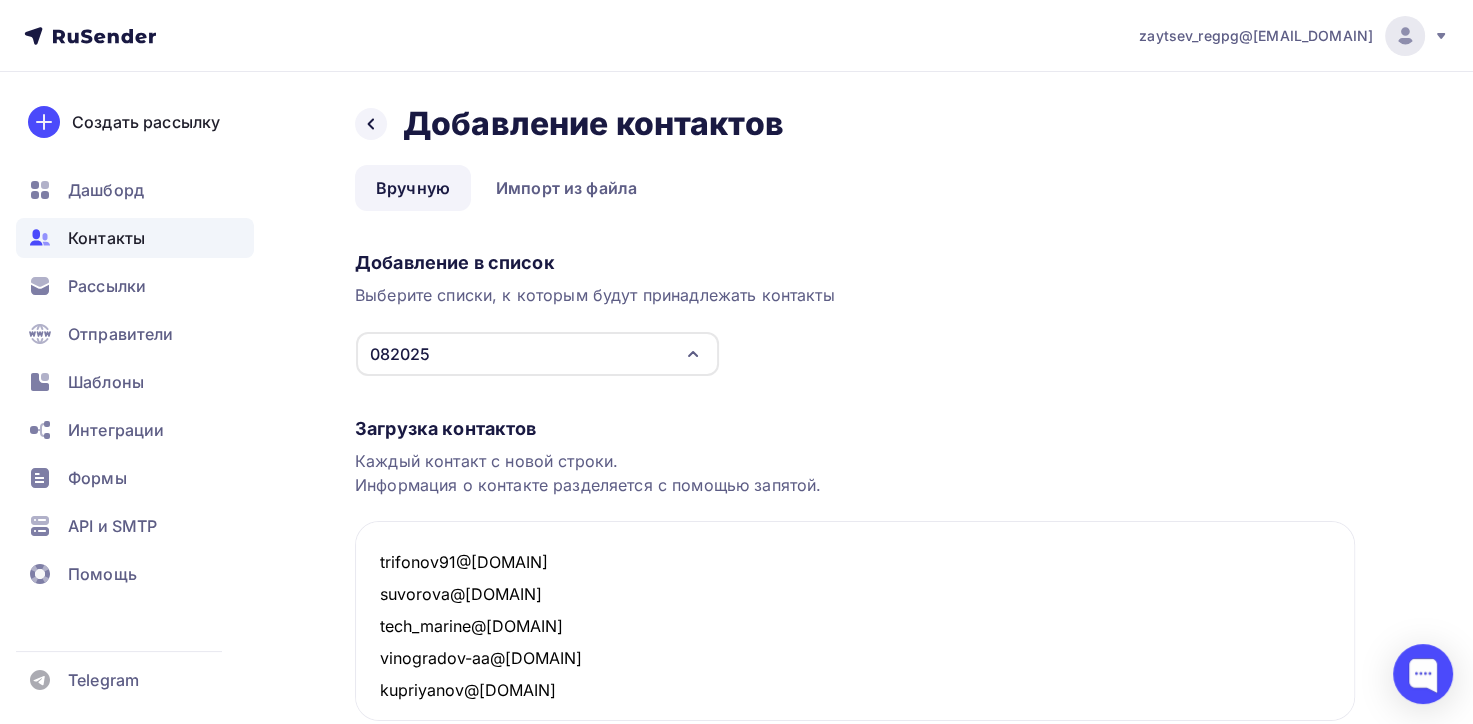 scroll, scrollTop: 11, scrollLeft: 0, axis: vertical 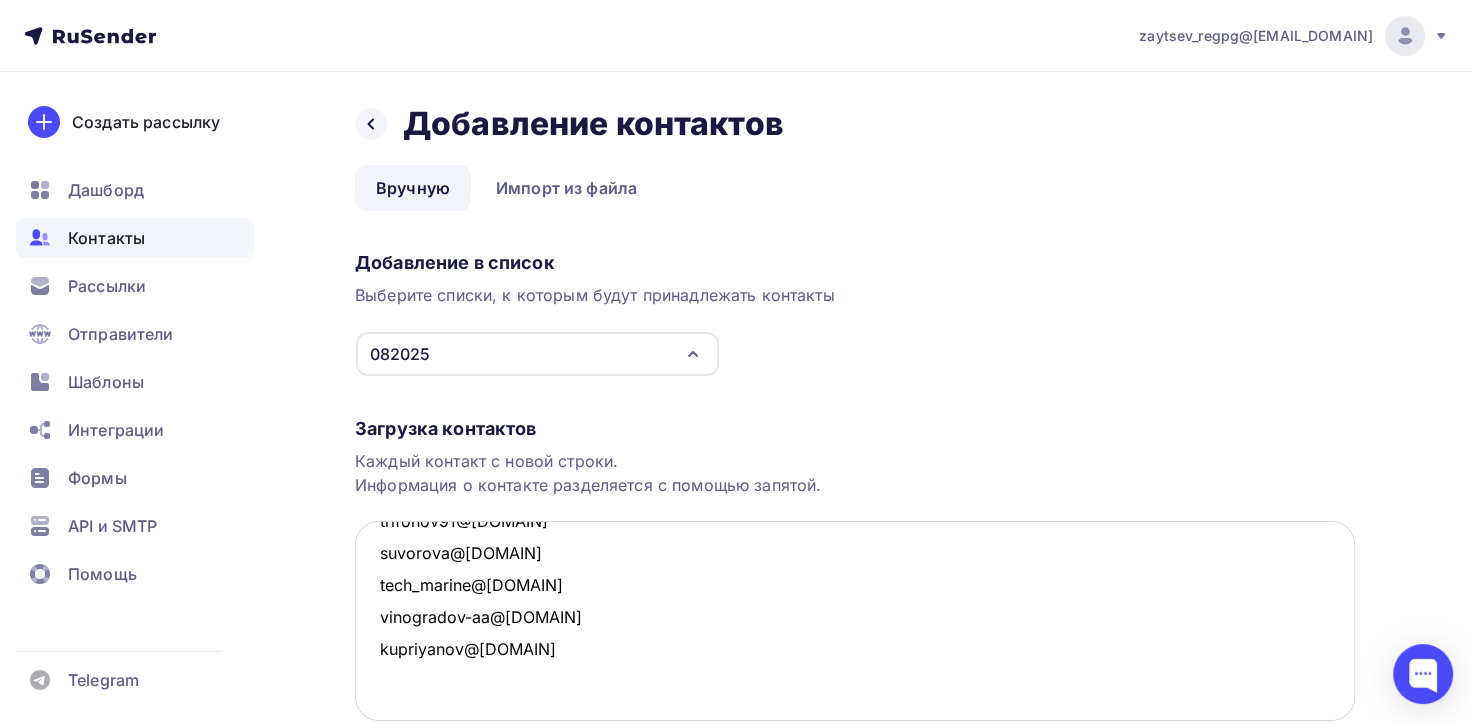 paste on "Галкин Андрей Юрьевич <galkinay@[EMAIL_DOMAIN]>" 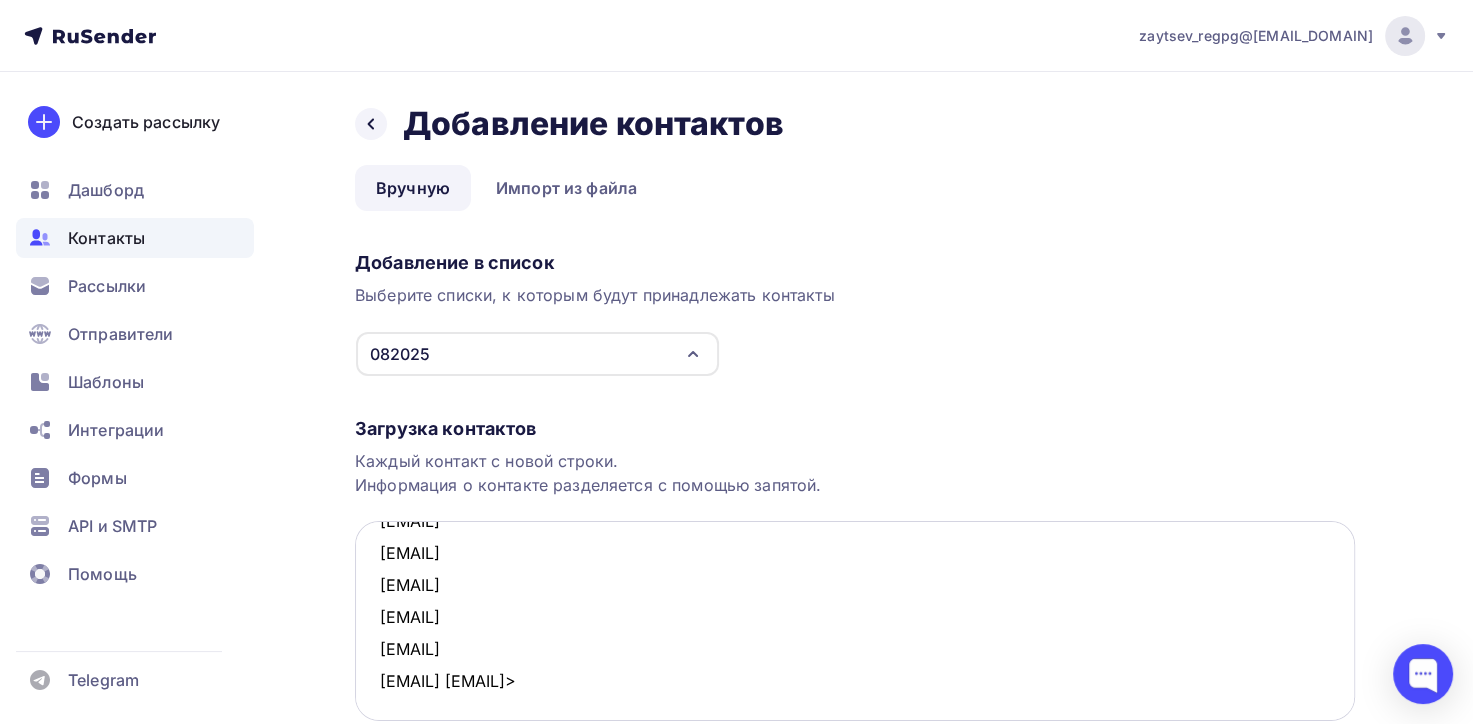 click on "[EMAIL]
[EMAIL]
[EMAIL]
[EMAIL]
[EMAIL]
[EMAIL] [EMAIL]>" at bounding box center (855, 621) 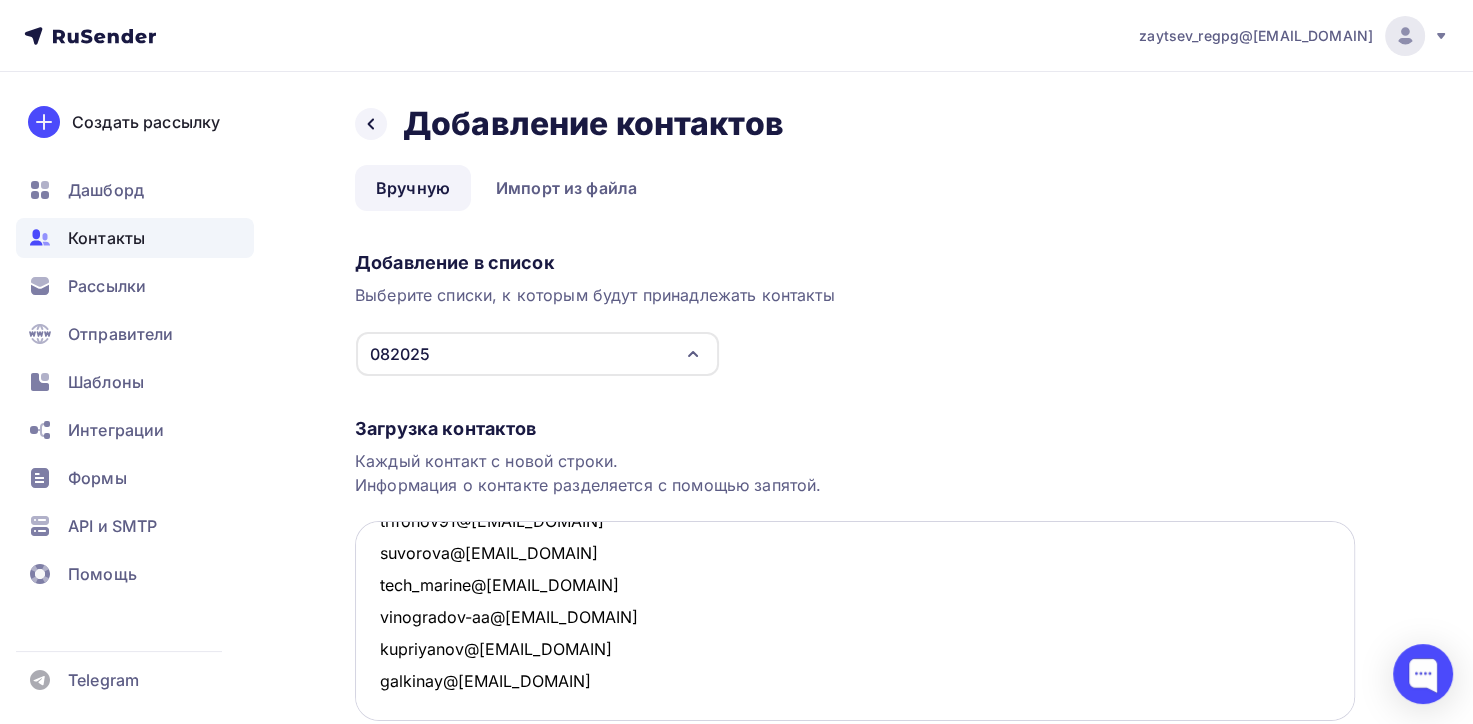 click on "trifonov91@[EMAIL_DOMAIN]
suvorova@[EMAIL_DOMAIN]
tech_marine@[EMAIL_DOMAIN]
vinogradov-aa@[EMAIL_DOMAIN]
kupriyanov@[EMAIL_DOMAIN]
galkinay@[EMAIL_DOMAIN]" at bounding box center (855, 621) 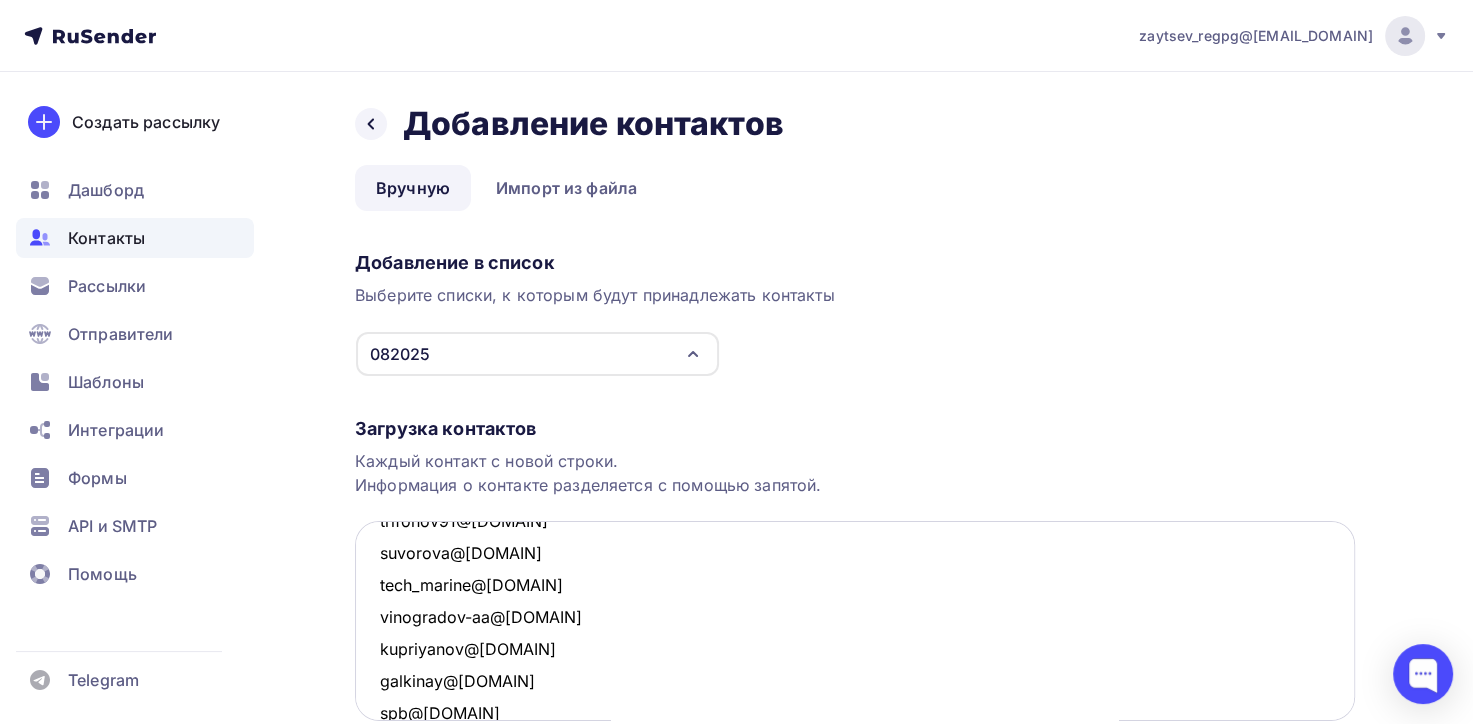 scroll, scrollTop: 43, scrollLeft: 0, axis: vertical 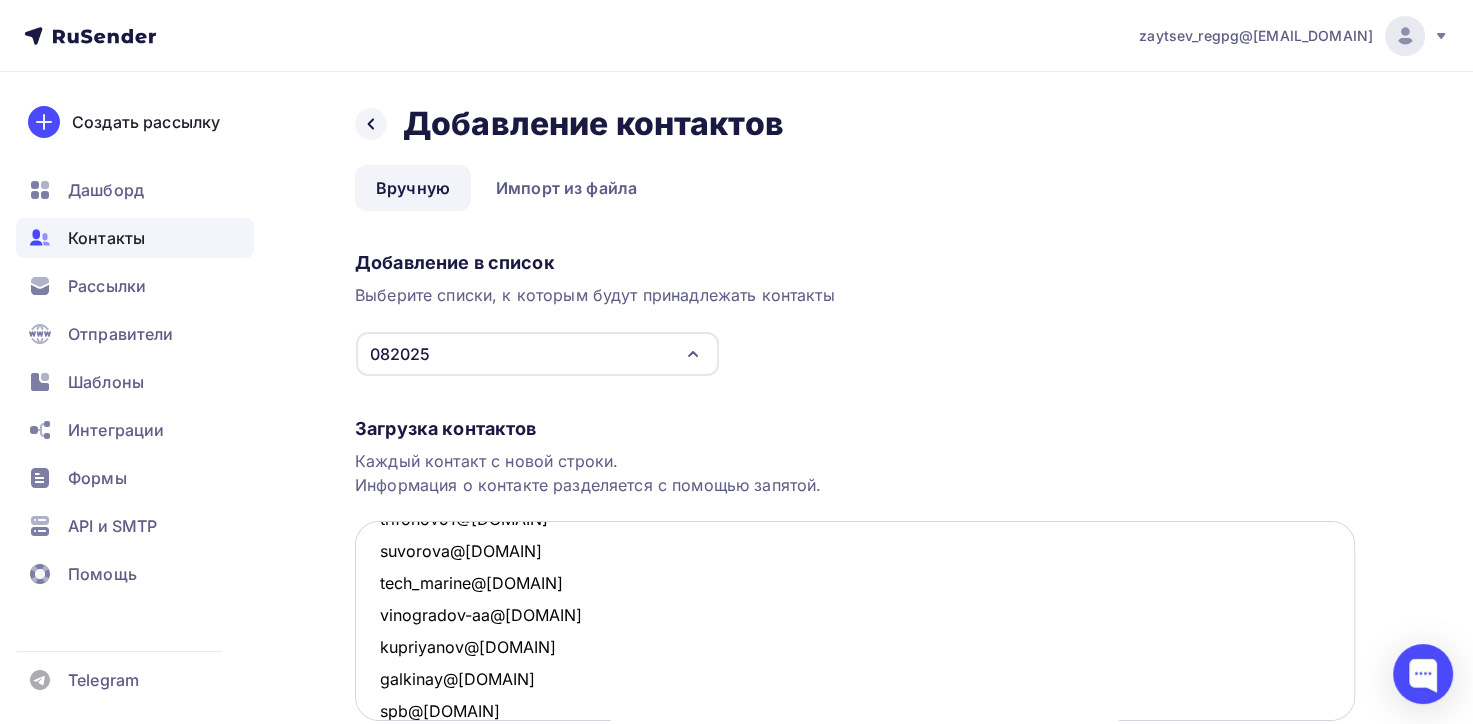 paste on "spb@[EMAIL_DOMAIN]" 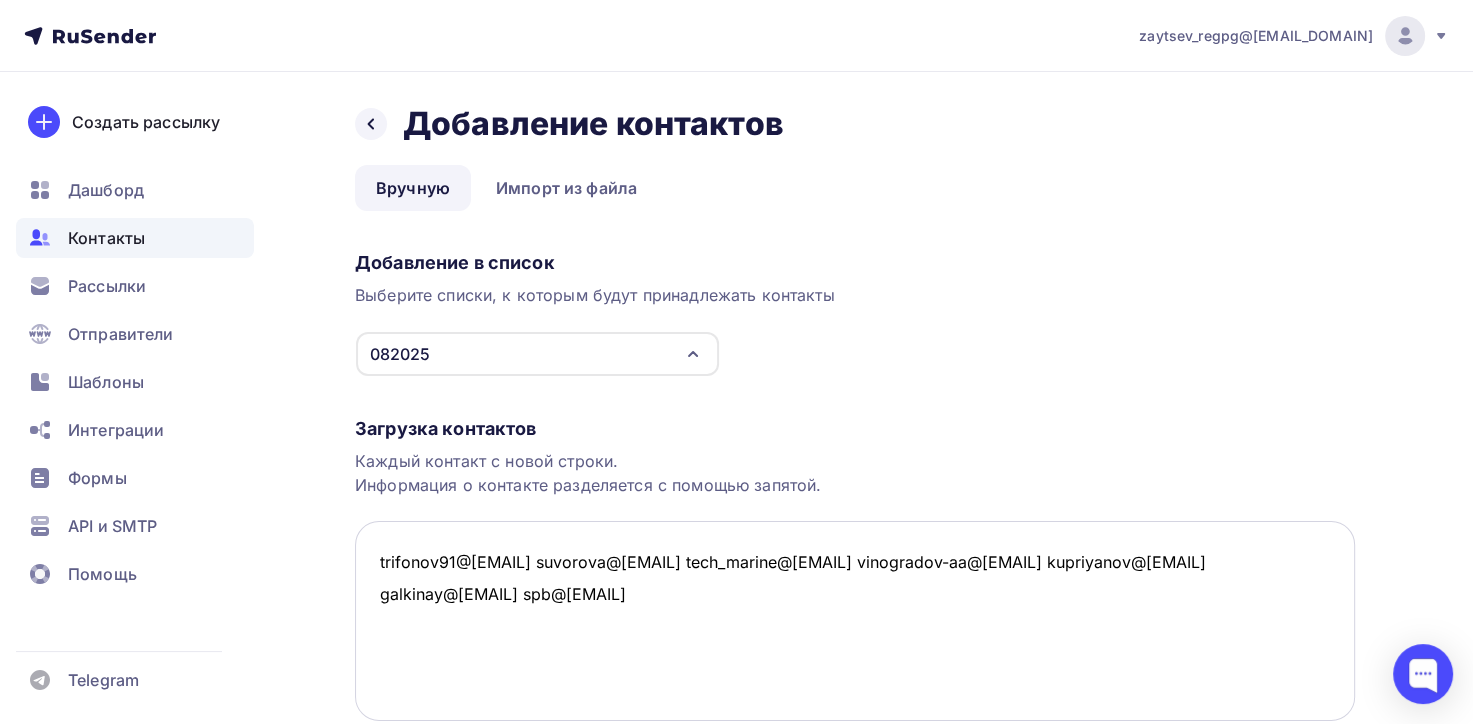 scroll, scrollTop: 75, scrollLeft: 0, axis: vertical 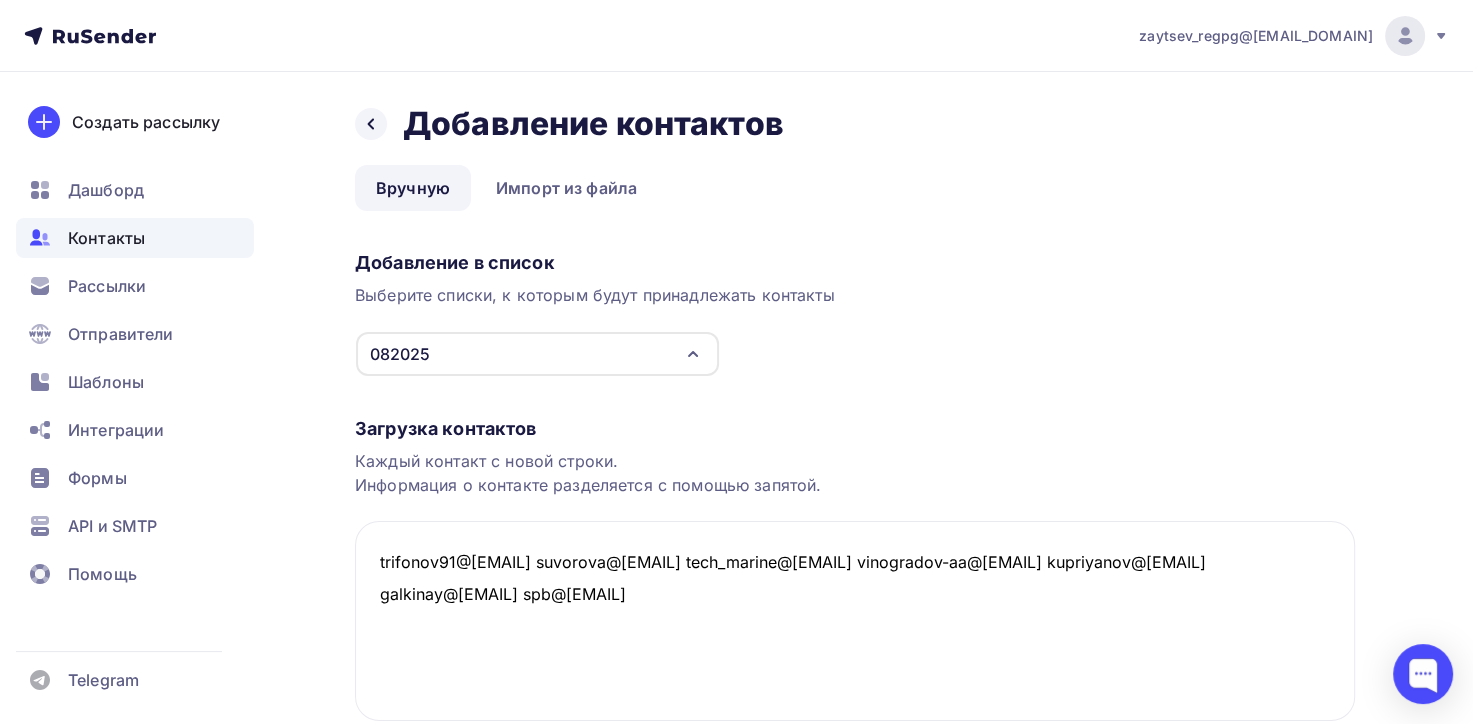 paste on "Елена <[EMAIL]>" 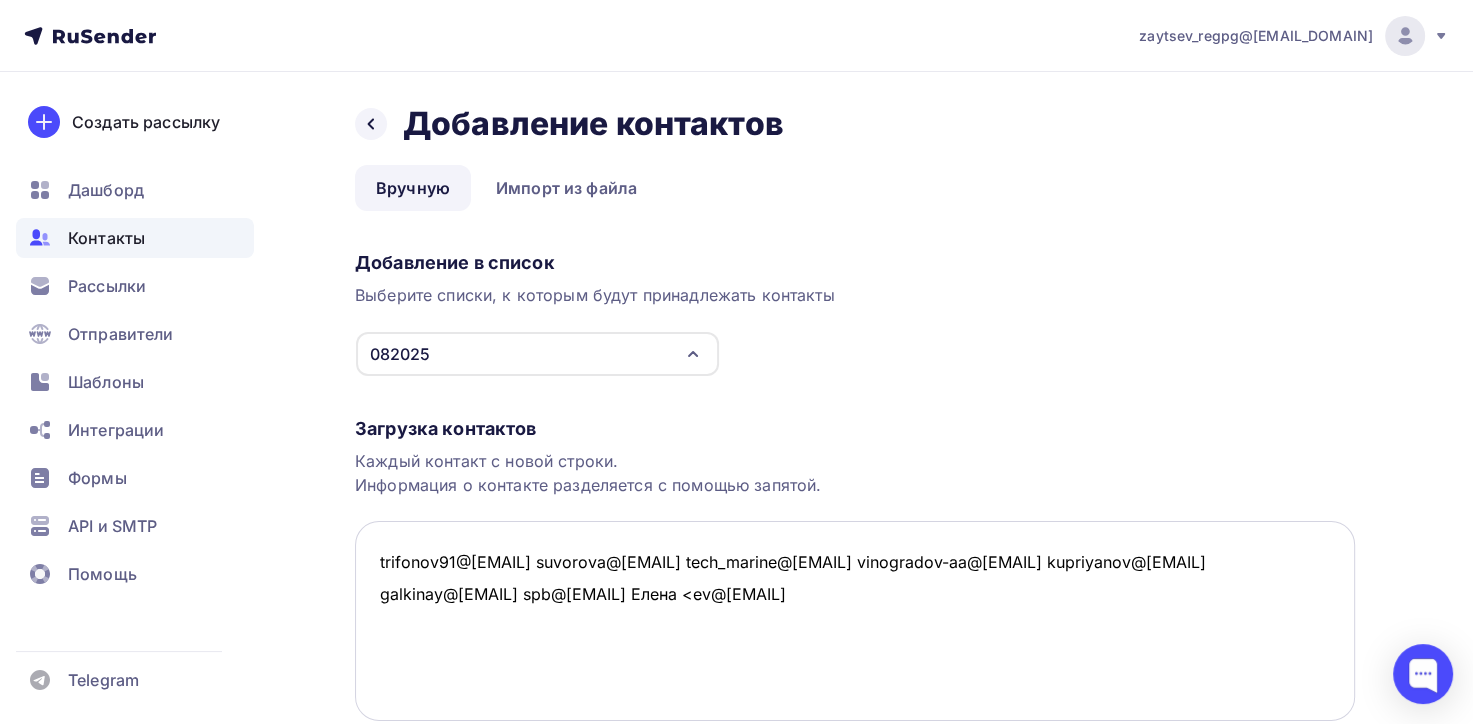 click on "trifonov91@[EMAIL] suvorova@[EMAIL] tech_marine@[EMAIL] vinogradov-aa@[EMAIL] kupriyanov@[EMAIL] galkinay@[EMAIL] spb@[EMAIL] Елена <ev@[EMAIL]" at bounding box center (855, 621) 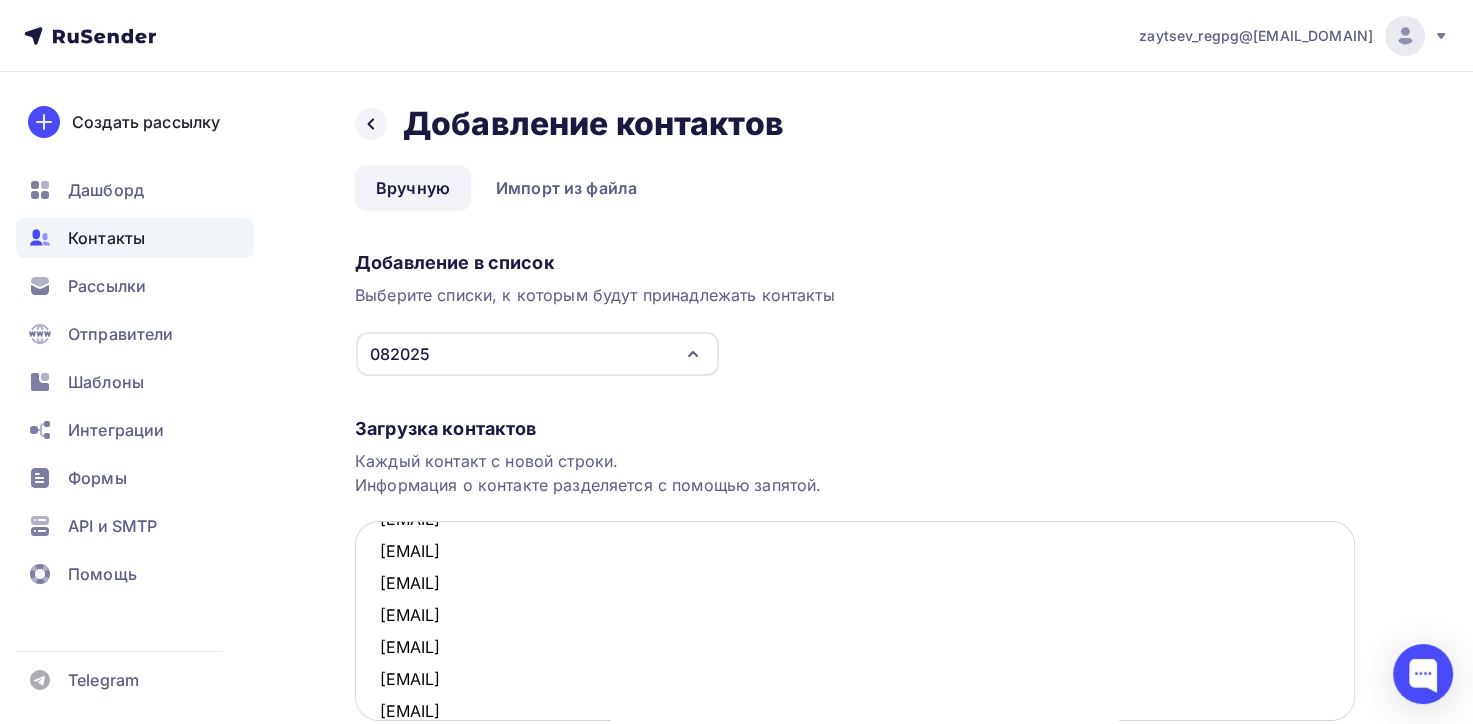 click on "[EMAIL]
[EMAIL]
[EMAIL]
[EMAIL]
[EMAIL]
[EMAIL]
[EMAIL]
[EMAIL]" at bounding box center [855, 621] 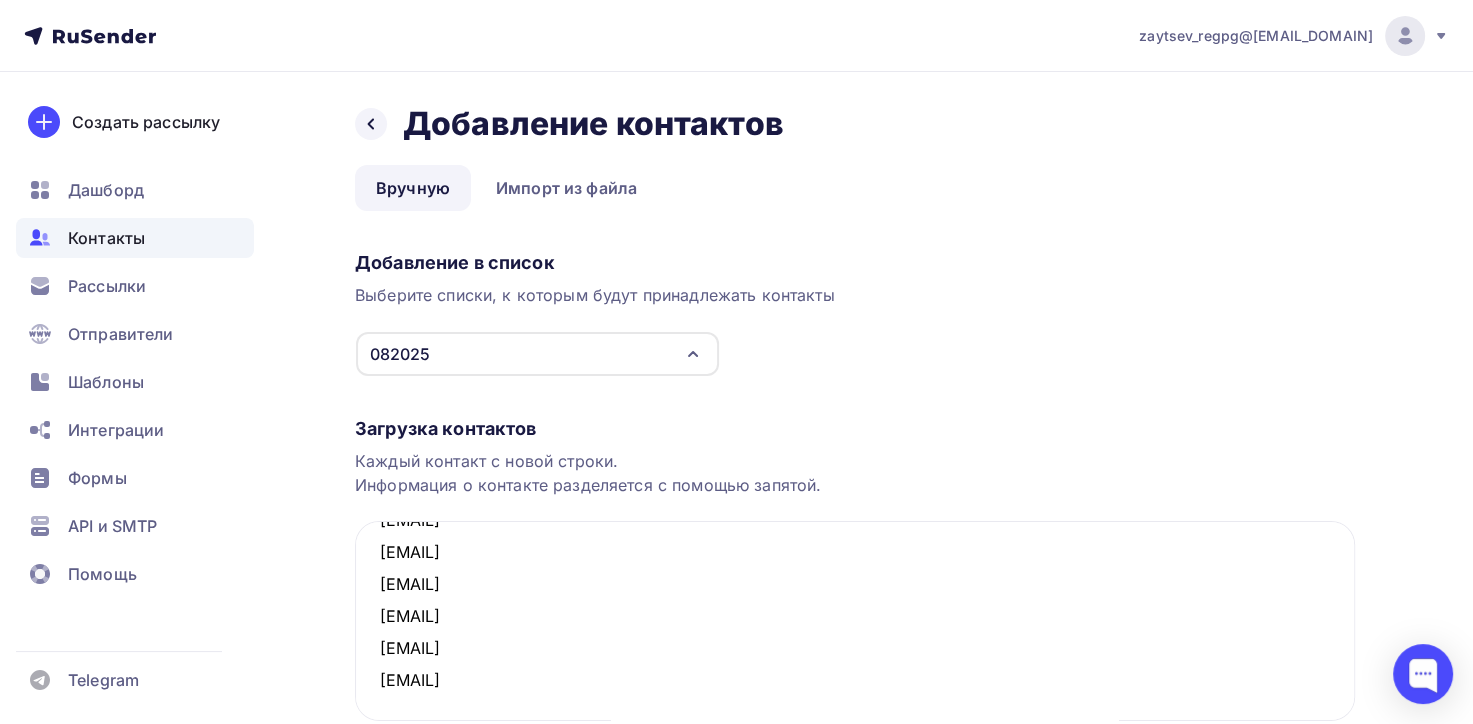paste on "[EMAIL]" 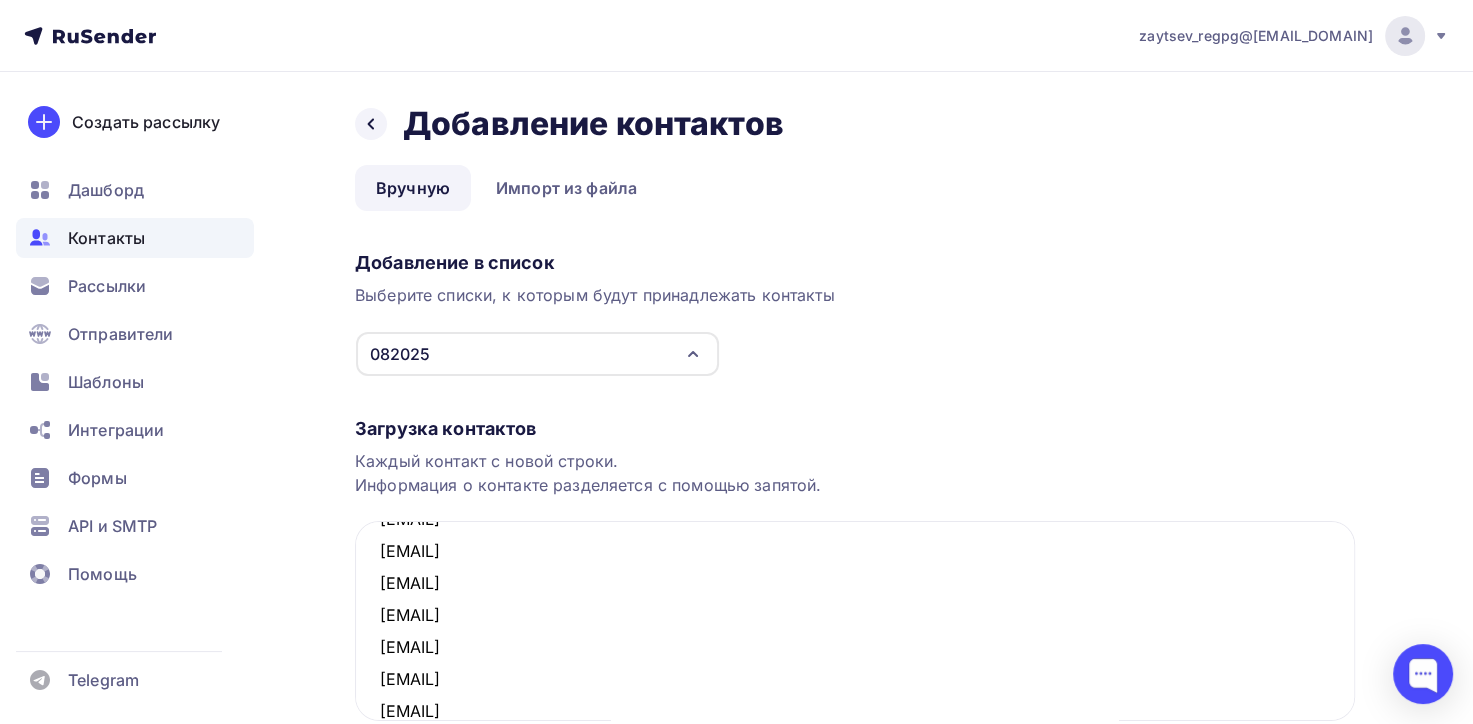 scroll, scrollTop: 139, scrollLeft: 0, axis: vertical 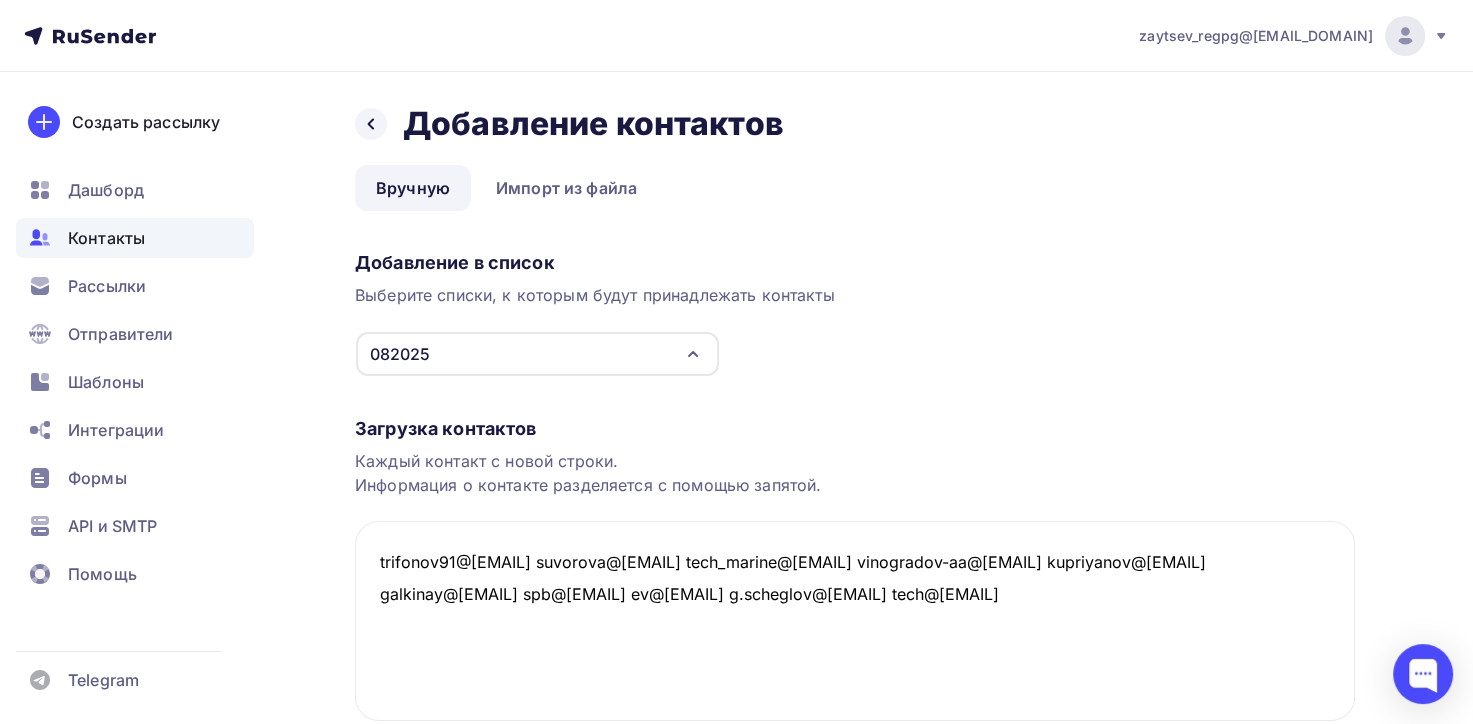 paste on "Бориско Николай Анатольевич <n.borisko@[EMAIL_DOMAIN]>" 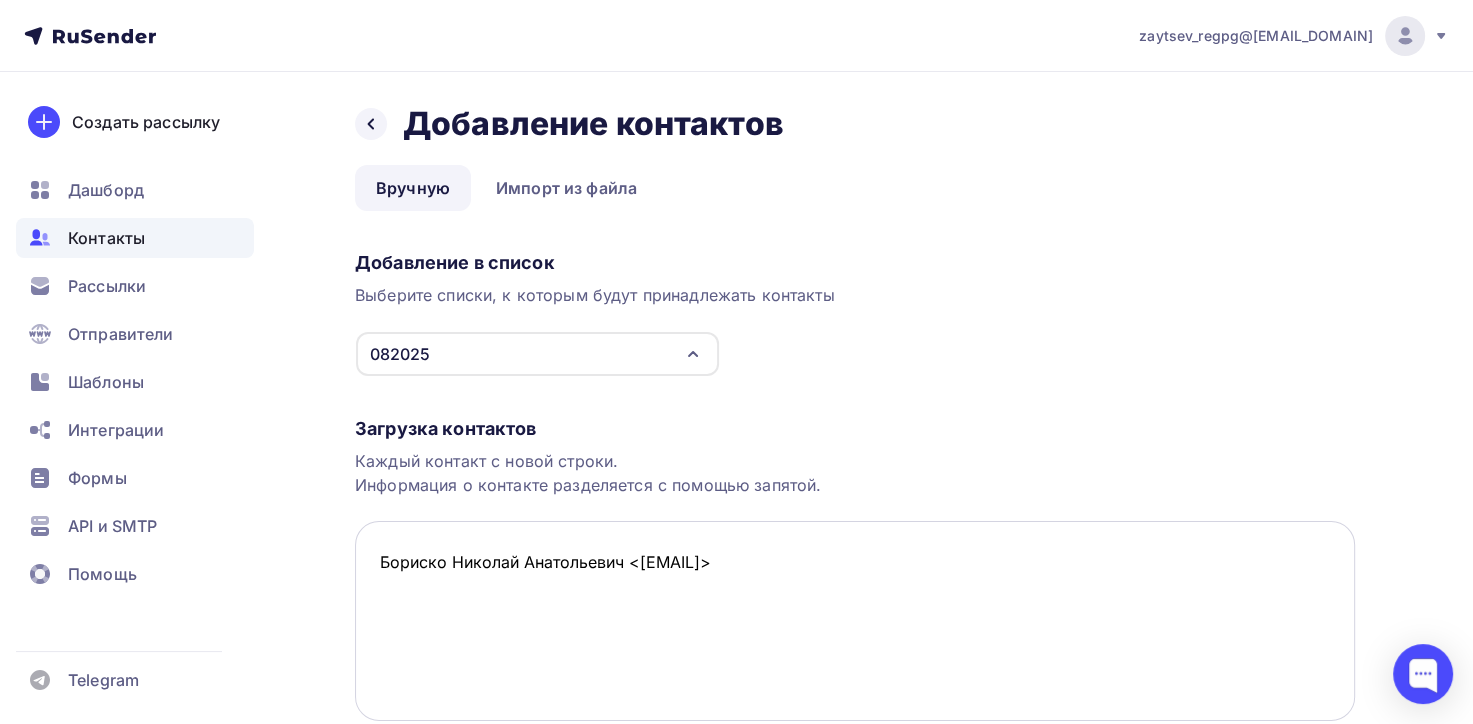 scroll, scrollTop: 201, scrollLeft: 0, axis: vertical 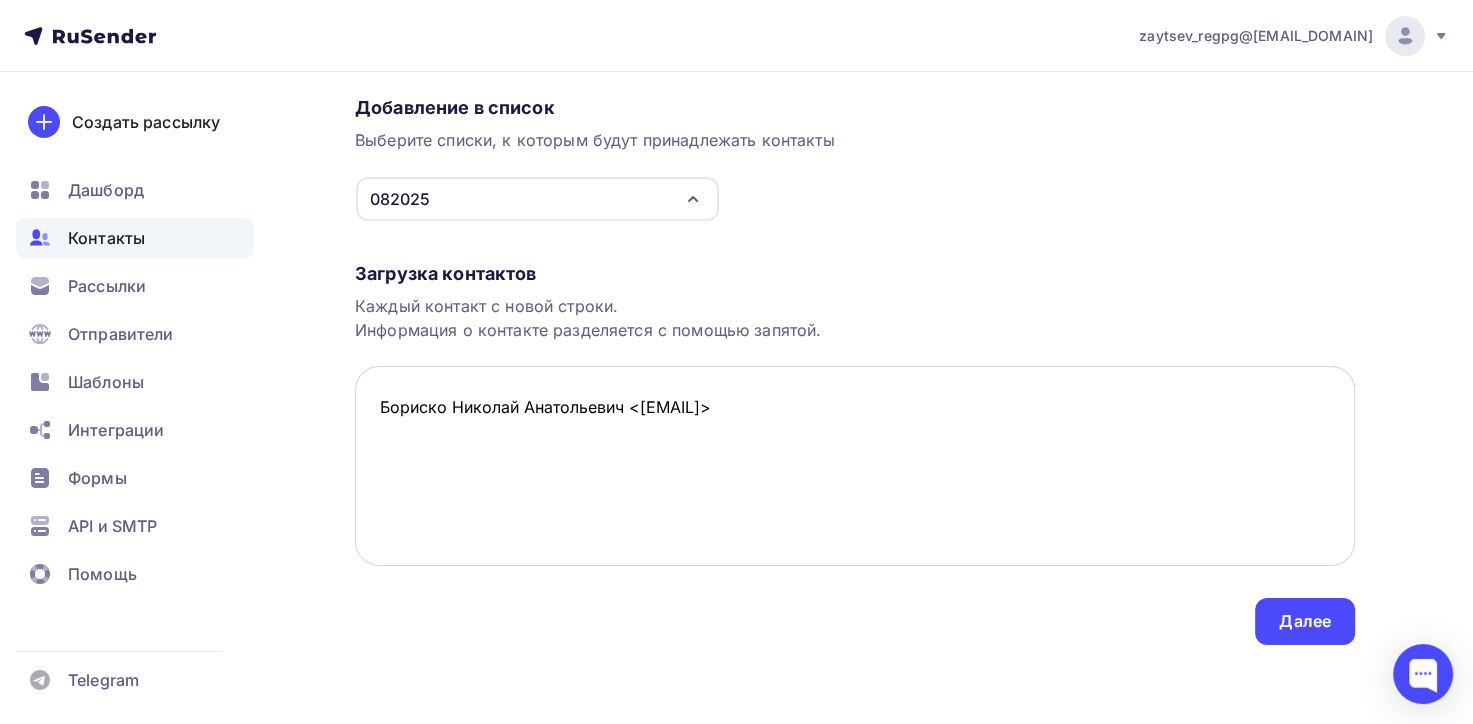 click on "Бориско Николай Анатольевич <[EMAIL]>" at bounding box center (855, 466) 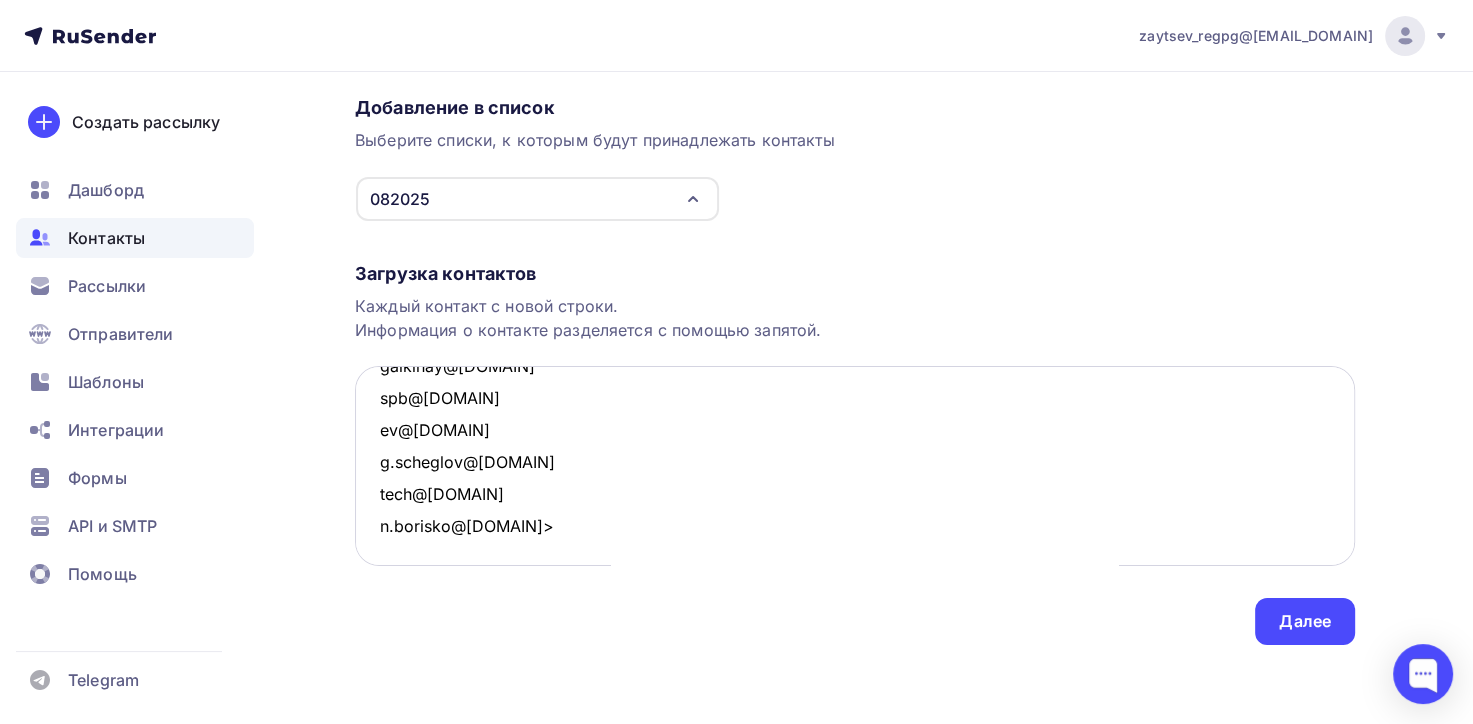 click on "trifonov91@[DOMAIN]
suvorova@[DOMAIN]
tech_marine@[DOMAIN]
vinogradov-aa@[DOMAIN]
kupriyanov@[DOMAIN]
galkinay@[DOMAIN]
spb@[DOMAIN]
ev@[DOMAIN]
g.scheglov@[DOMAIN]
tech@[DOMAIN]
n.borisko@[DOMAIN]>" at bounding box center (855, 466) 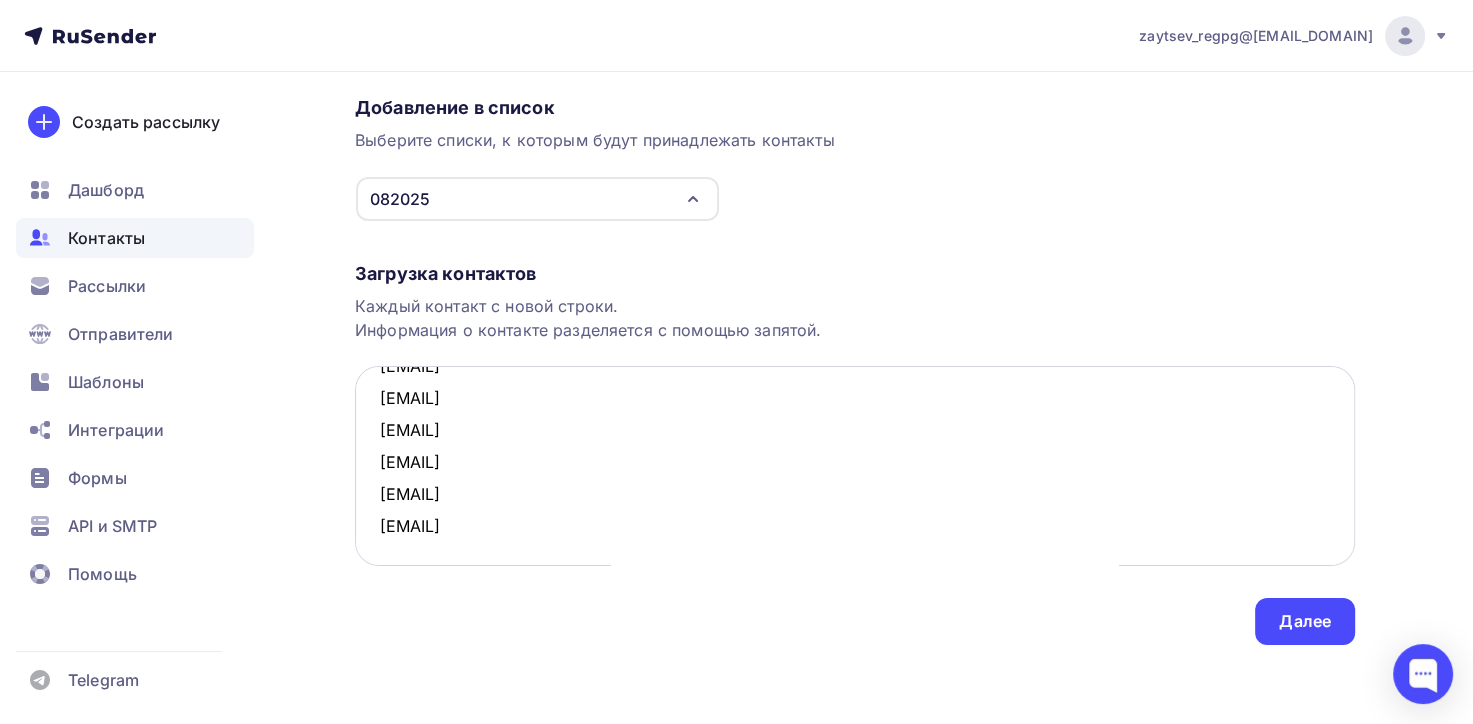 scroll, scrollTop: 203, scrollLeft: 0, axis: vertical 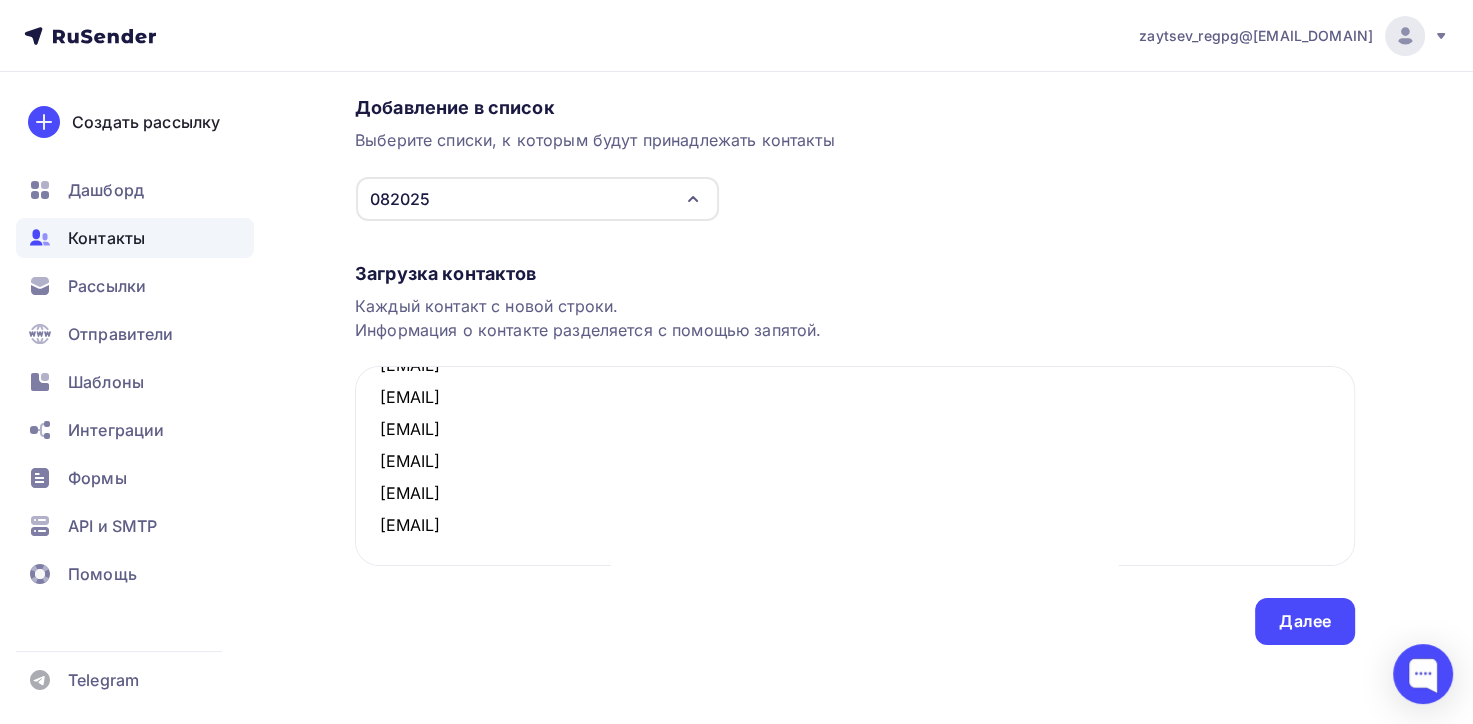 paste on "general@[EMAIL]" 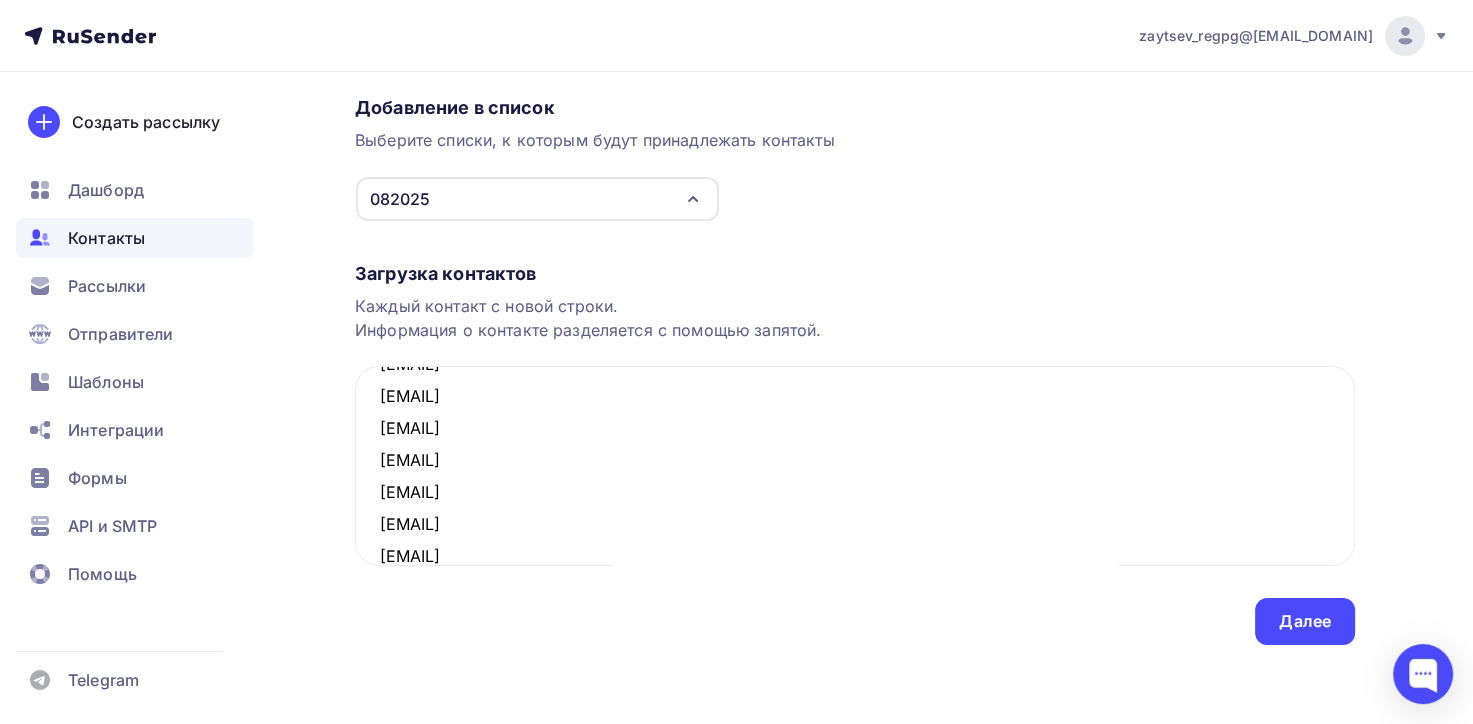 scroll, scrollTop: 235, scrollLeft: 0, axis: vertical 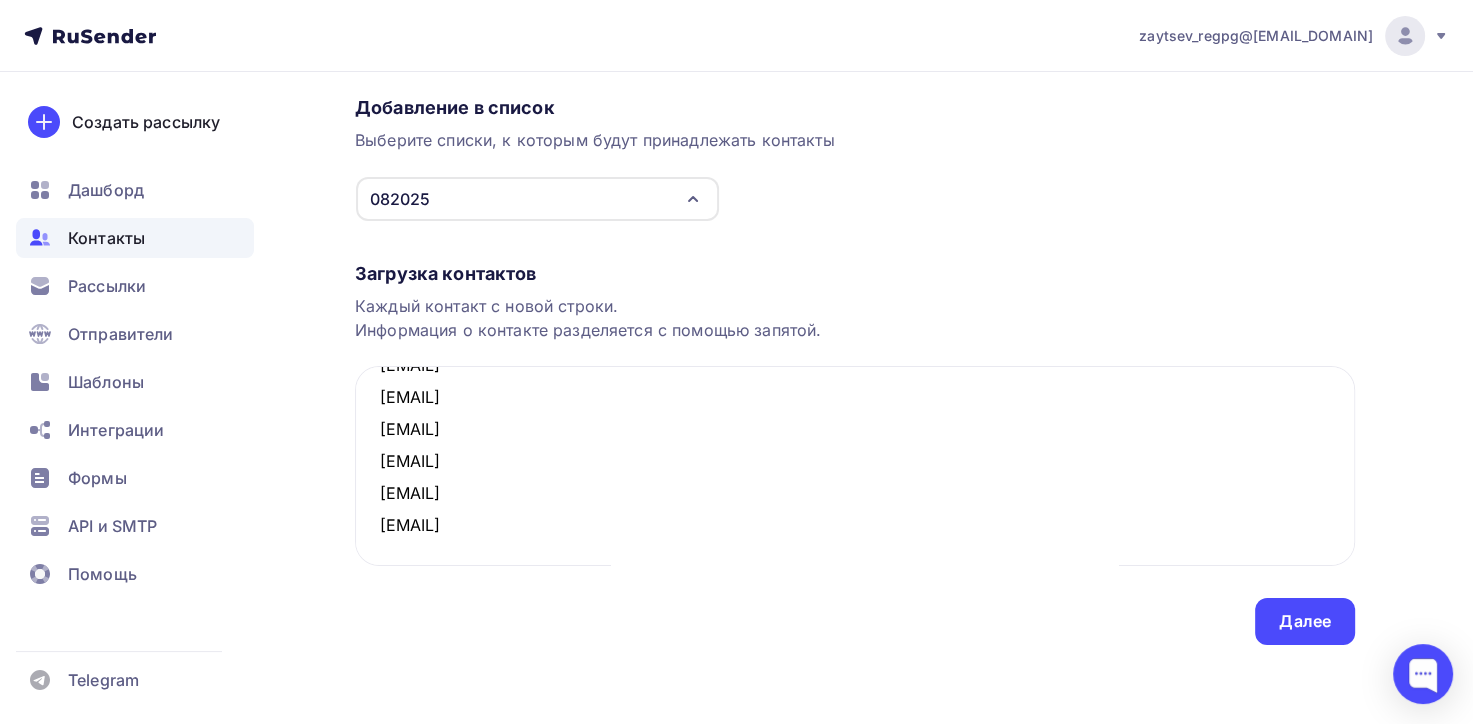 type on "[EMAIL]
[EMAIL]
[EMAIL]
[EMAIL]
[EMAIL]
[EMAIL]
[EMAIL]
[EMAIL]
[EMAIL]
[EMAIL]
[EMAIL]
[EMAIL]" 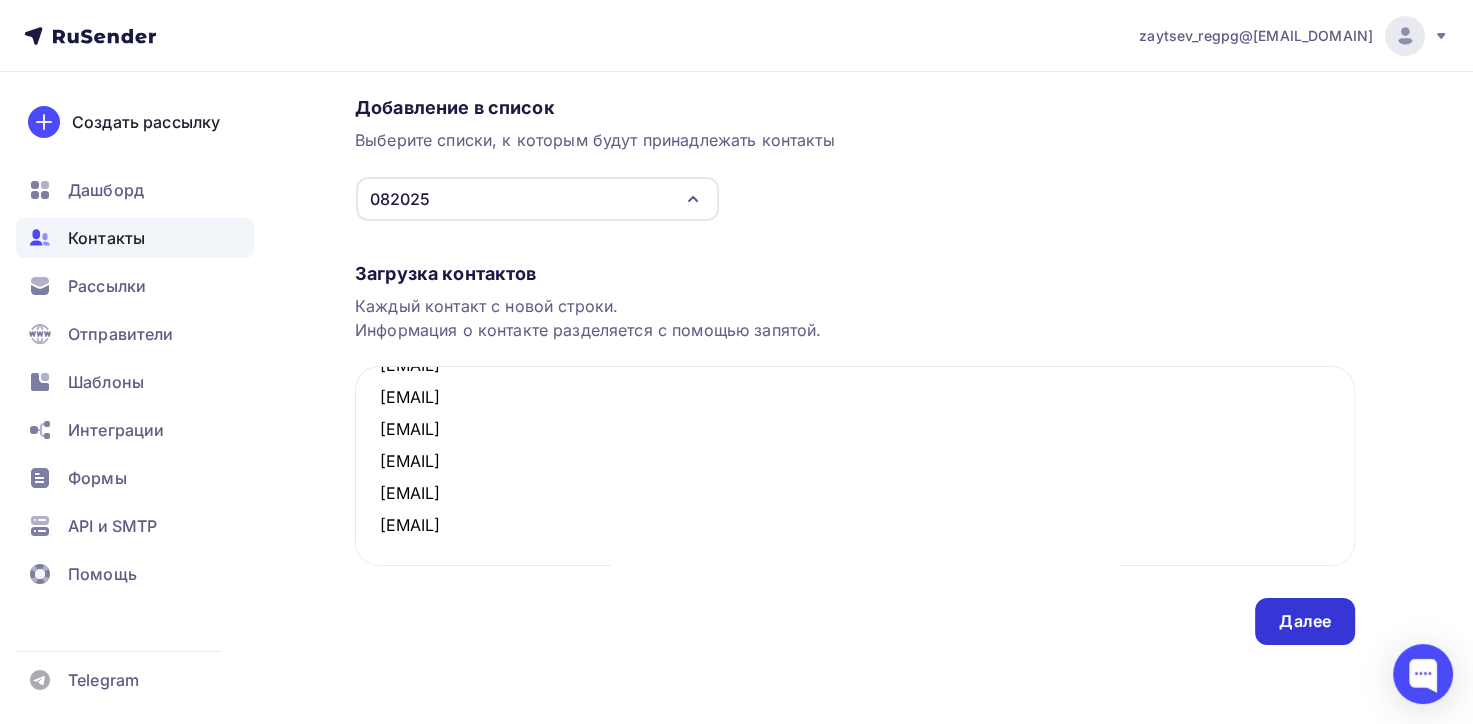 click on "Далее" at bounding box center (1305, 621) 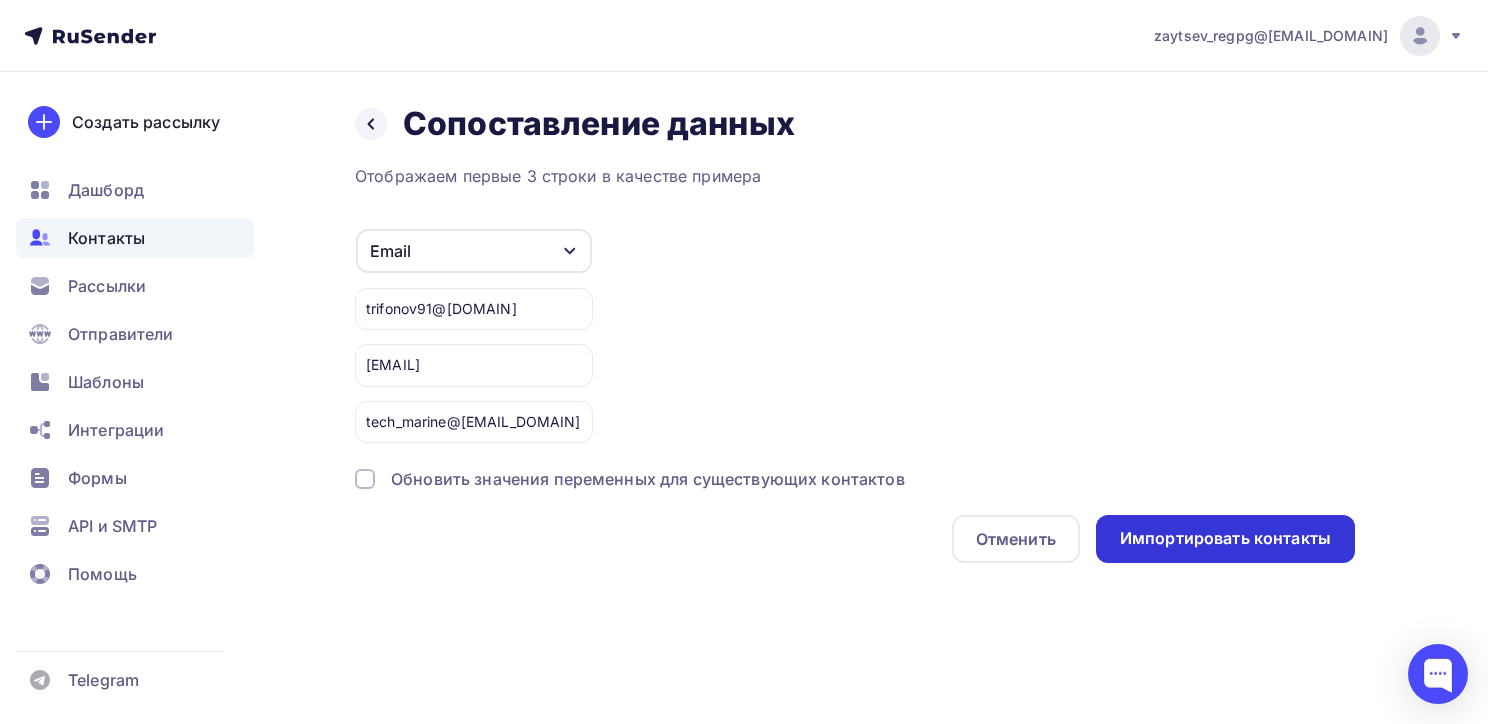 click on "Импортировать контакты" at bounding box center [1225, 538] 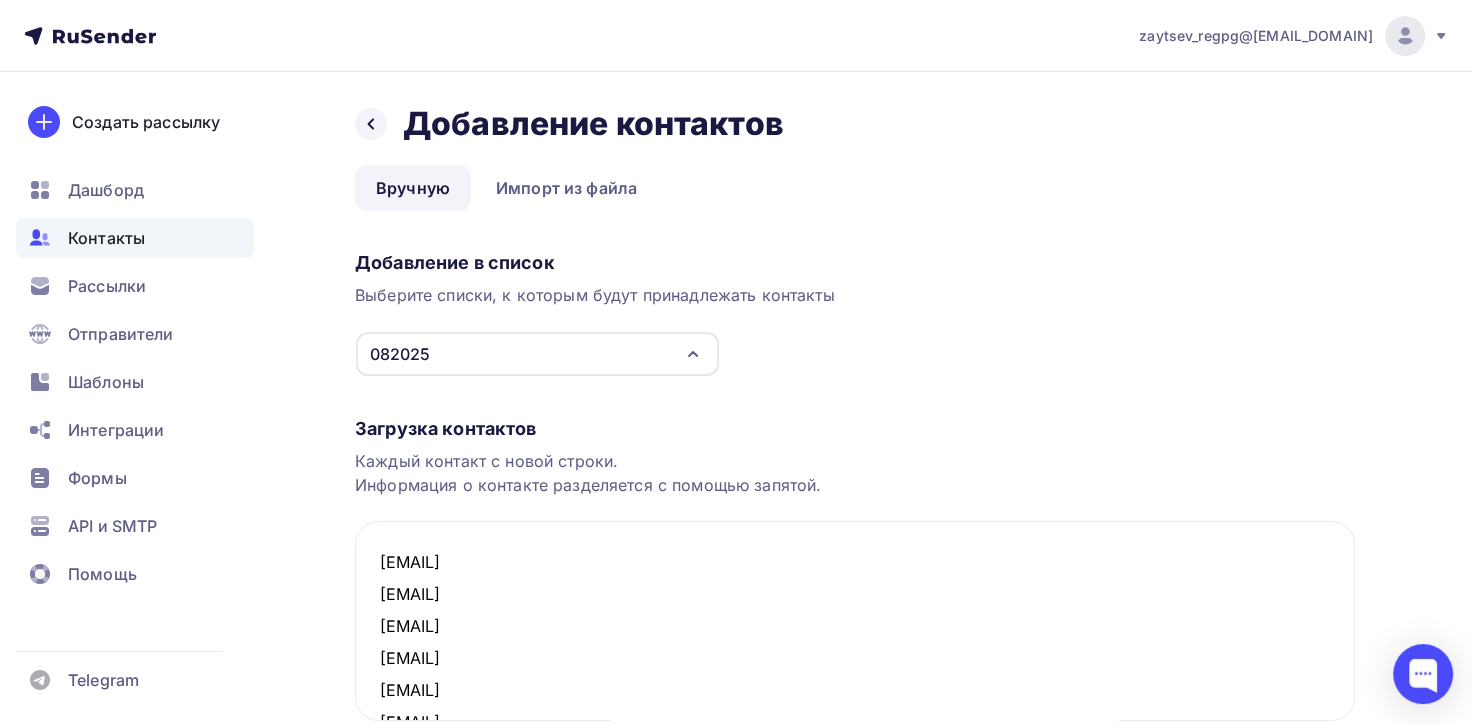 scroll, scrollTop: 265, scrollLeft: 0, axis: vertical 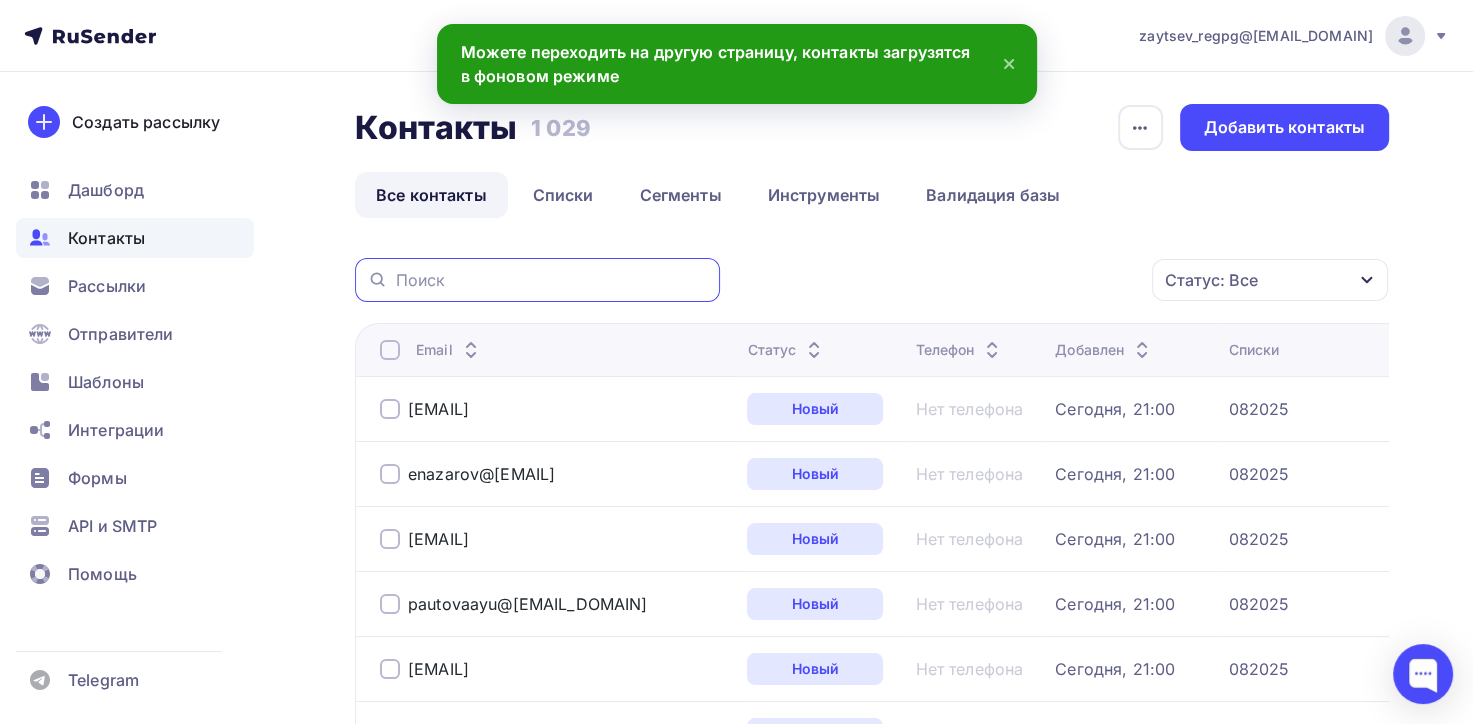 click at bounding box center (552, 280) 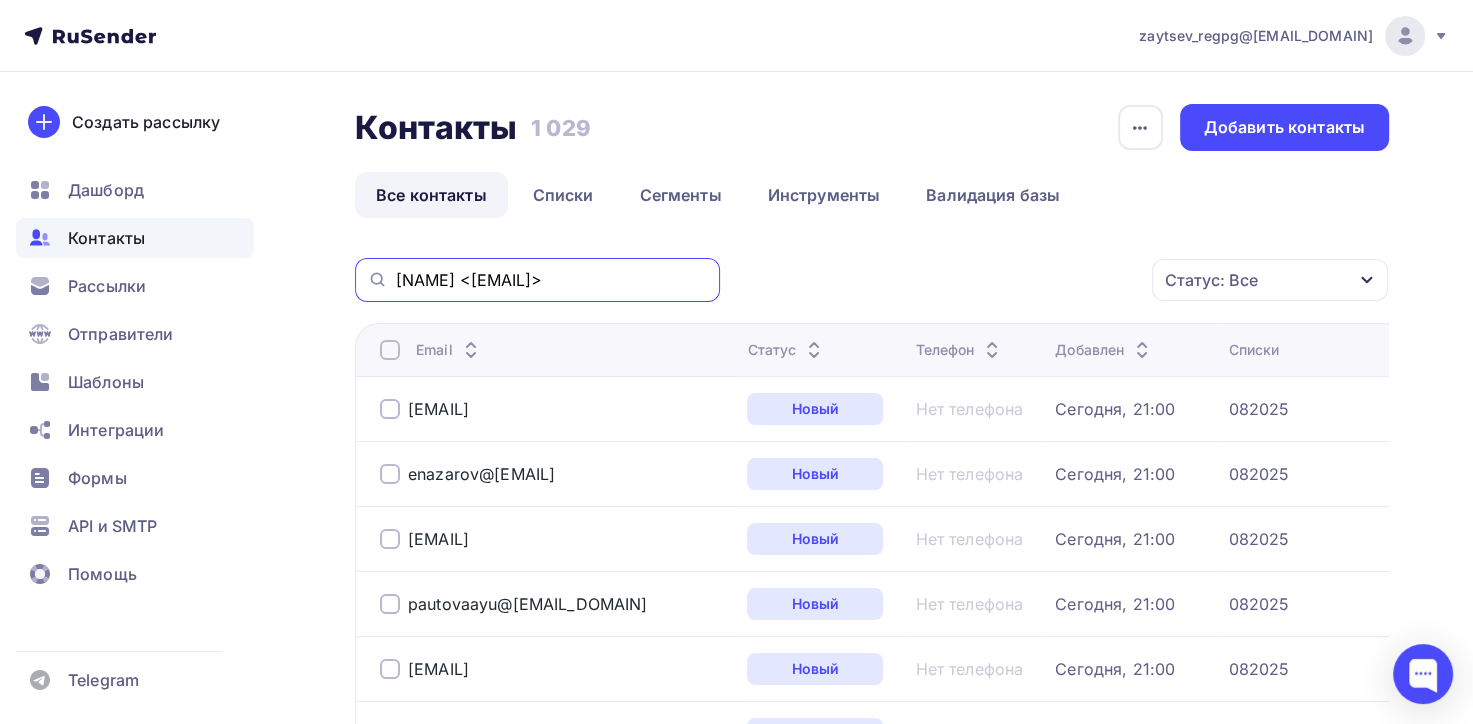 click on "[NAME] <[EMAIL]>" at bounding box center (552, 280) 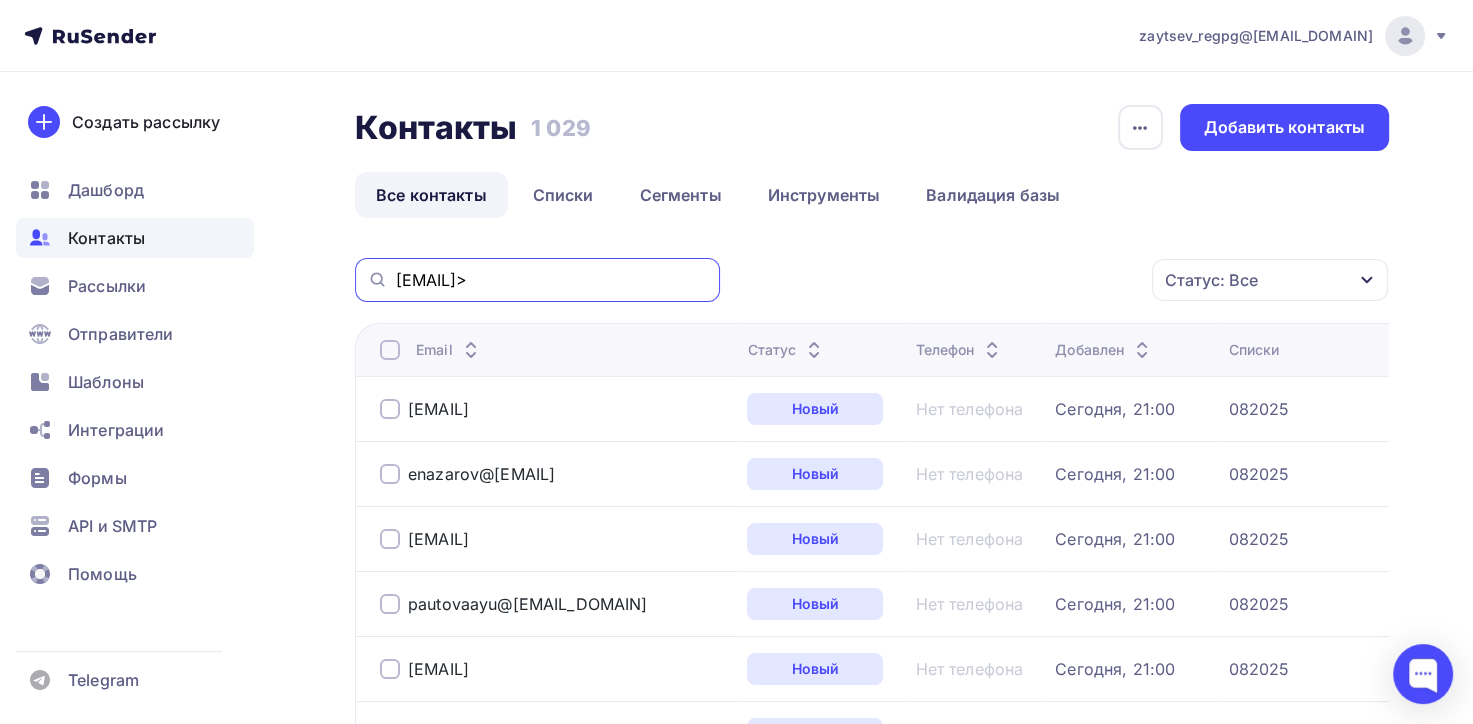 click on "[EMAIL]>" at bounding box center (552, 280) 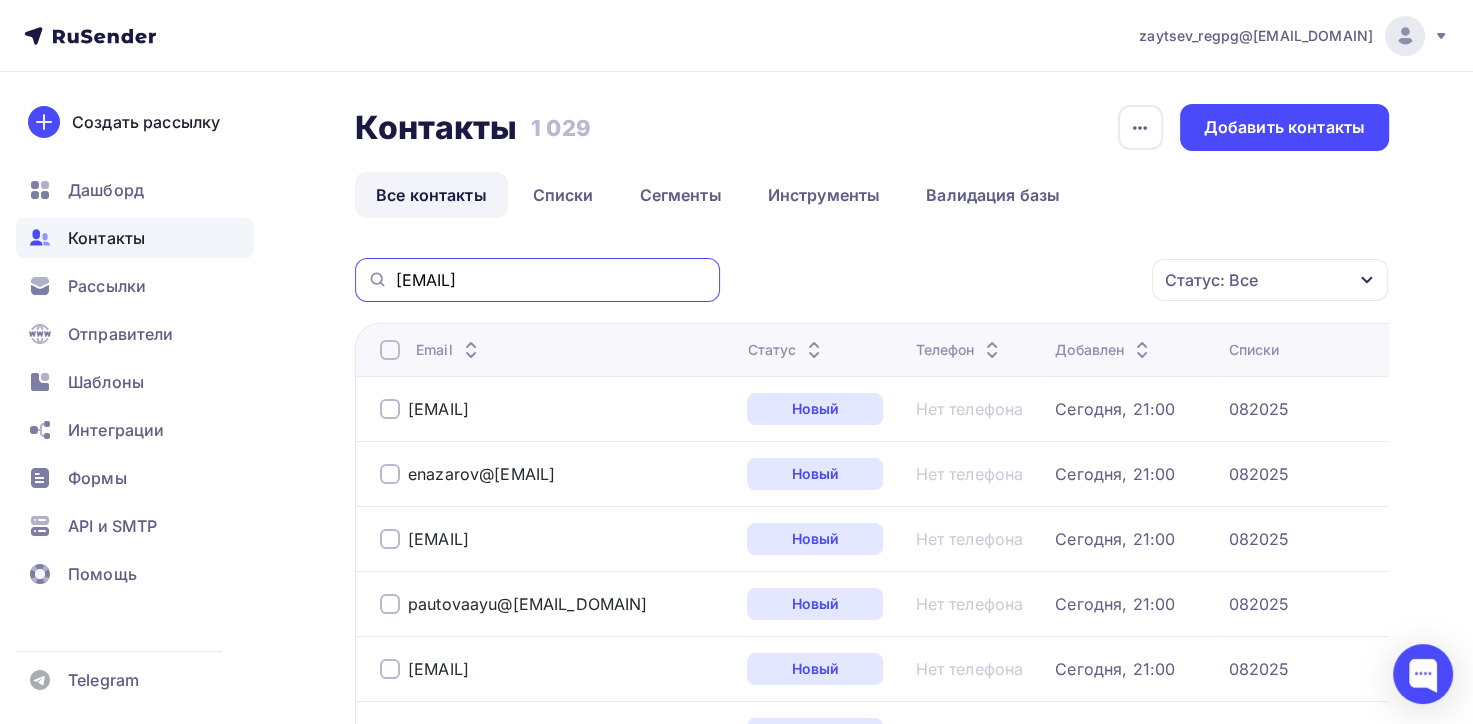 type on "[EMAIL]" 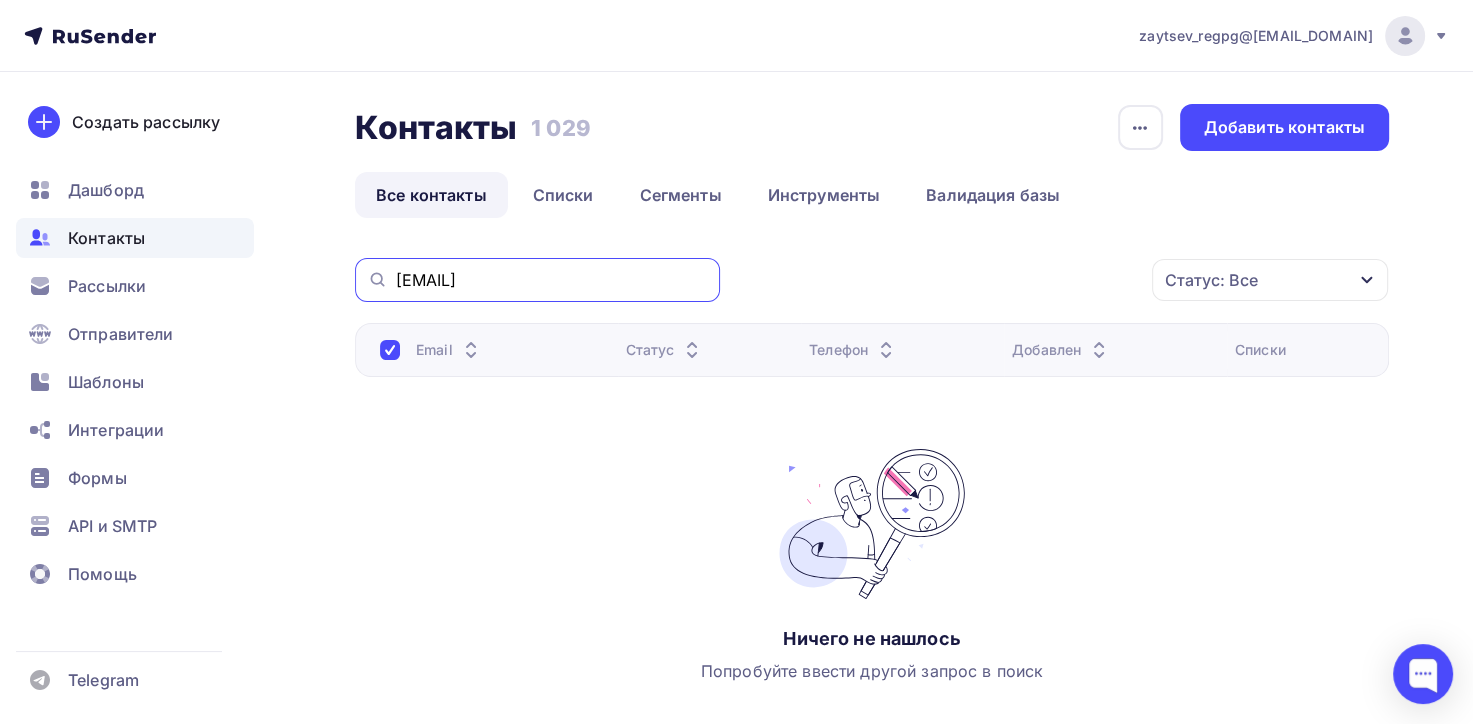 drag, startPoint x: 567, startPoint y: 272, endPoint x: 385, endPoint y: 281, distance: 182.2224 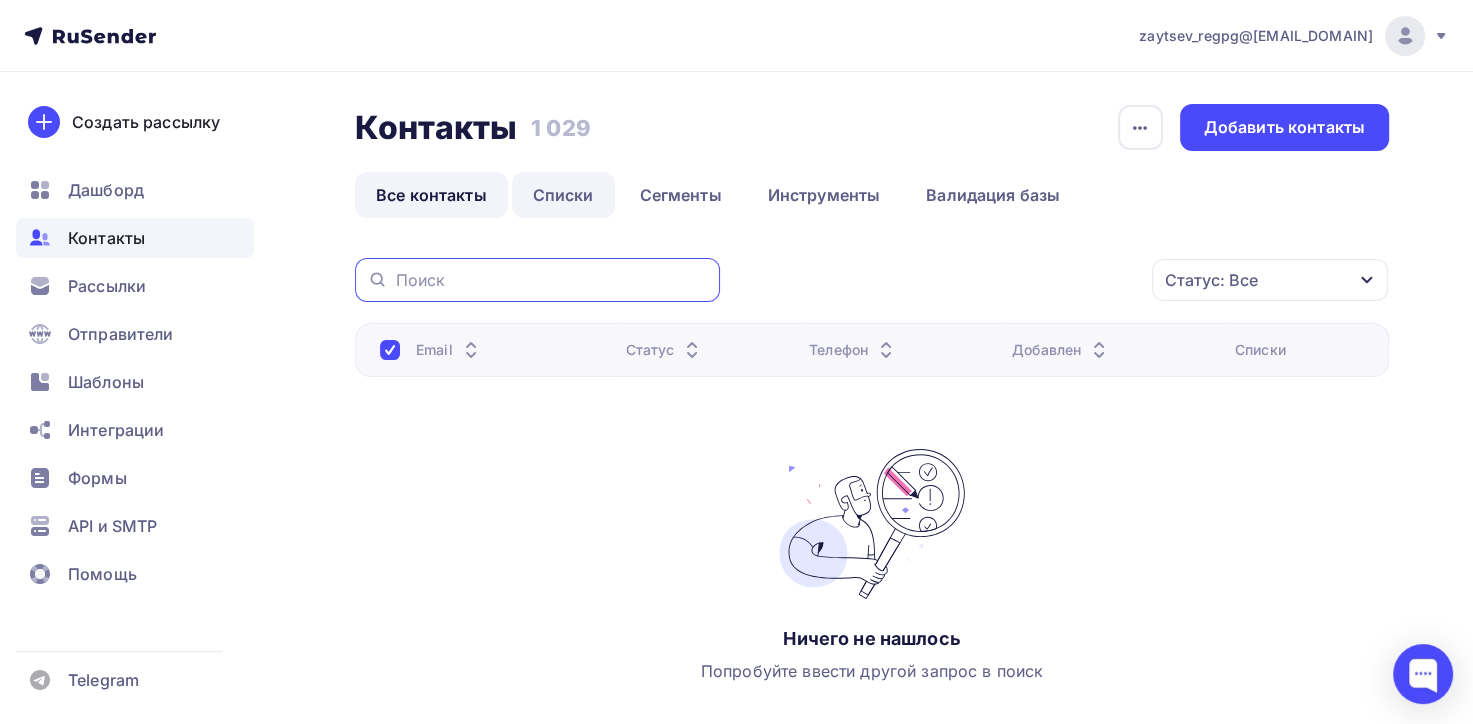 type 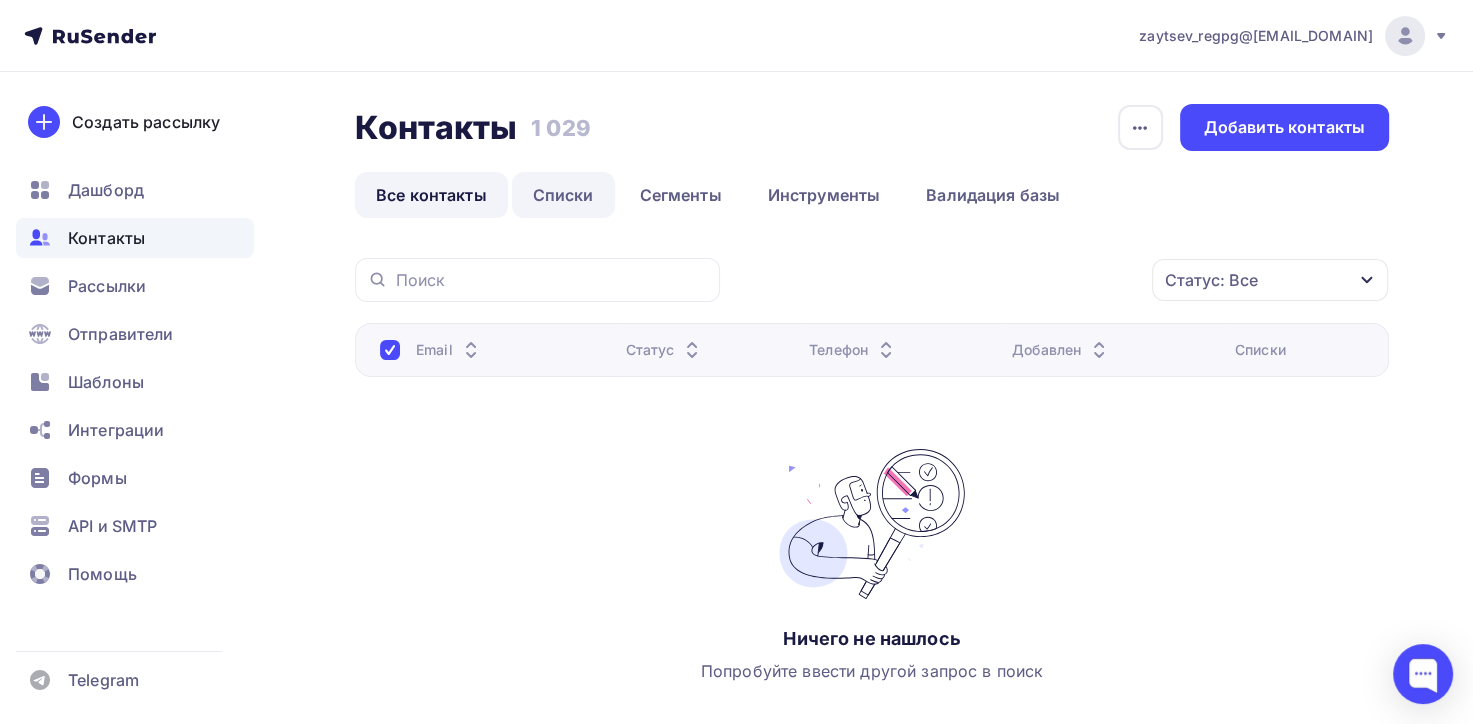 click on "Списки" at bounding box center [563, 195] 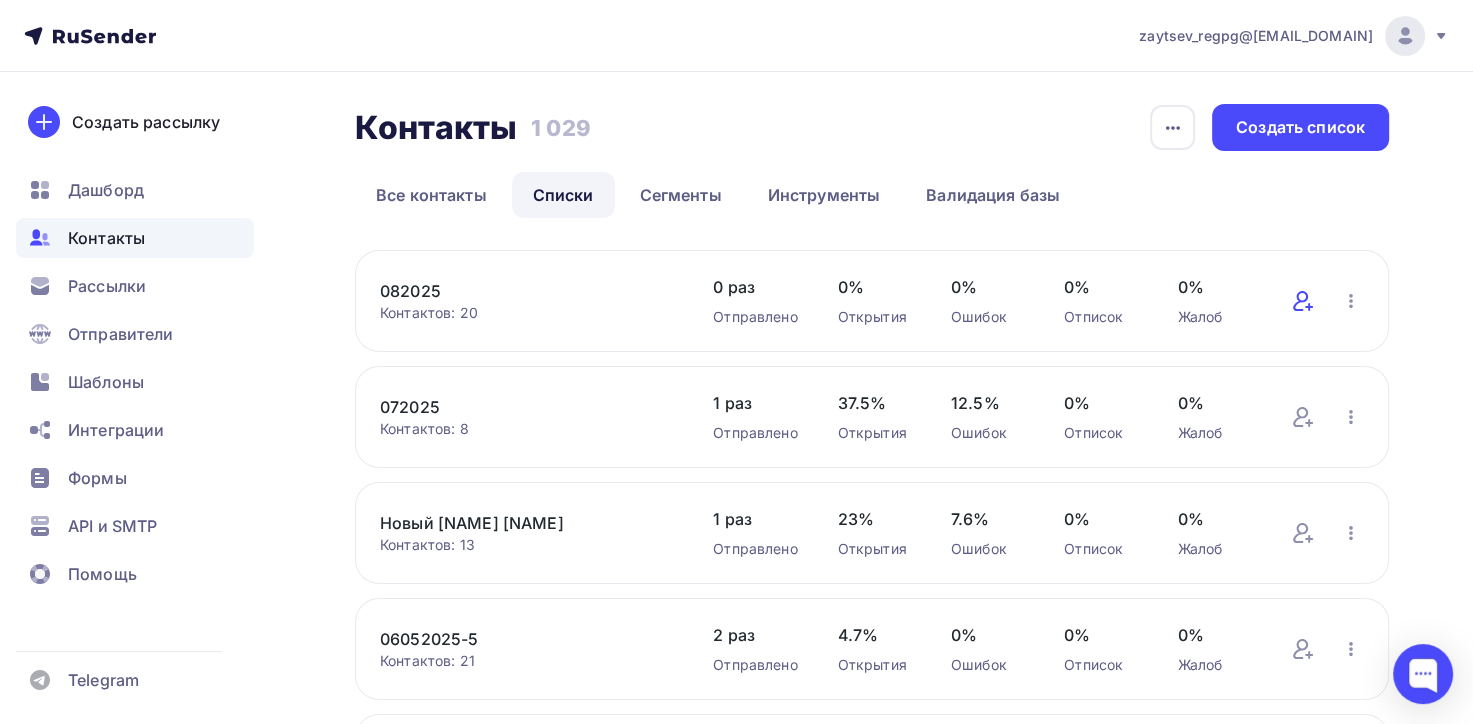 click 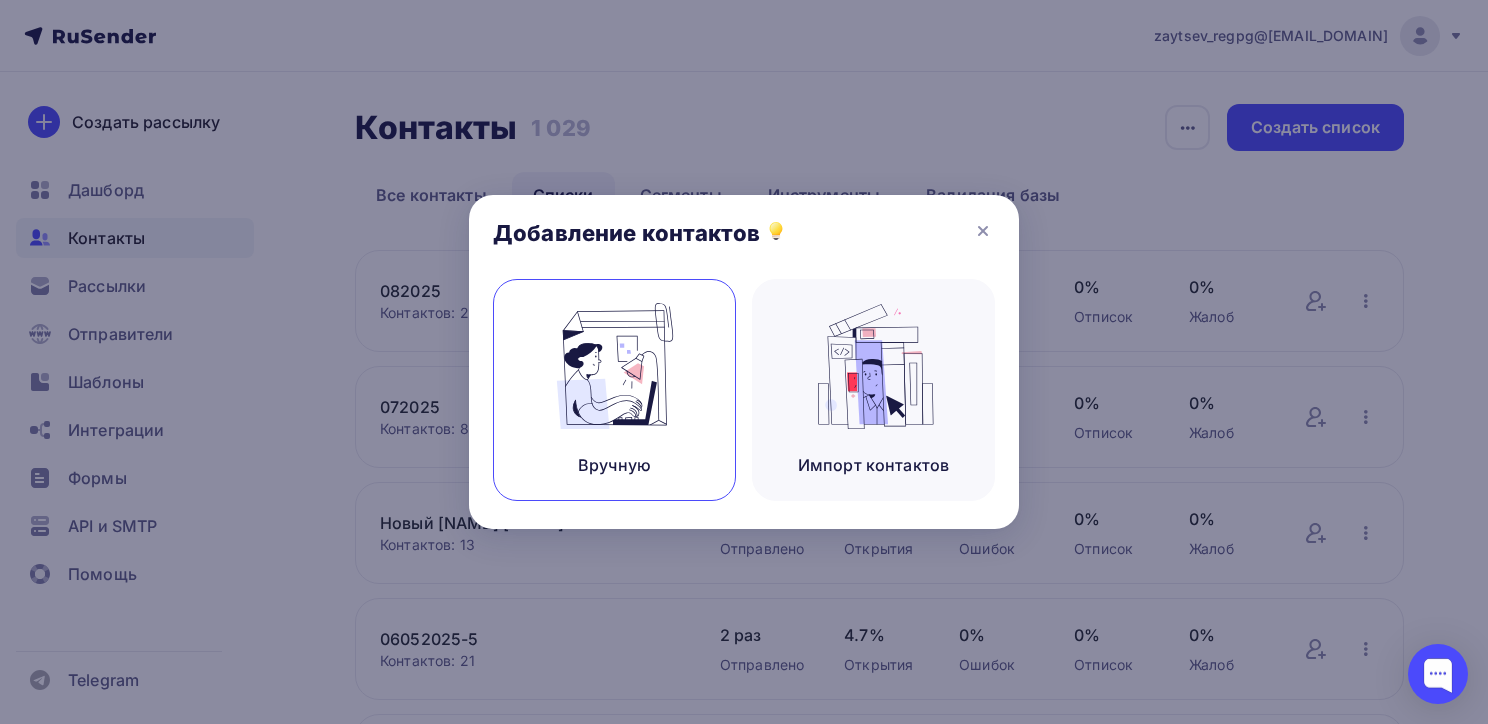click at bounding box center (615, 366) 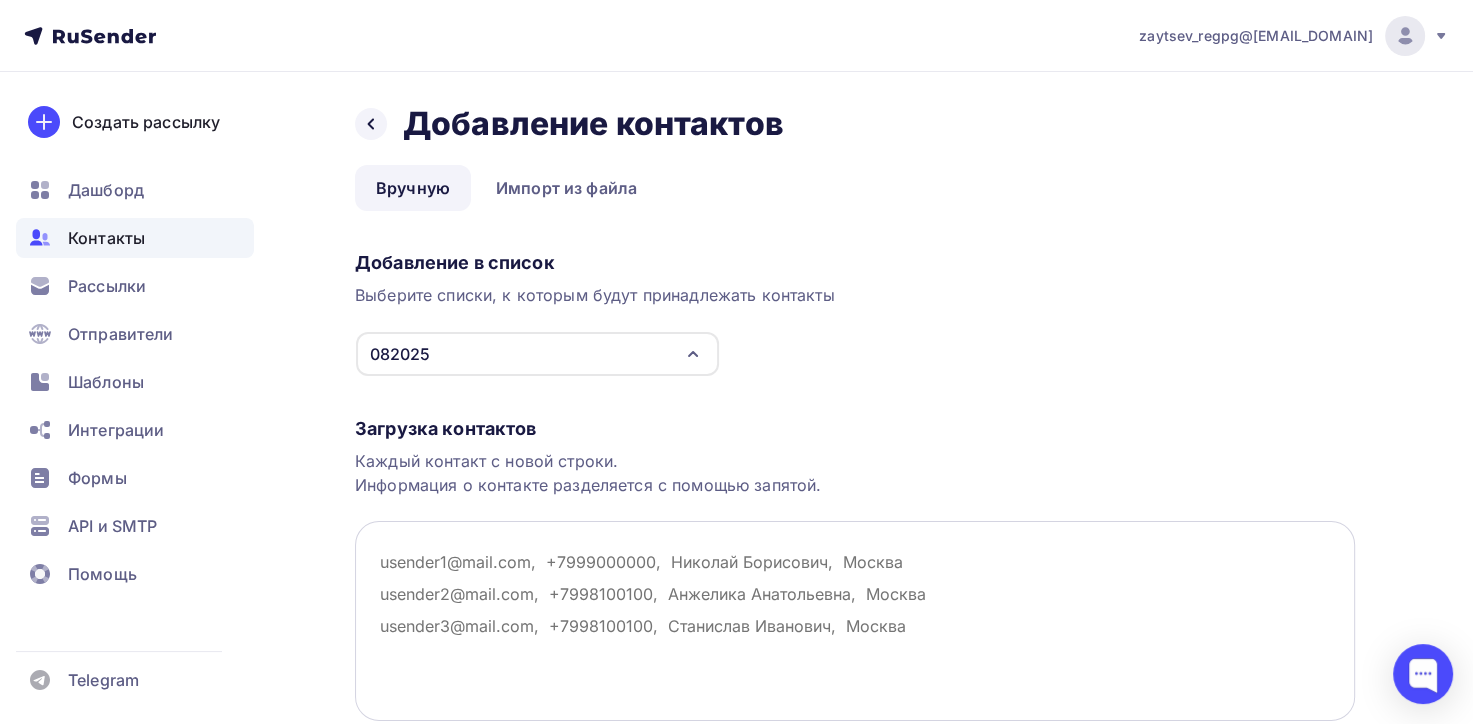click at bounding box center (855, 621) 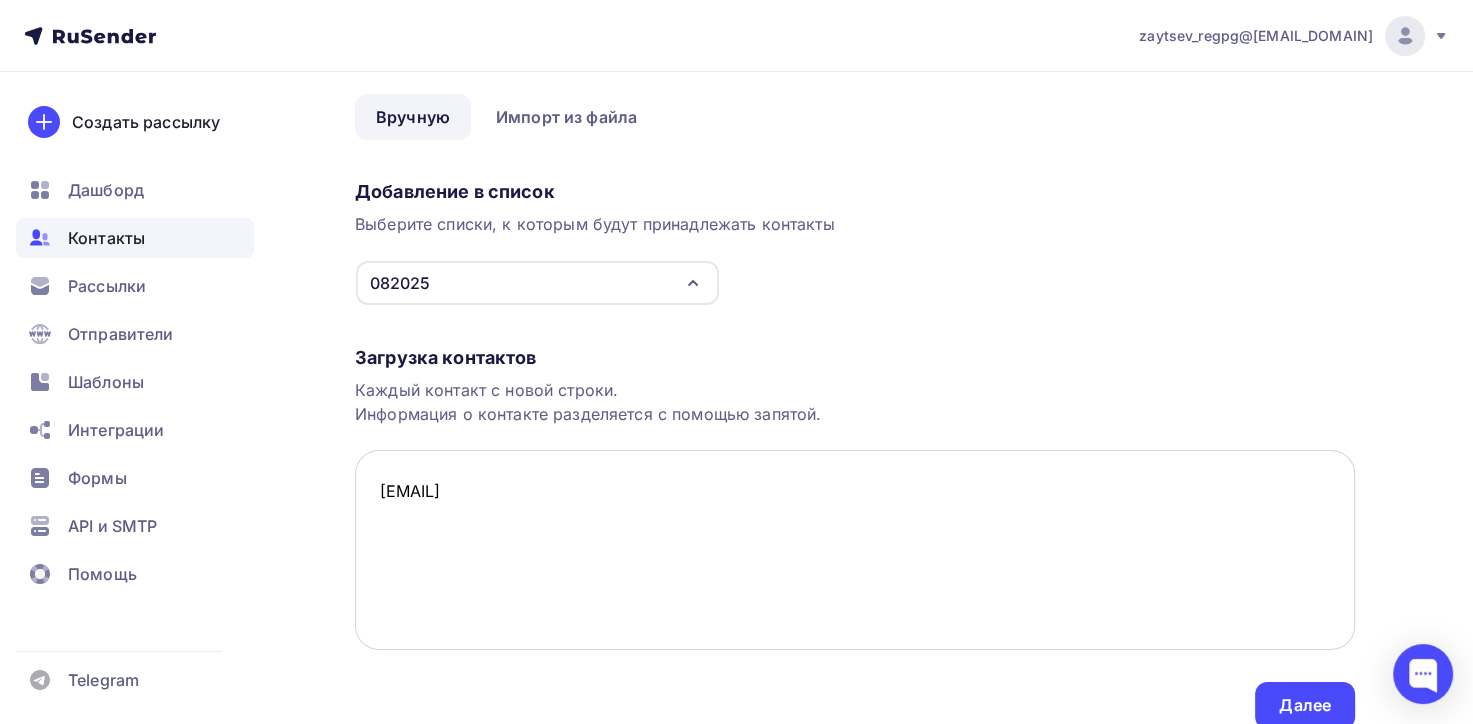 scroll, scrollTop: 155, scrollLeft: 0, axis: vertical 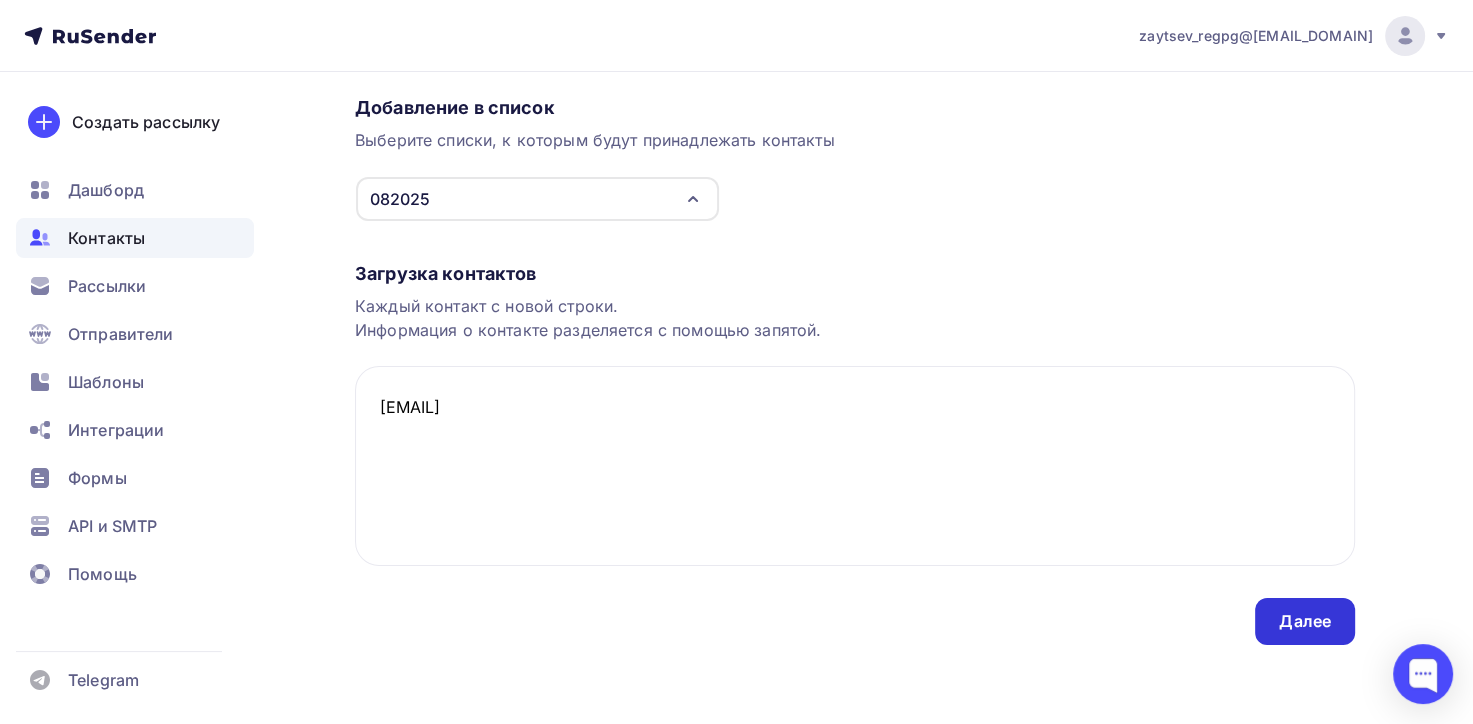 type on "[EMAIL]" 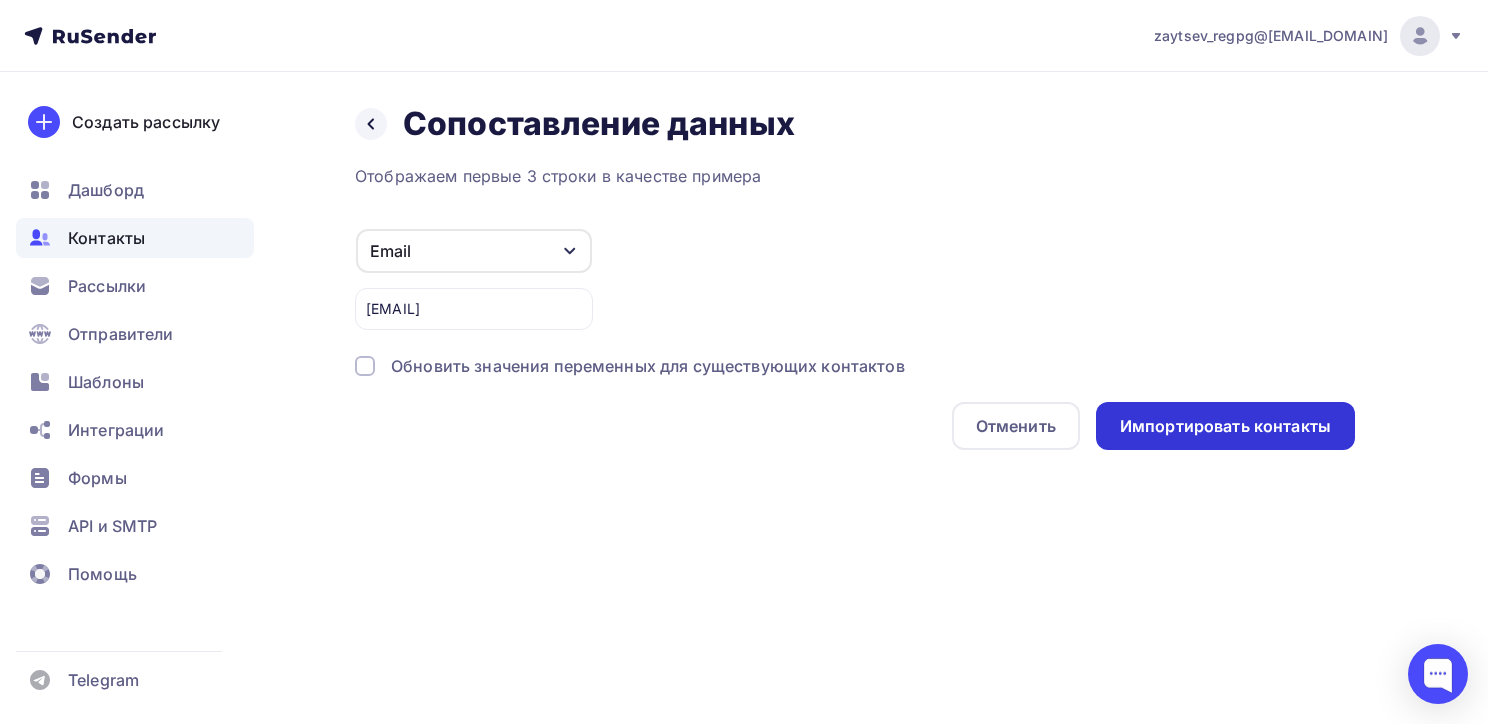 click on "Импортировать контакты" at bounding box center (1225, 426) 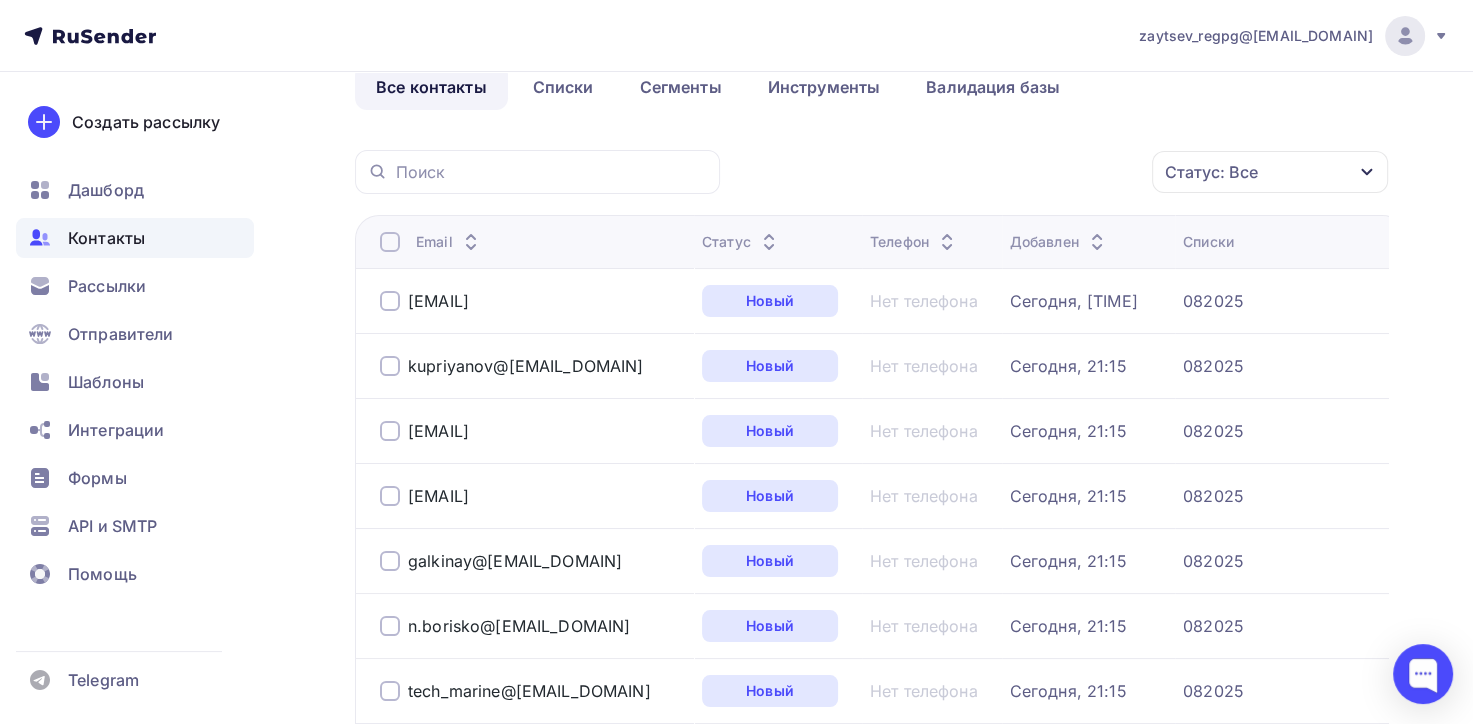 scroll, scrollTop: 0, scrollLeft: 0, axis: both 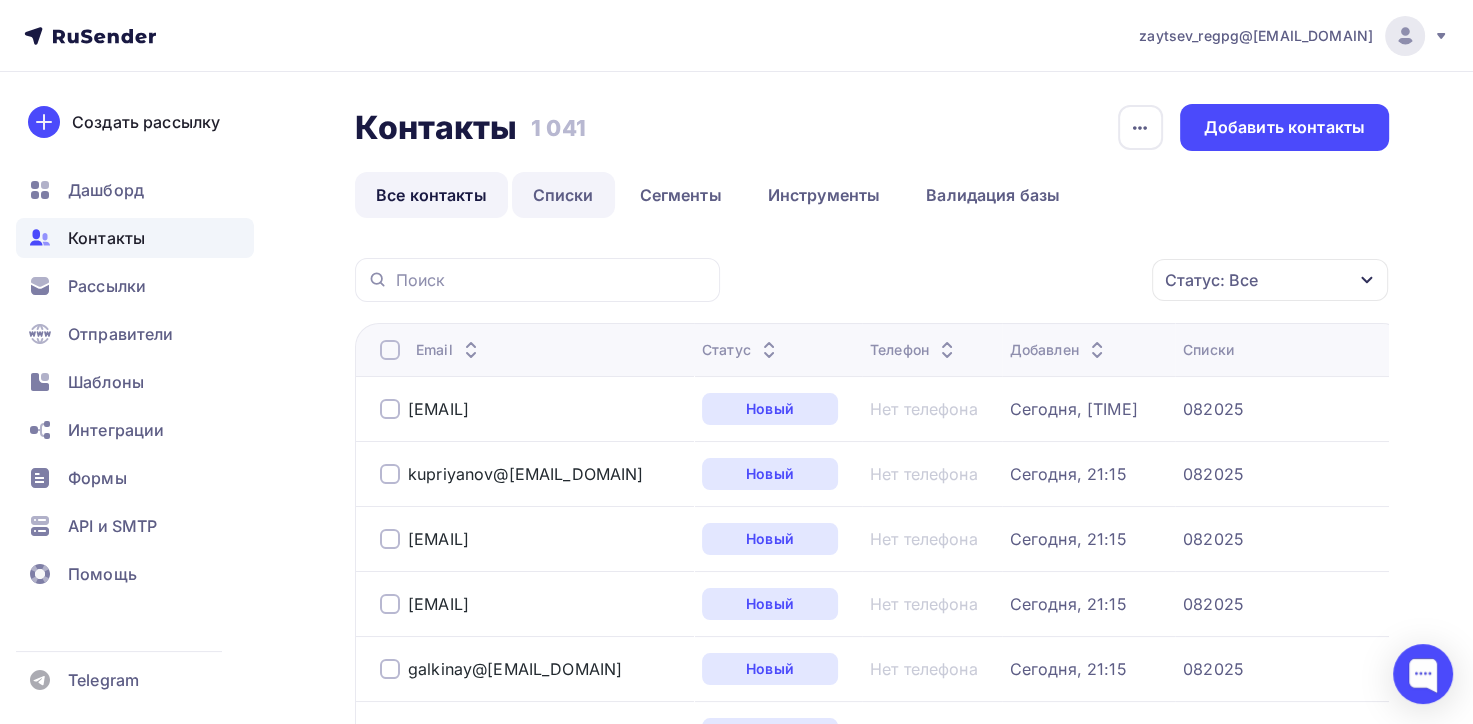 click on "Списки" at bounding box center [563, 195] 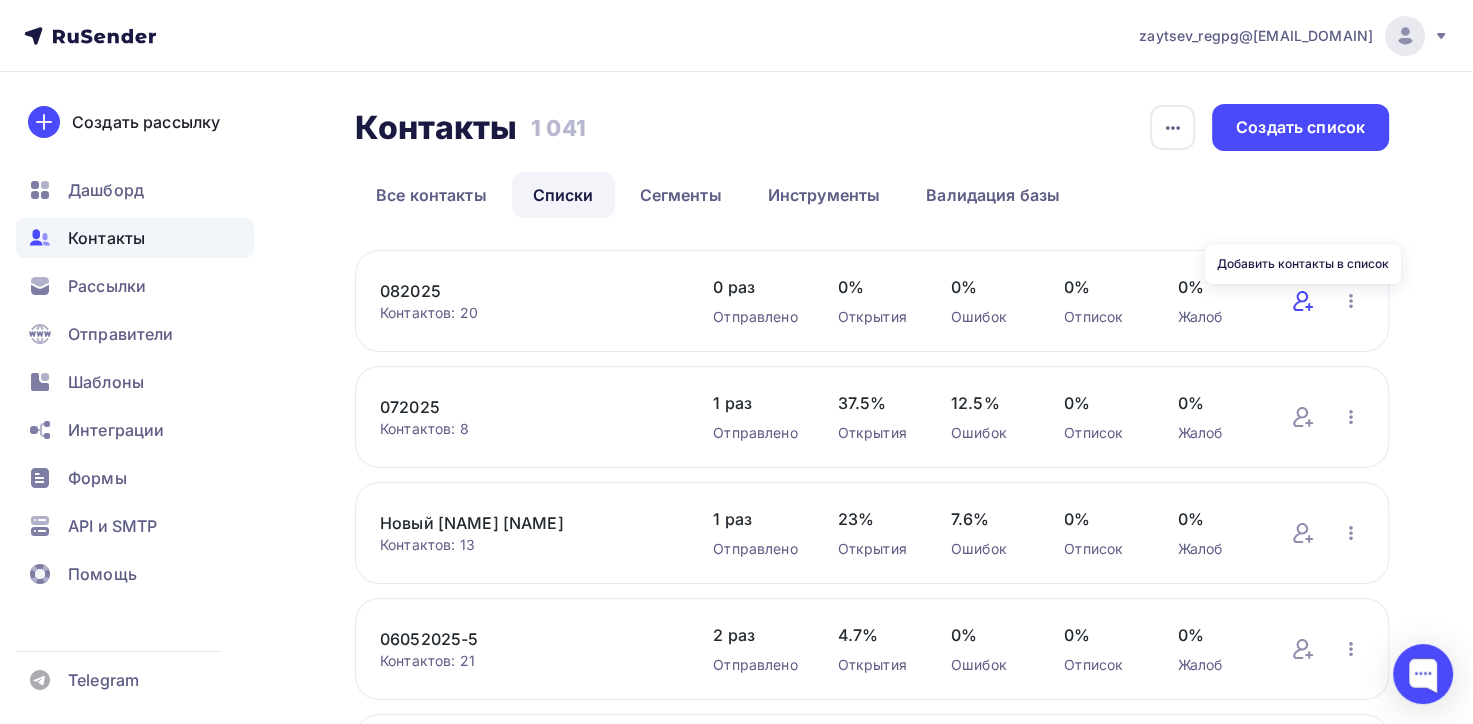 click 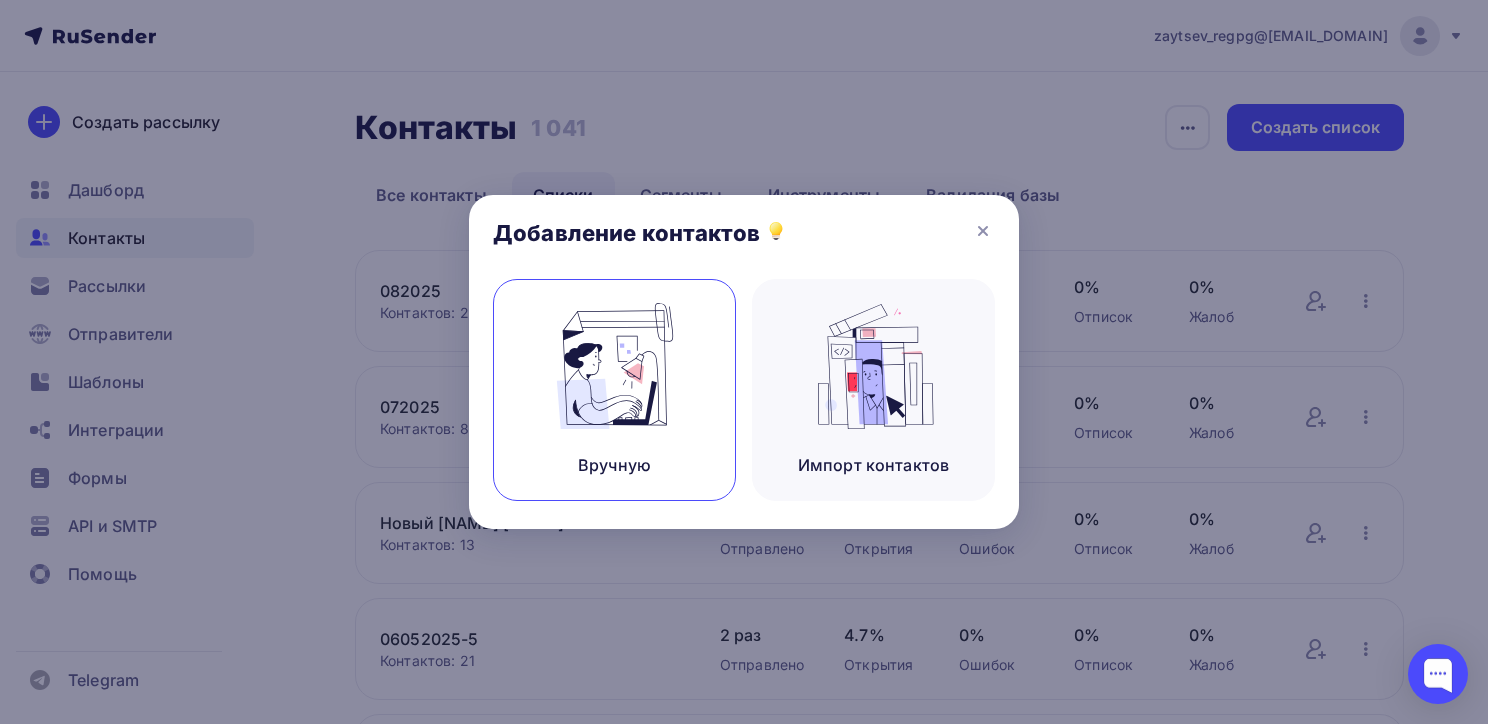 click at bounding box center (615, 366) 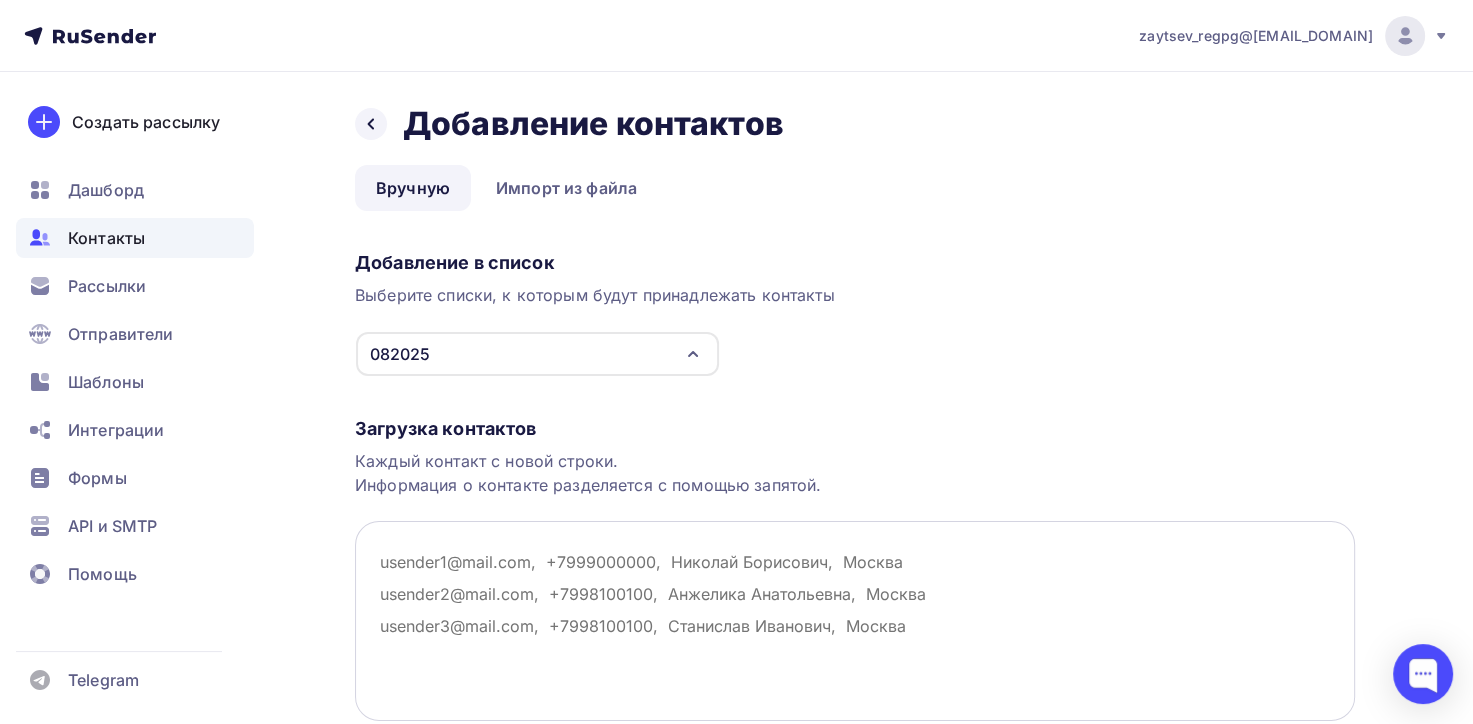 click at bounding box center (855, 621) 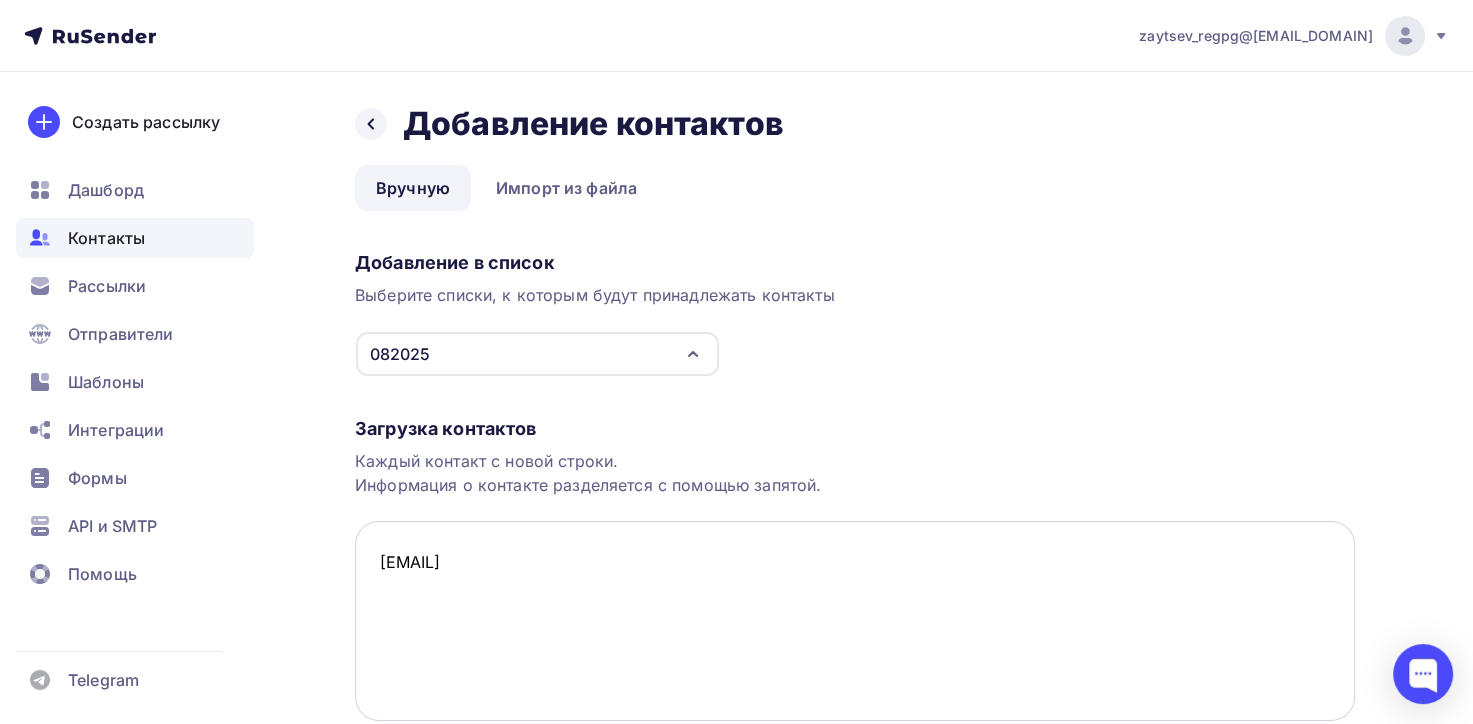 paste on "Чекалин Иван Николаевич <chekalin.in@[DOMAIN]>" 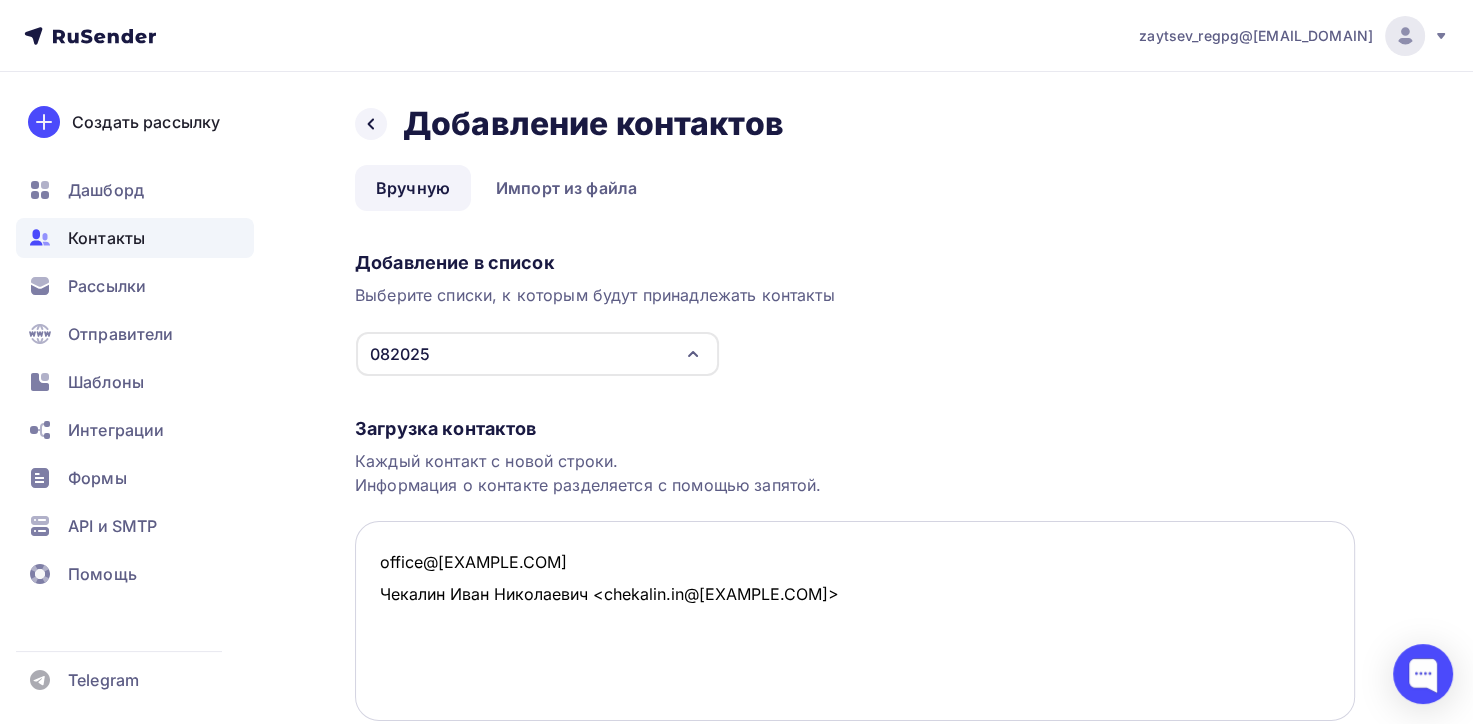 click on "office@[EXAMPLE.COM]
Чекалин Иван Николаевич <chekalin.in@[EXAMPLE.COM]>" at bounding box center [855, 621] 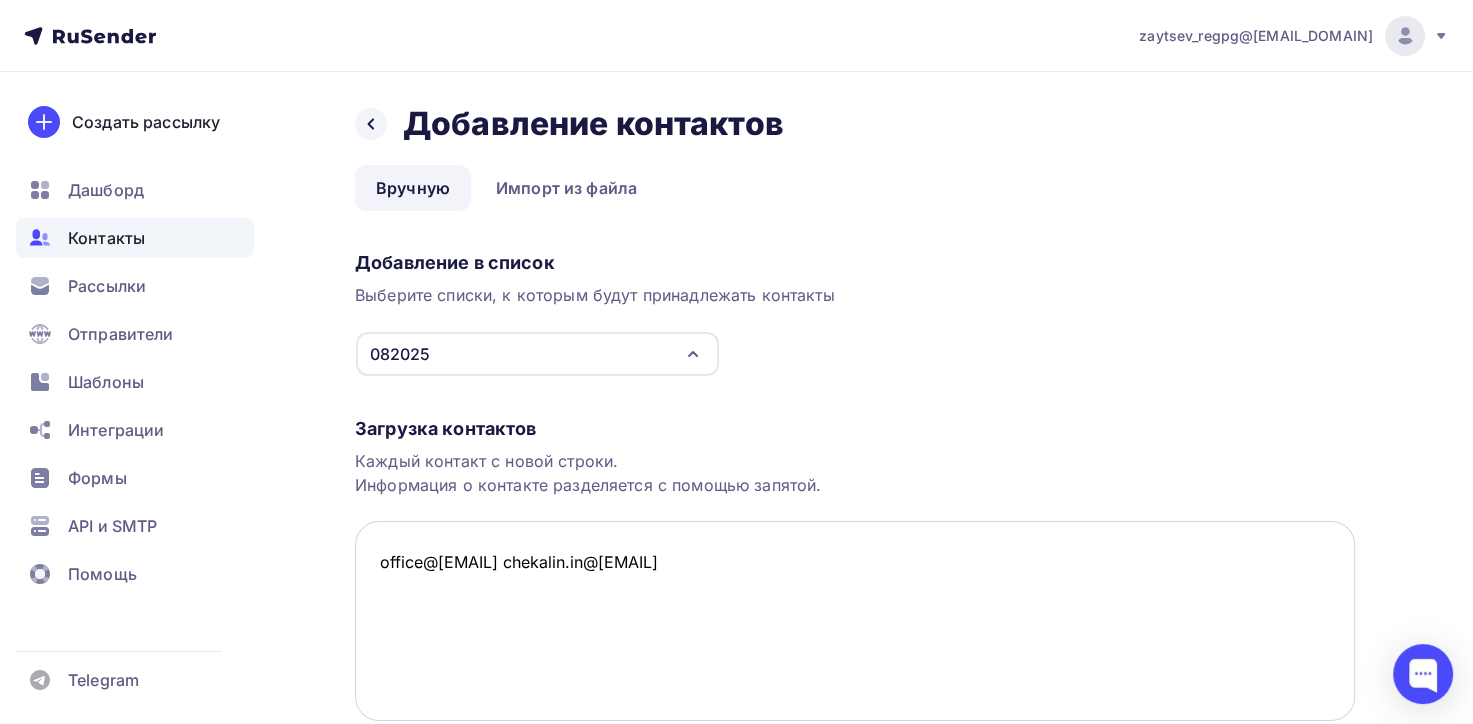 click on "office@[EMAIL] chekalin.in@[EMAIL]" at bounding box center (855, 621) 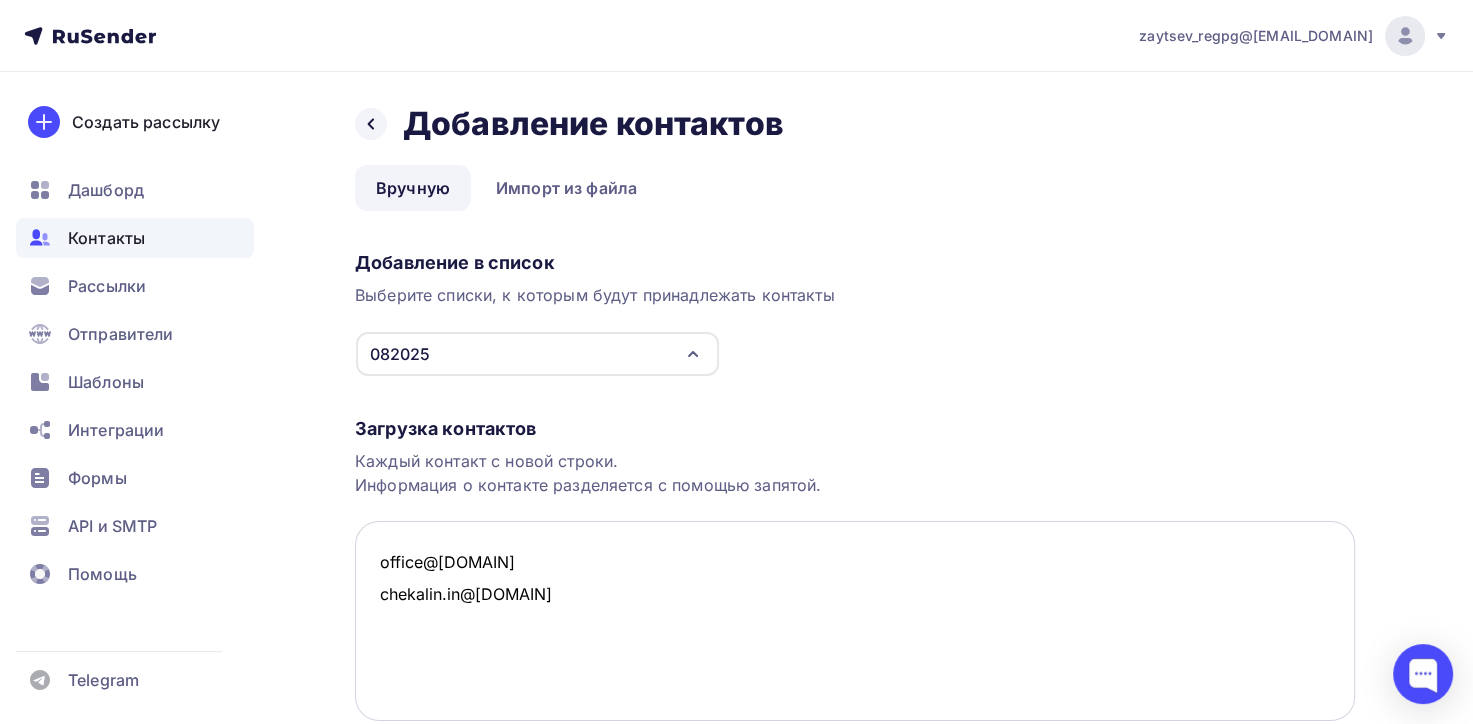 paste on "mailto:general@[DOMAIN]" 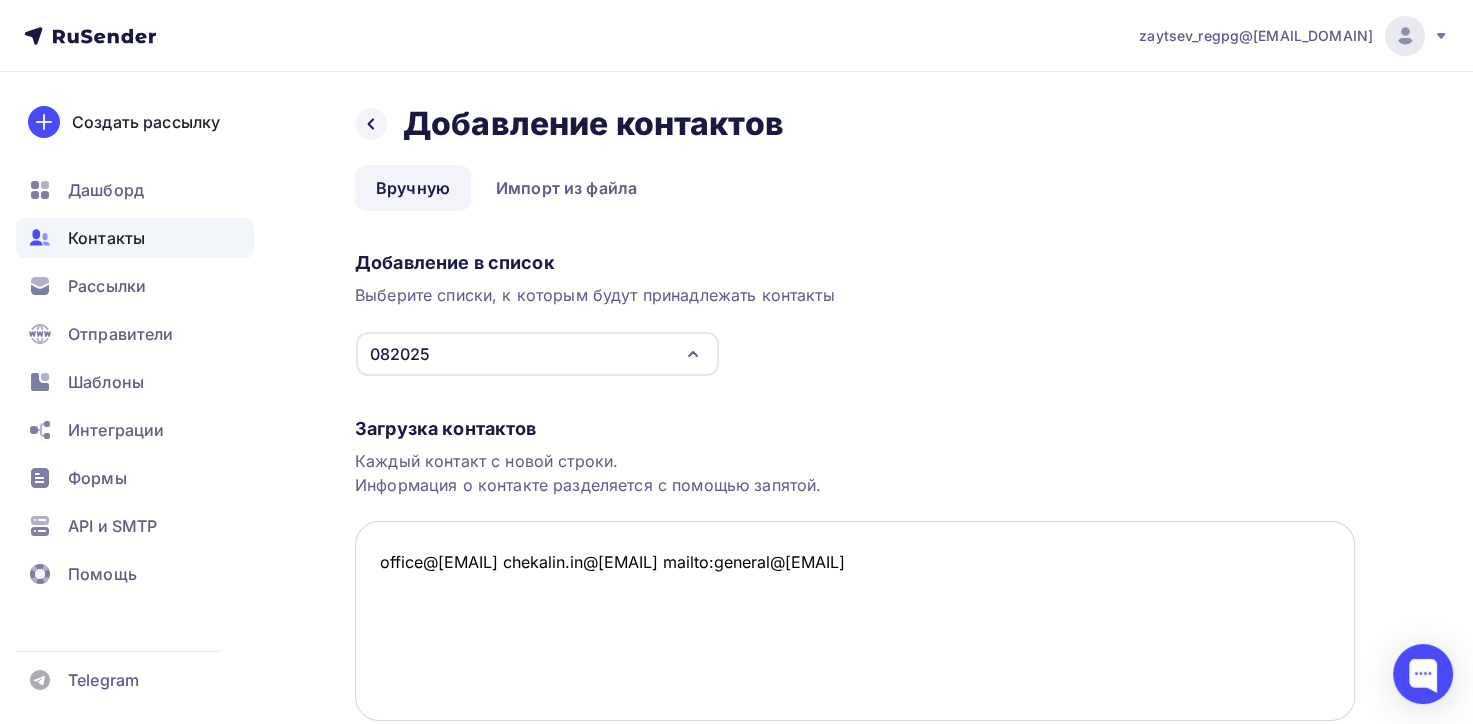 click on "office@[EMAIL] chekalin.in@[EMAIL] mailto:general@[EMAIL]" at bounding box center (855, 621) 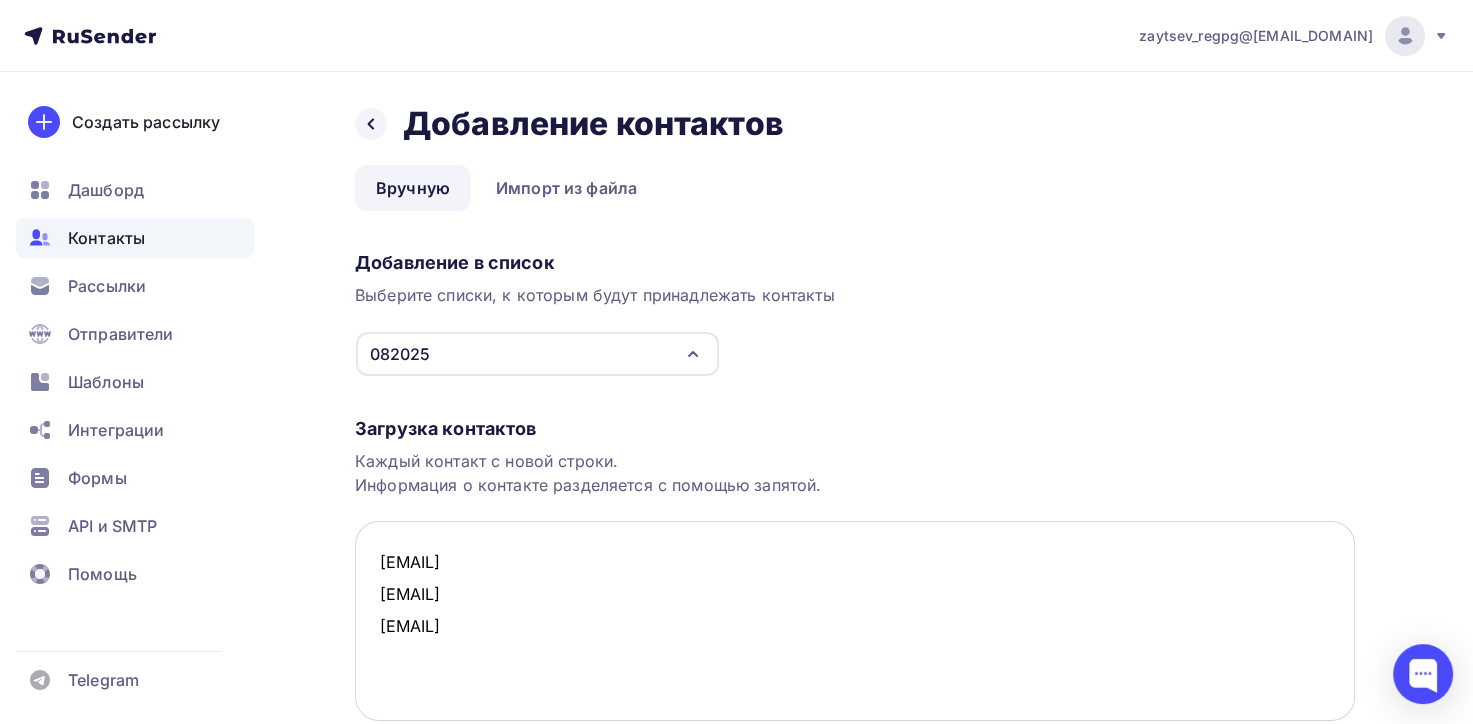 click on "[EMAIL]
[EMAIL]
[EMAIL]" at bounding box center [855, 621] 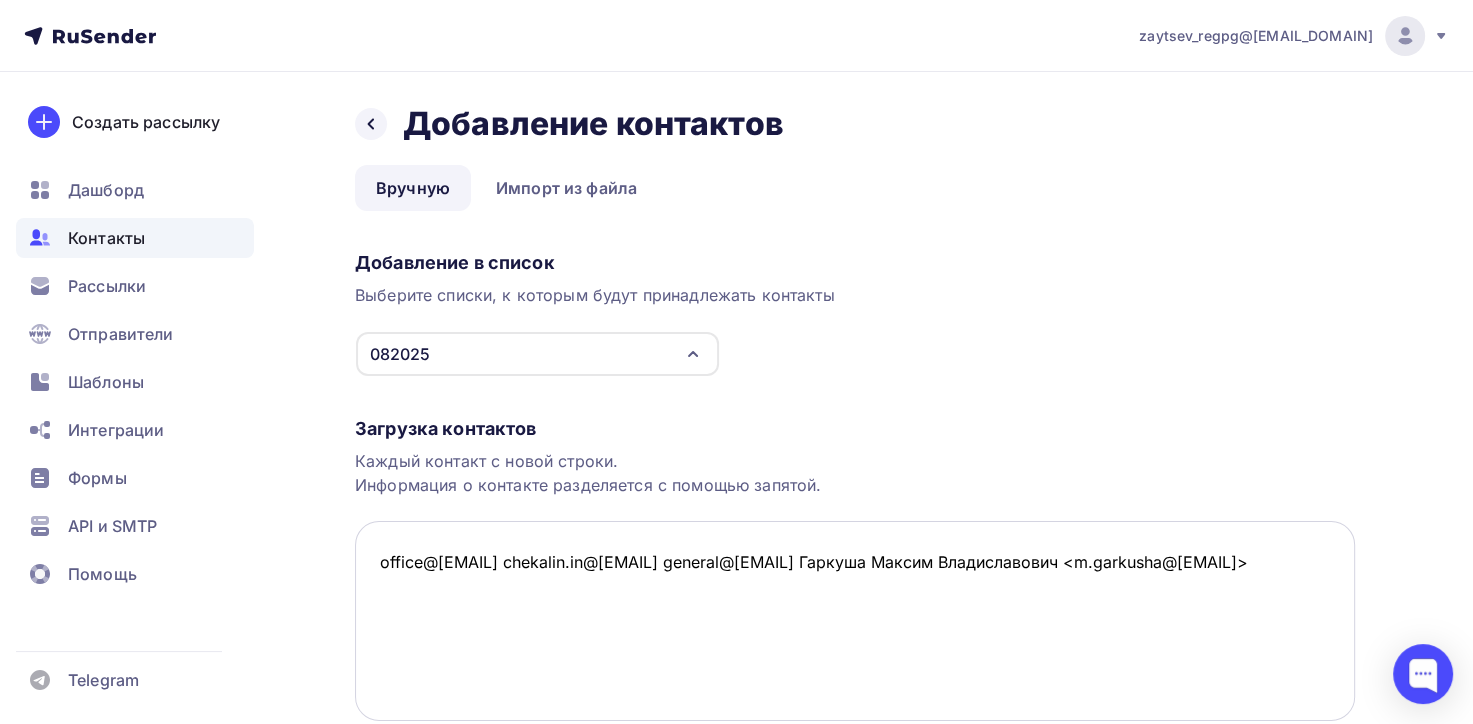 click on "office@[EMAIL] chekalin.in@[EMAIL] general@[EMAIL] Гаркуша Максим Владиславович <m.garkusha@[EMAIL]>" at bounding box center [855, 621] 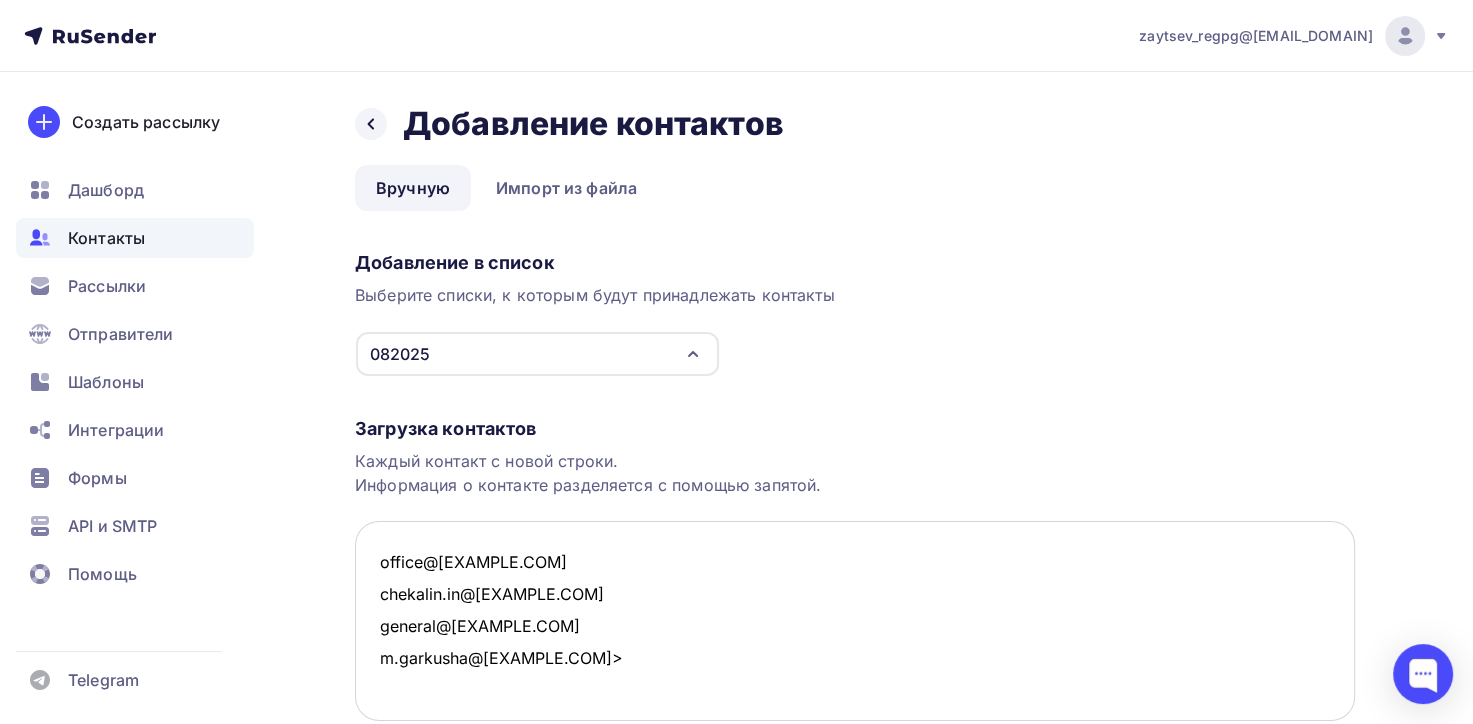 click on "office@[EXAMPLE.COM]
chekalin.in@[EXAMPLE.COM]
general@[EXAMPLE.COM]
m.garkusha@[EXAMPLE.COM]>" at bounding box center (855, 621) 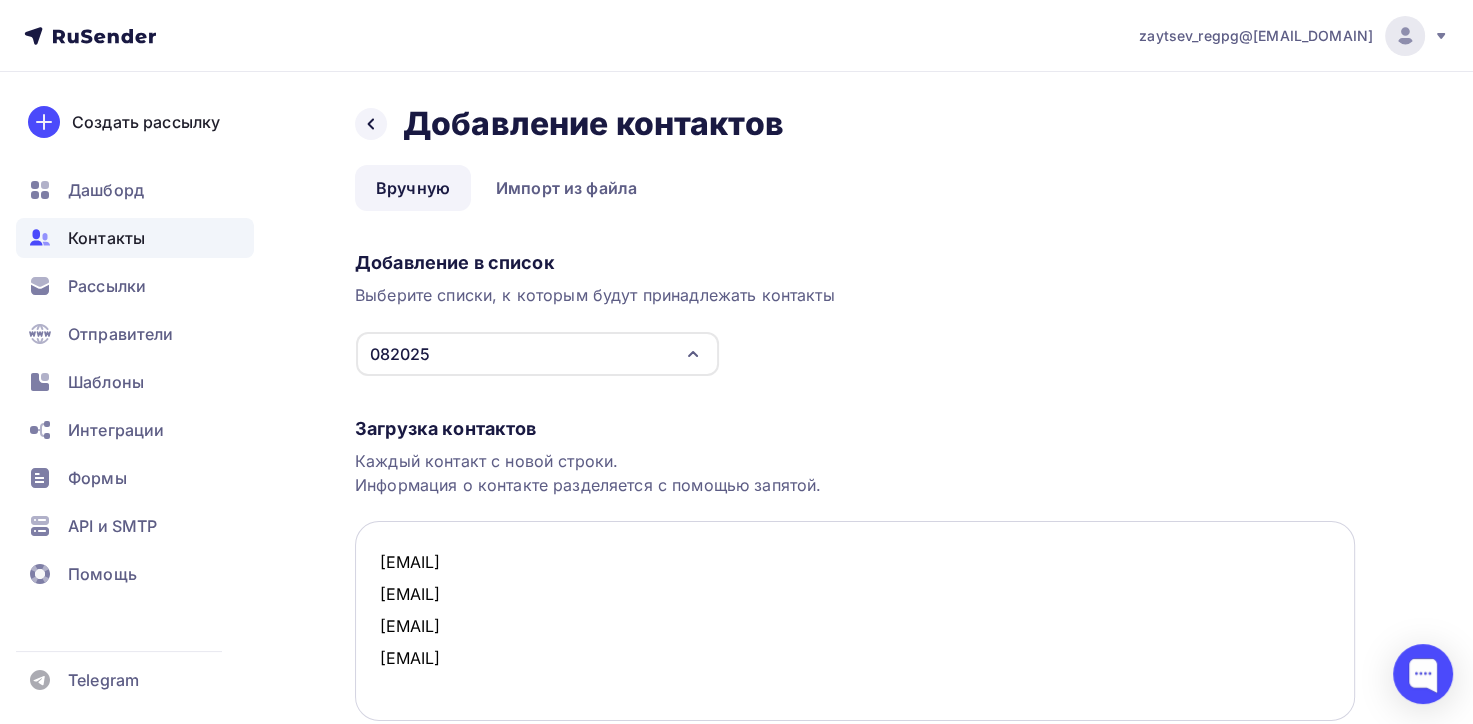 paste on "[NAME] <[EMAIL]>" 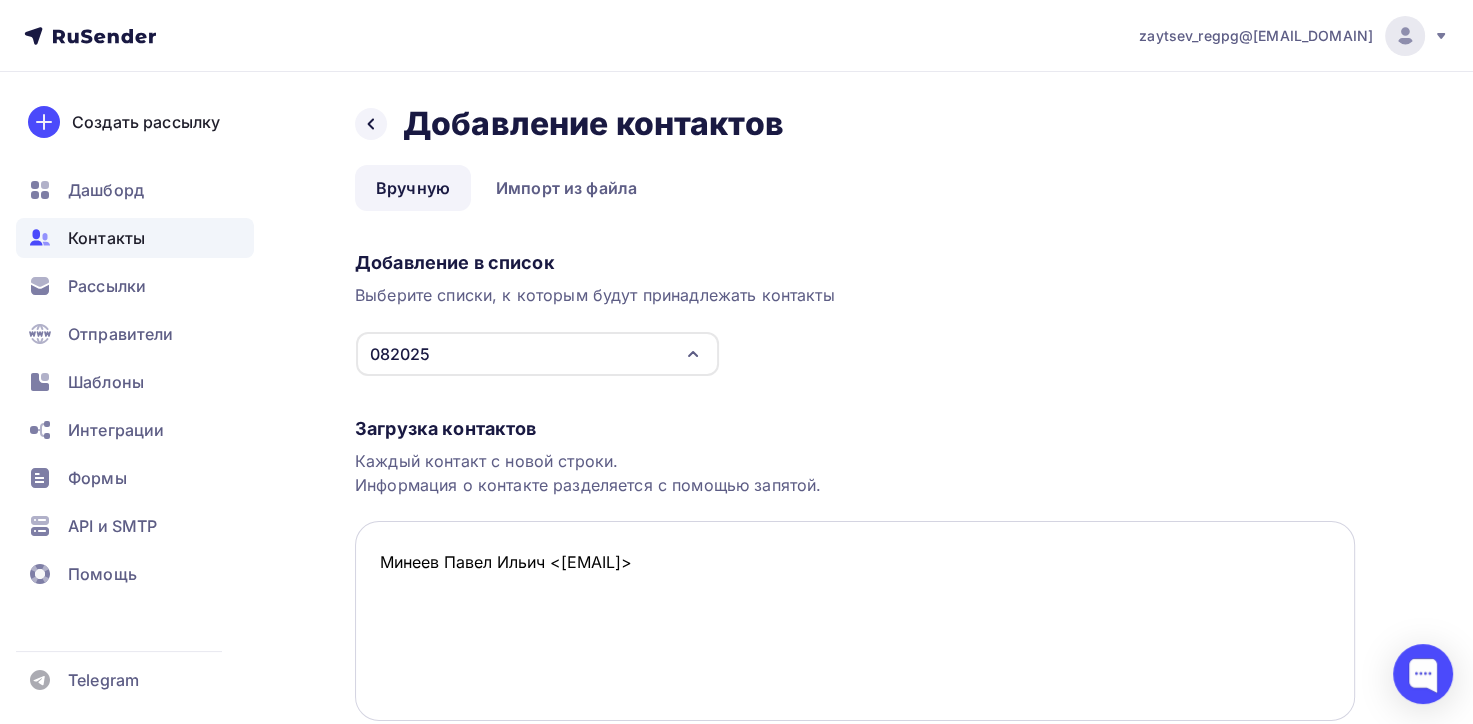 click on "Минеев Павел Ильич <[EMAIL]>" at bounding box center [855, 621] 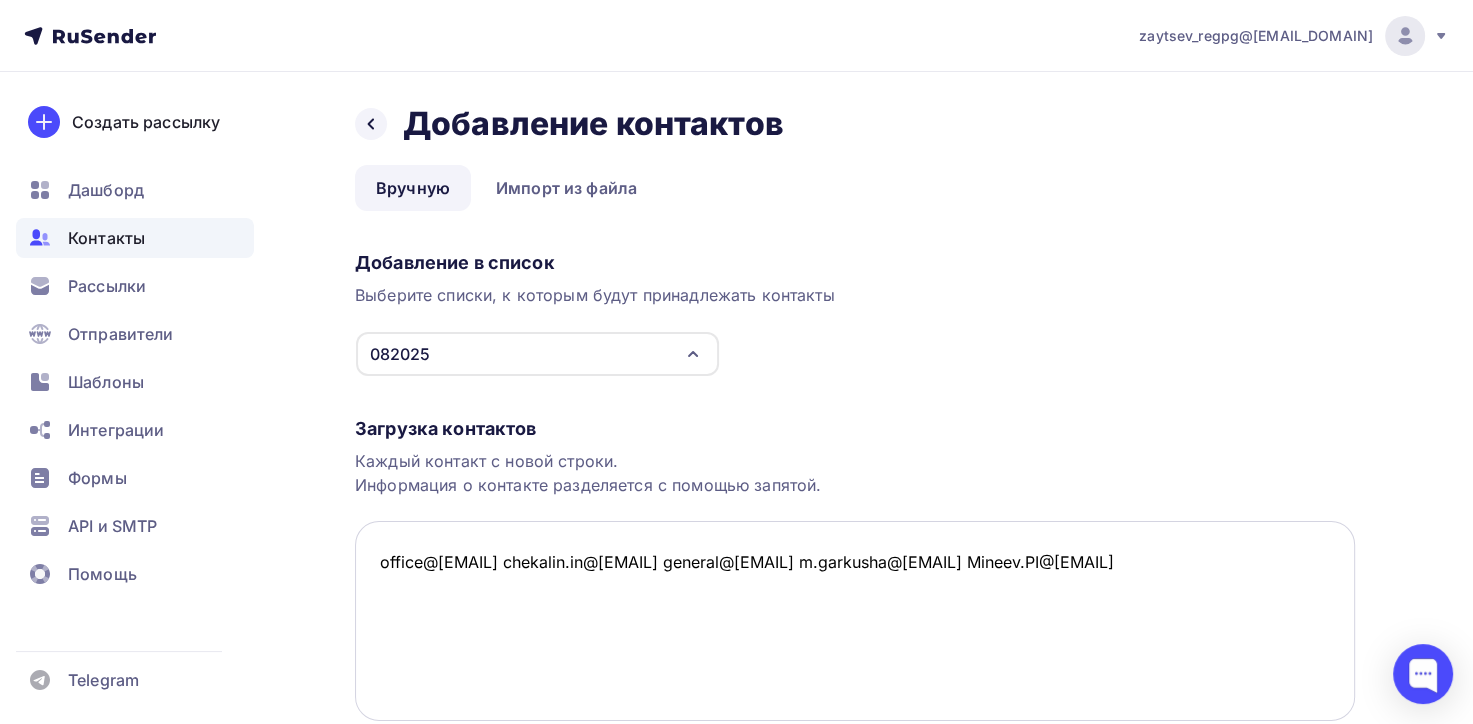 click on "office@[EMAIL] chekalin.in@[EMAIL] general@[EMAIL] m.garkusha@[EMAIL] Mineev.PI@[EMAIL]" at bounding box center [855, 621] 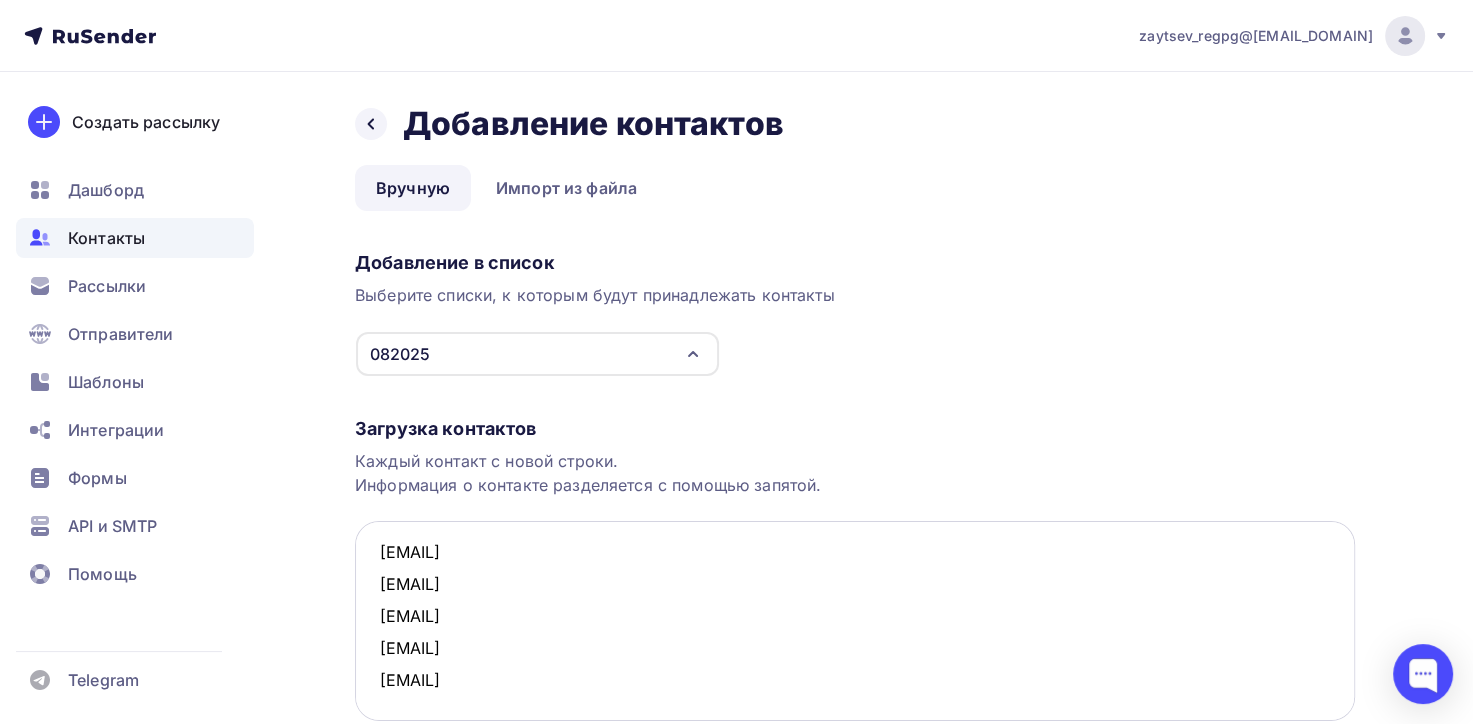 scroll, scrollTop: 41, scrollLeft: 0, axis: vertical 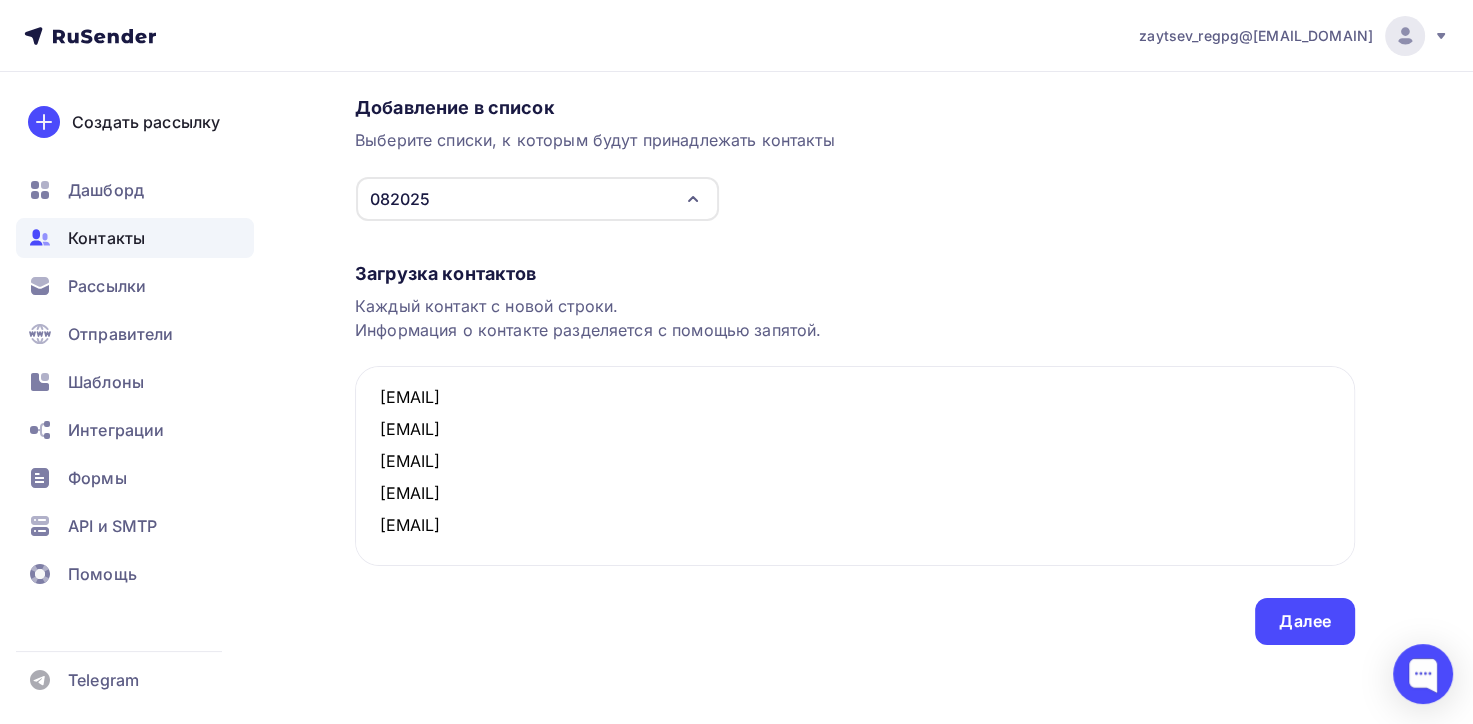 paste on "sbm.rkz.komandor@[EMAIL]" 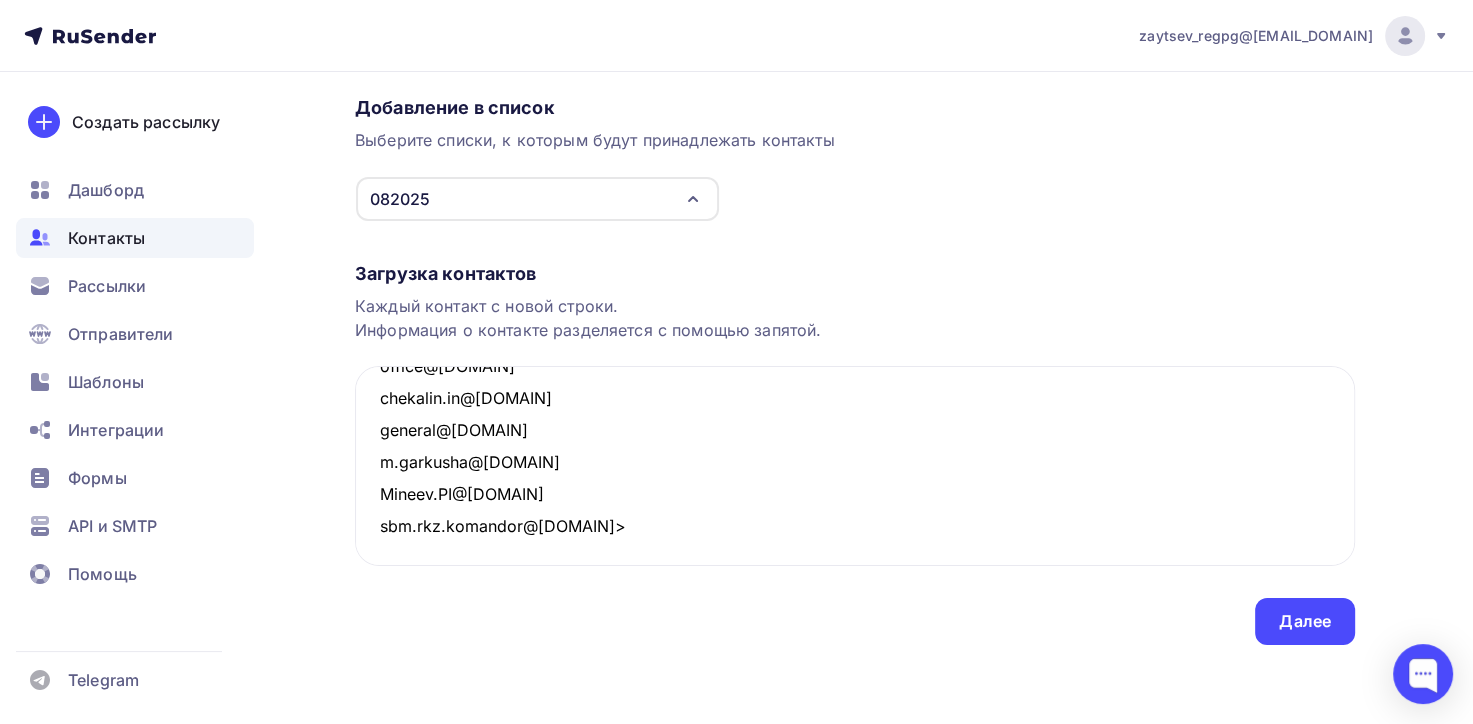 scroll, scrollTop: 43, scrollLeft: 0, axis: vertical 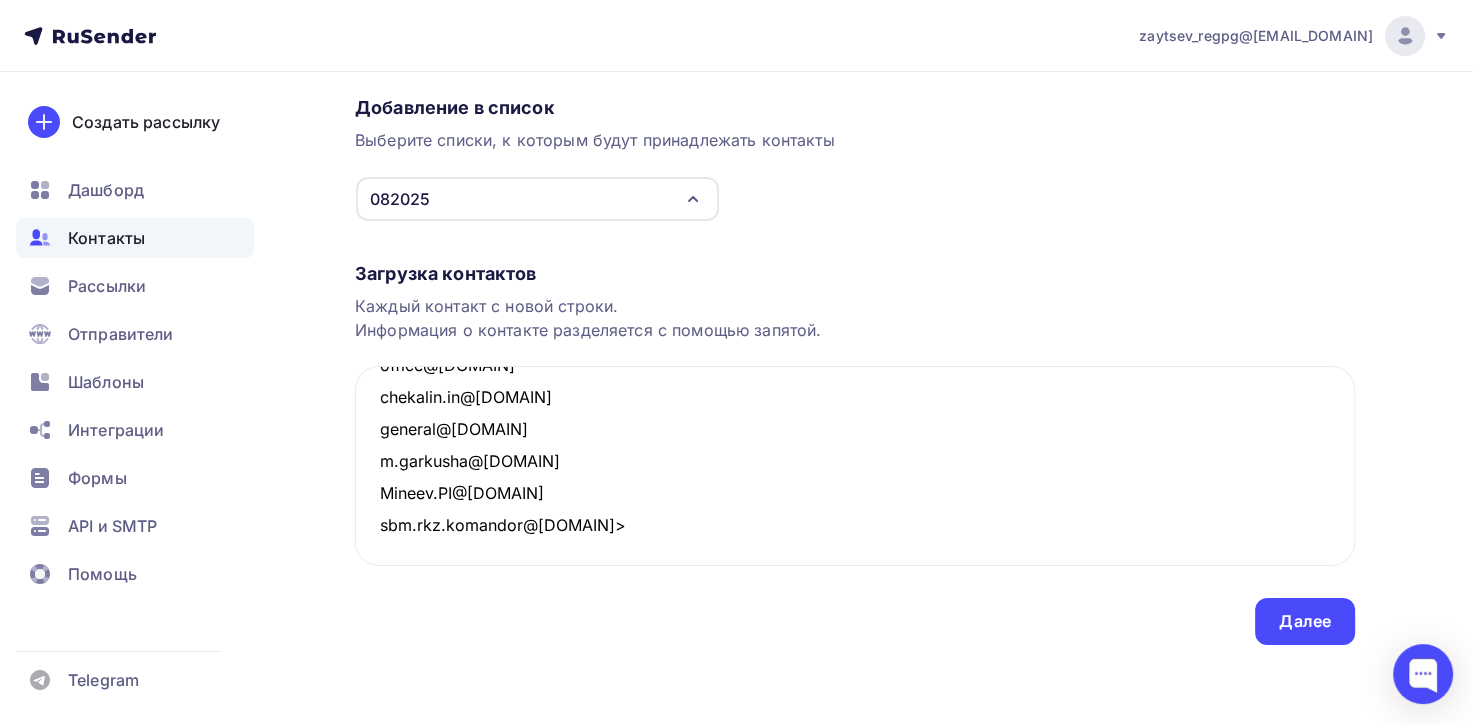 type on "office@[DOMAIN]
chekalin.in@[DOMAIN]
general@[DOMAIN]
m.garkusha@[DOMAIN]
Mineev.PI@[DOMAIN]
sbm.rkz.komandor@[DOMAIN]>" 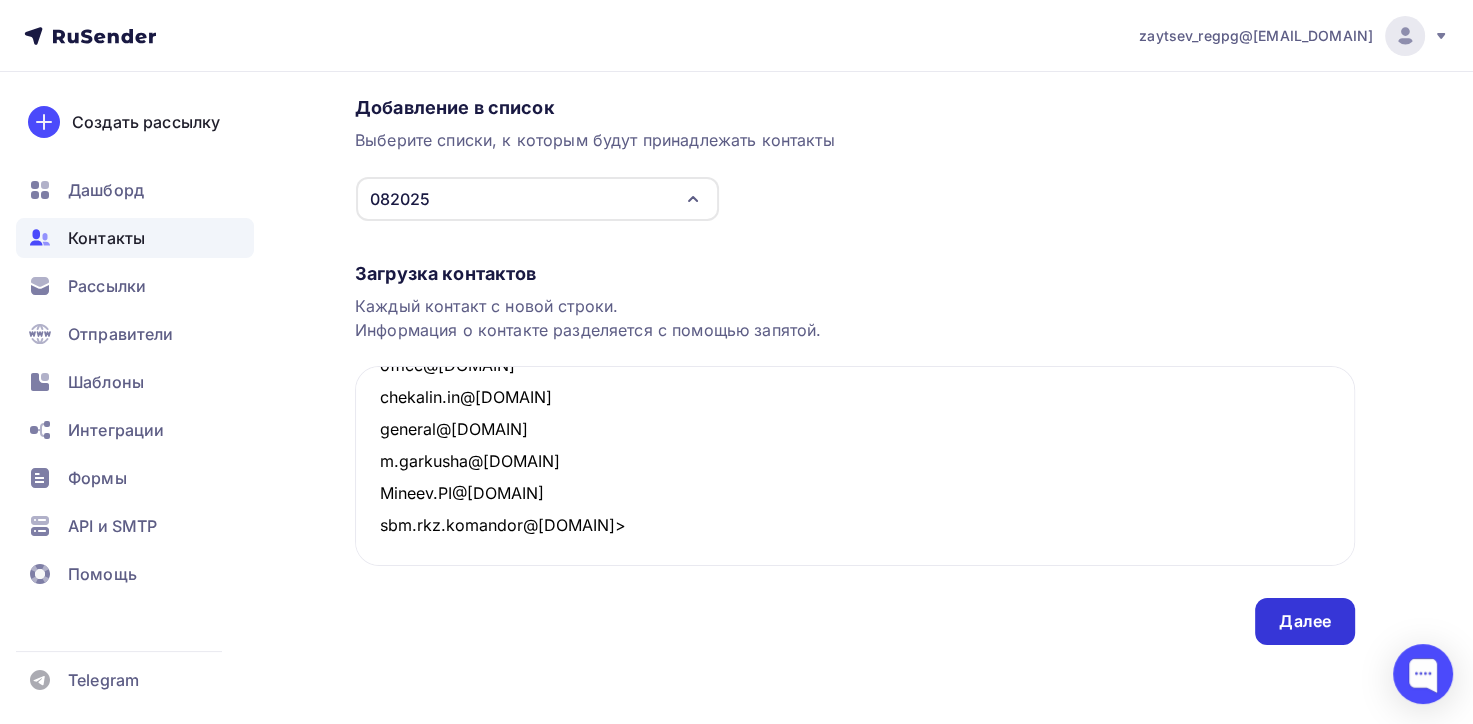 click on "Далее" at bounding box center (1305, 621) 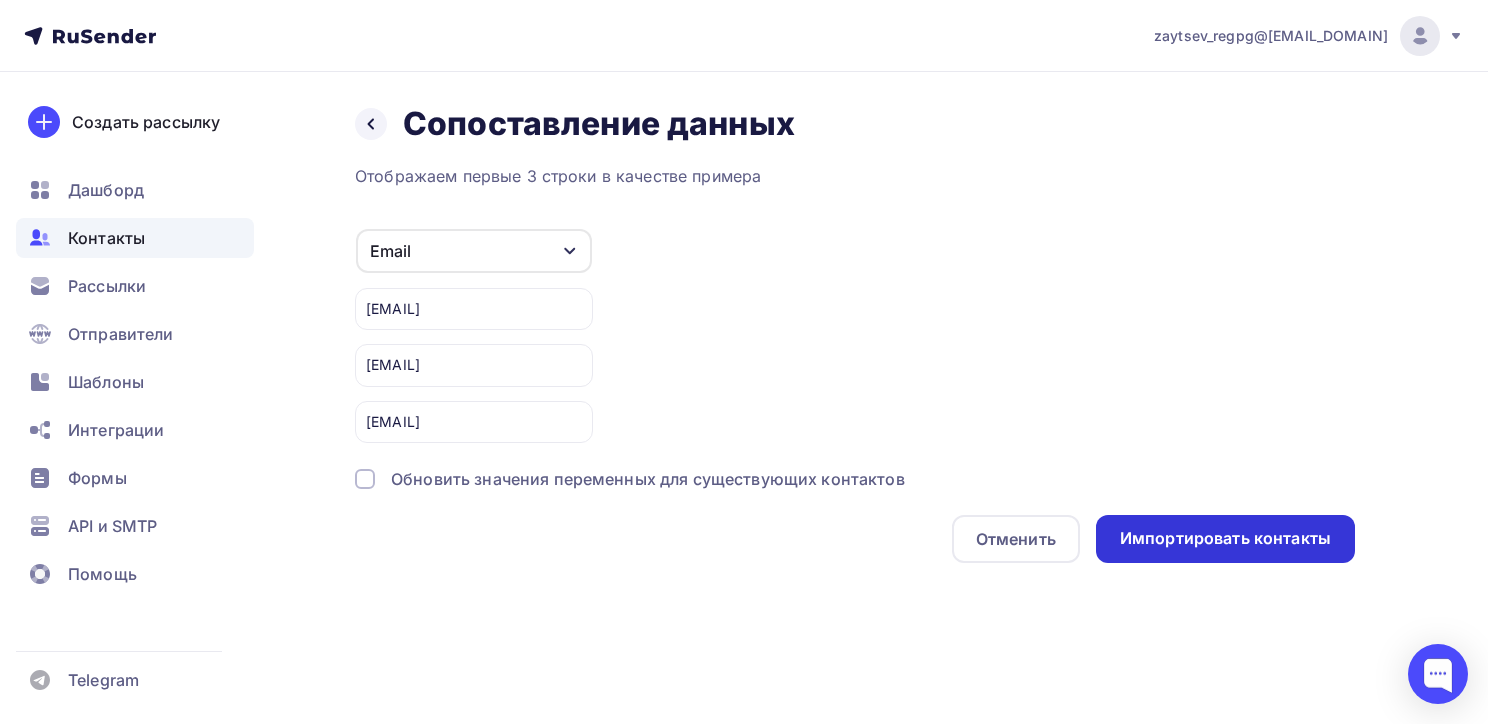 click on "Импортировать контакты" at bounding box center (1225, 538) 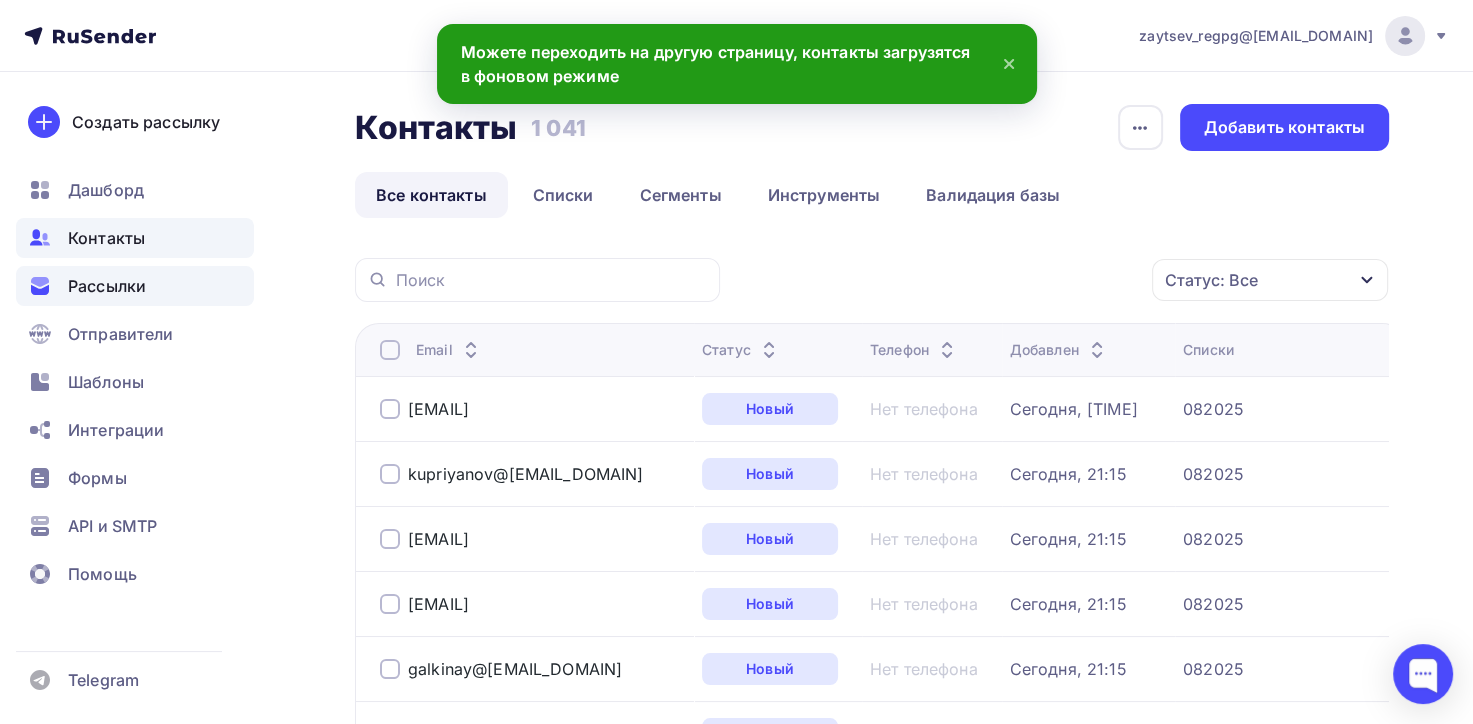 click on "Рассылки" at bounding box center [107, 286] 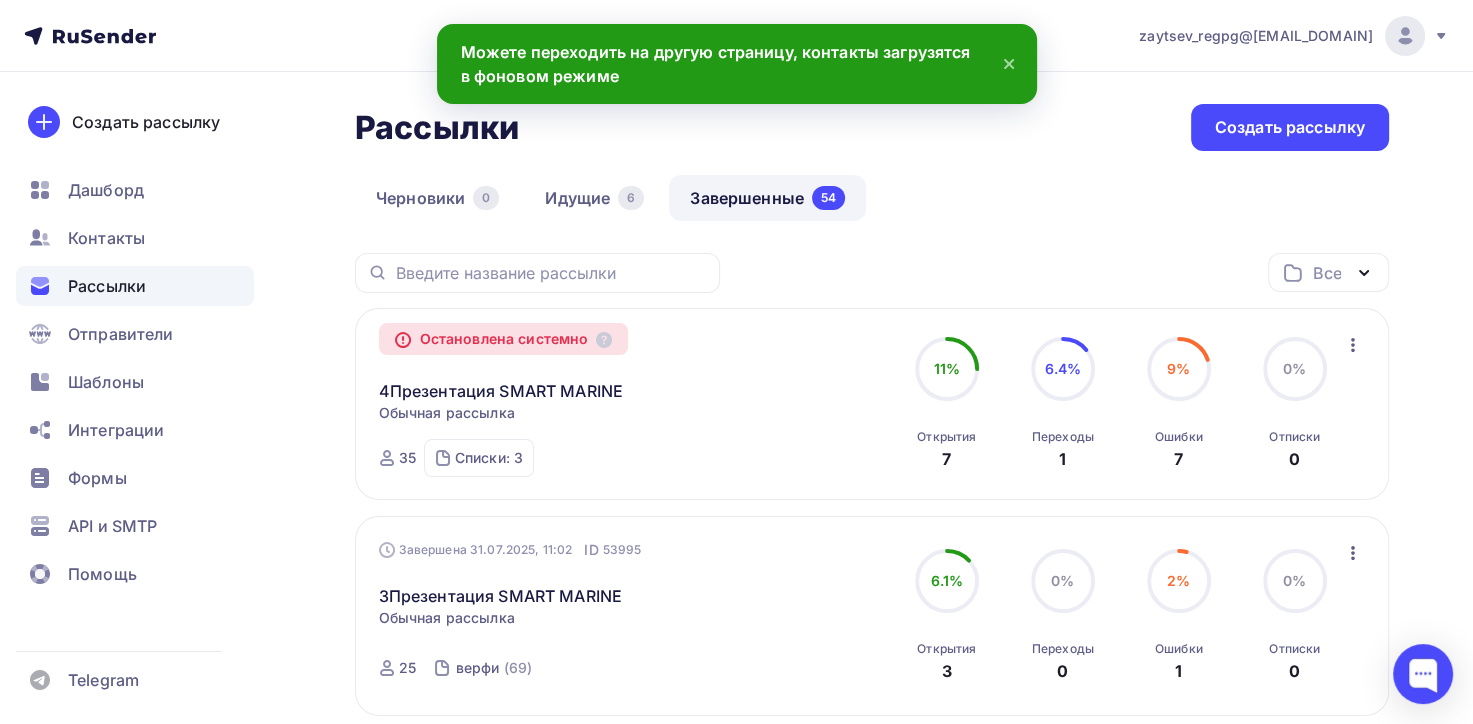click on "Завершенные
54" at bounding box center [767, 198] 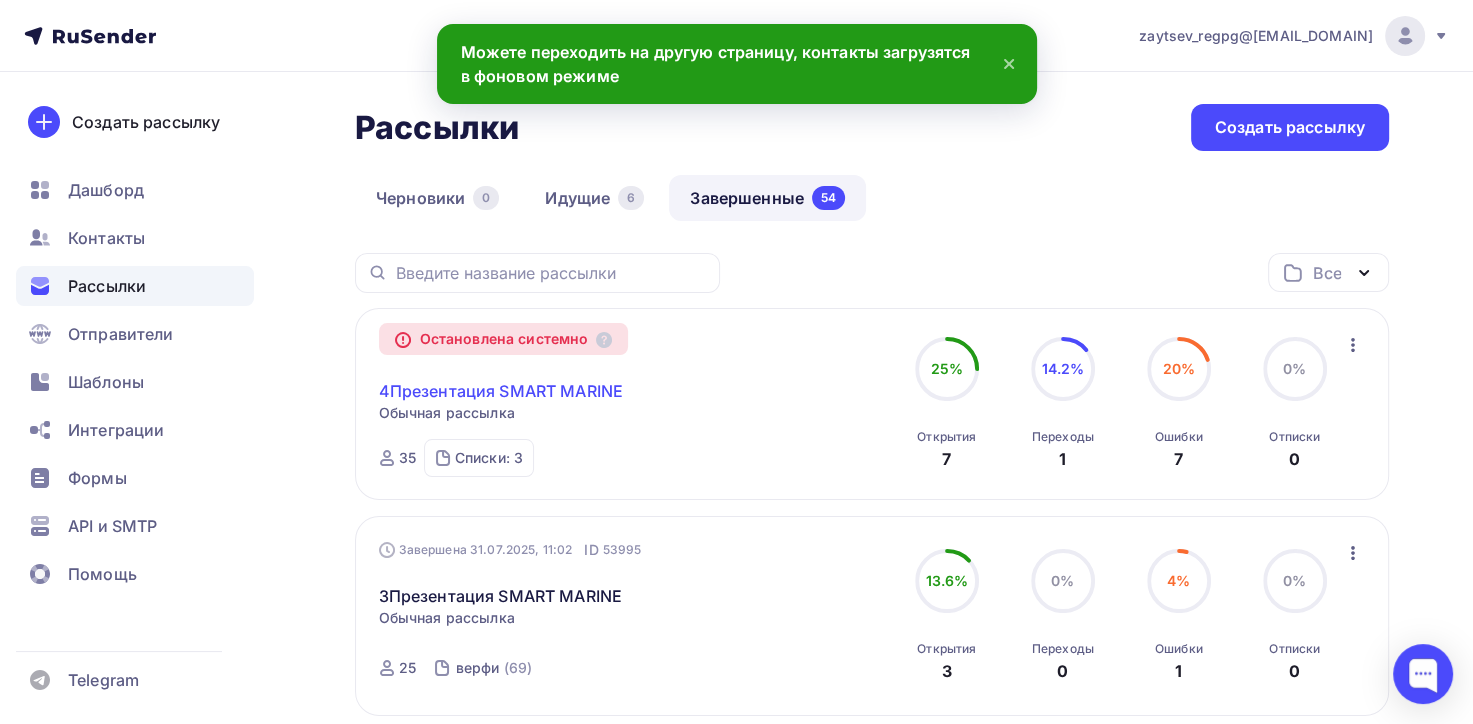 click on "4Презентация SMART MARINE" at bounding box center [501, 391] 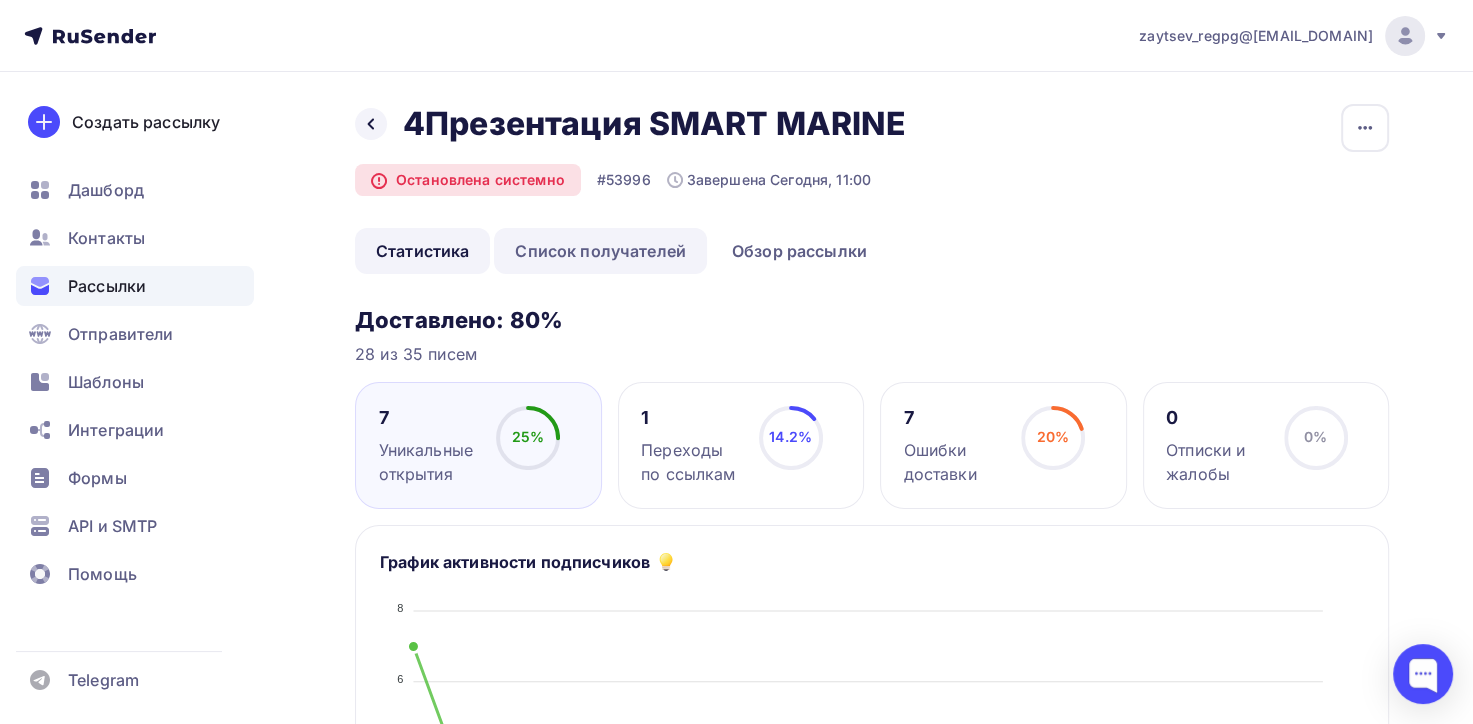 click on "Список получателей" at bounding box center (600, 251) 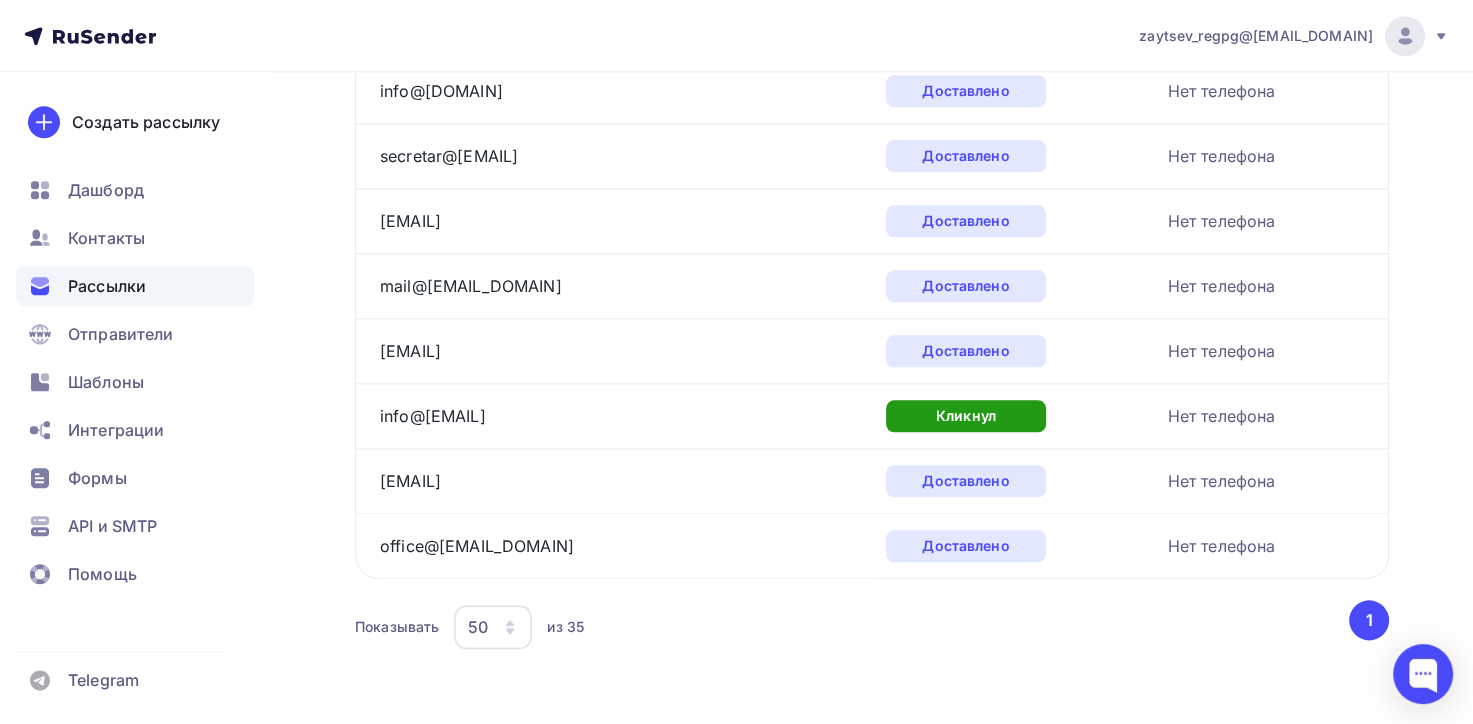 scroll, scrollTop: 2124, scrollLeft: 0, axis: vertical 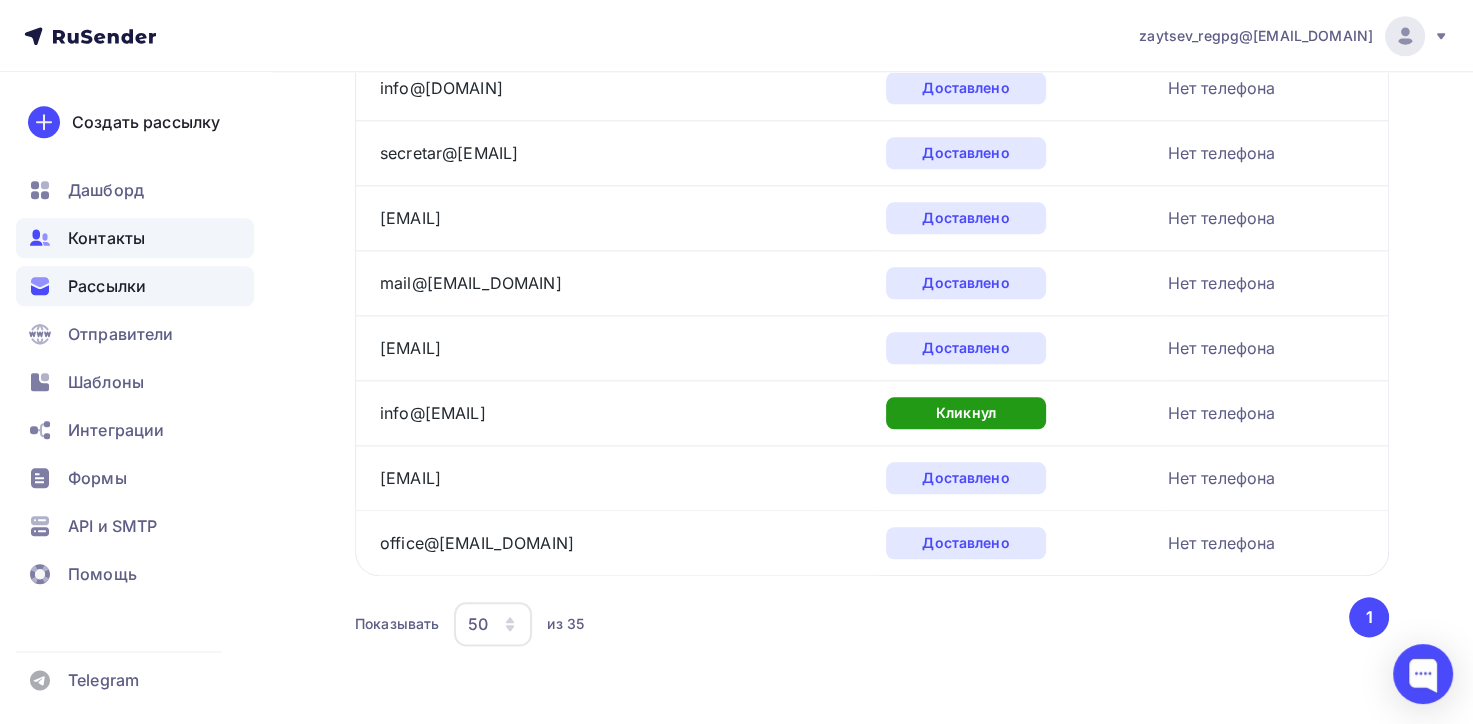 click on "Контакты" at bounding box center (106, 238) 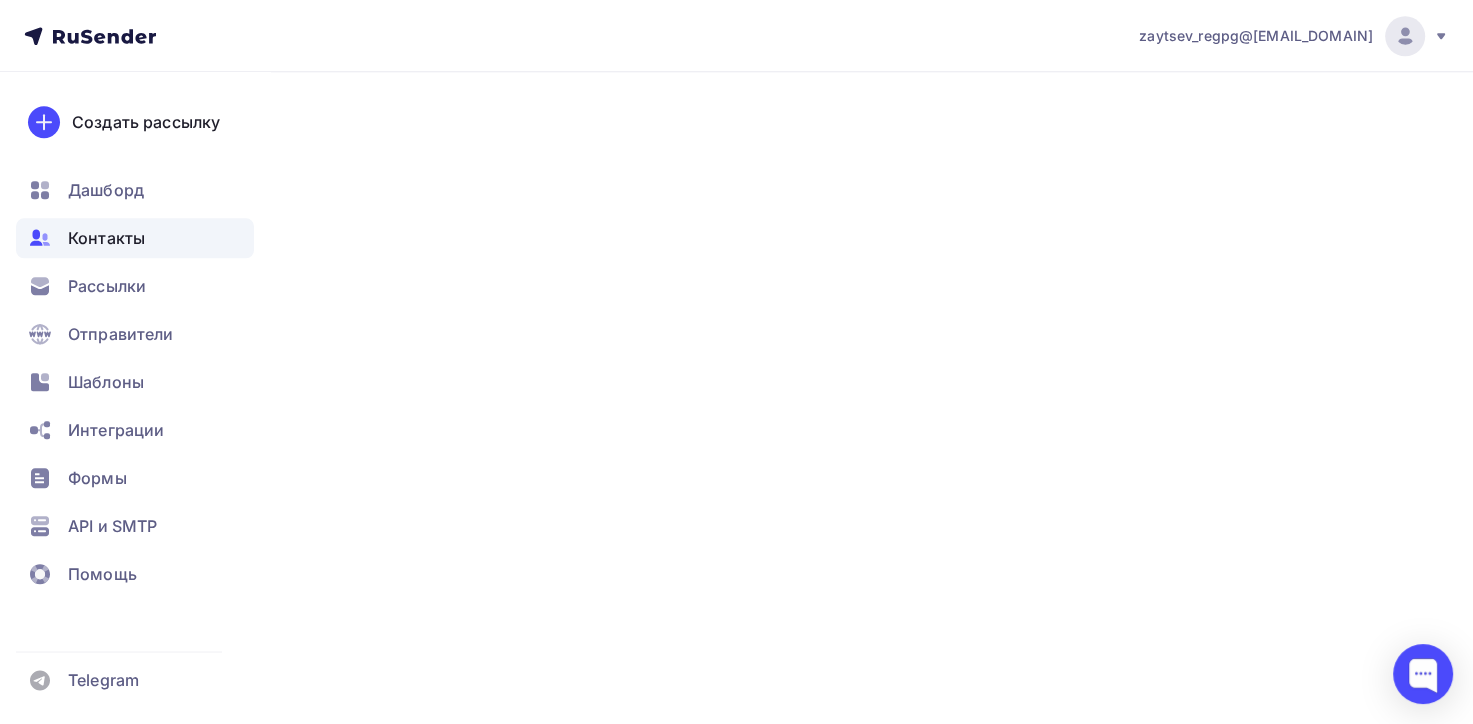 scroll, scrollTop: 0, scrollLeft: 0, axis: both 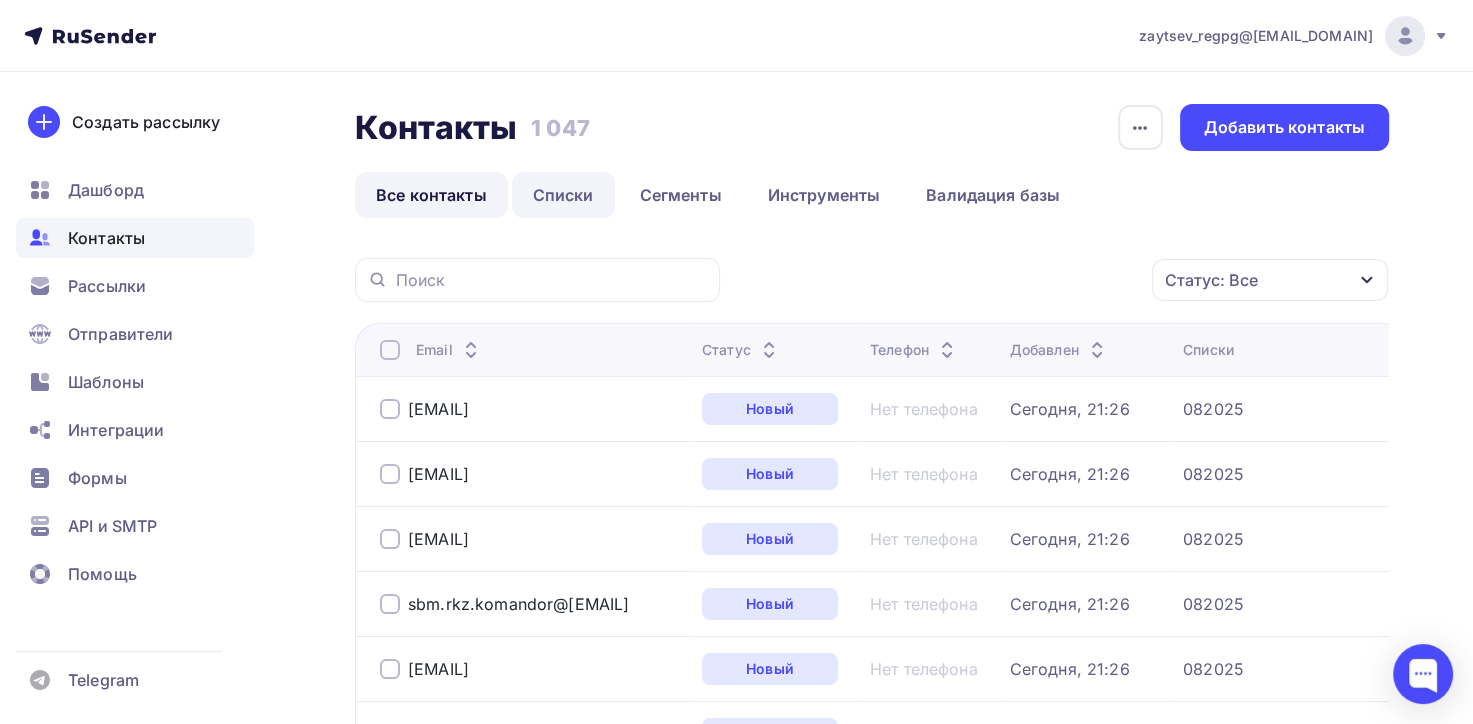 click on "Списки" at bounding box center [563, 195] 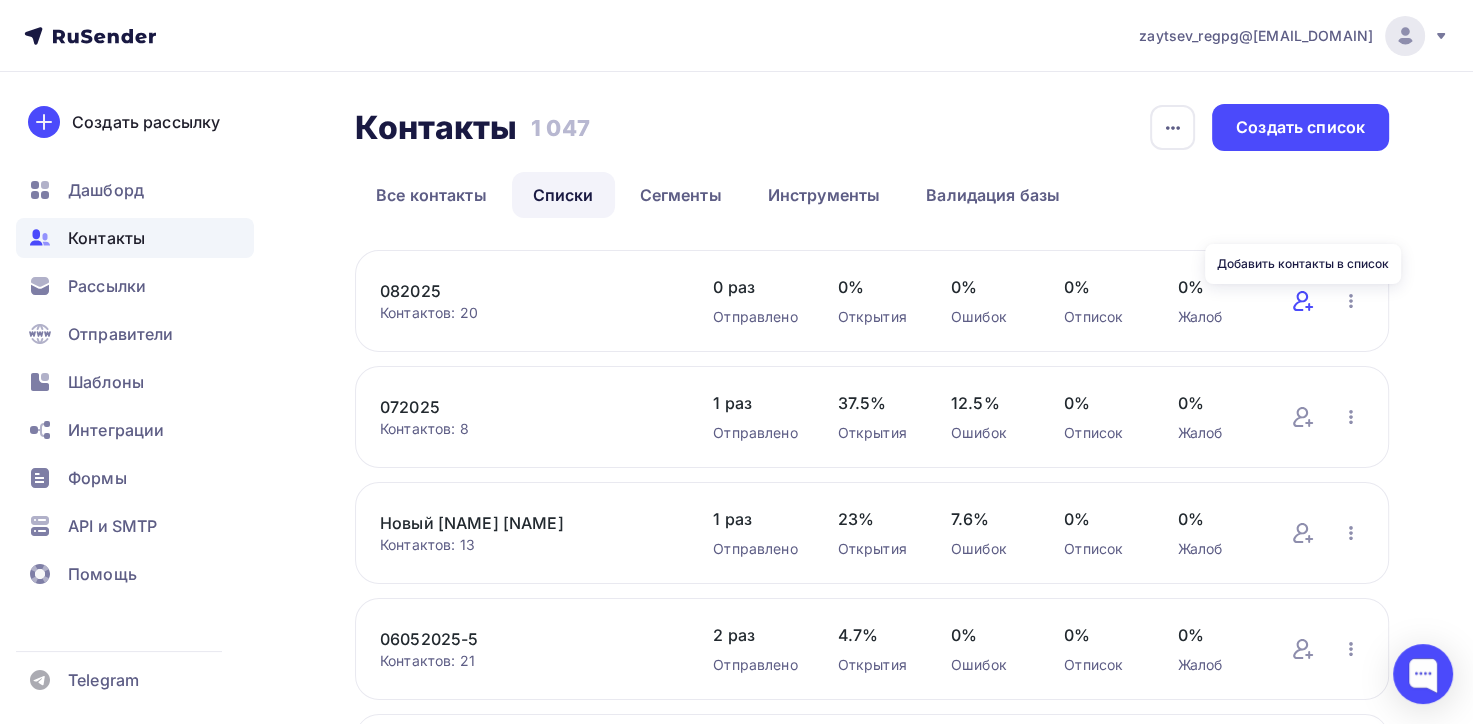 click 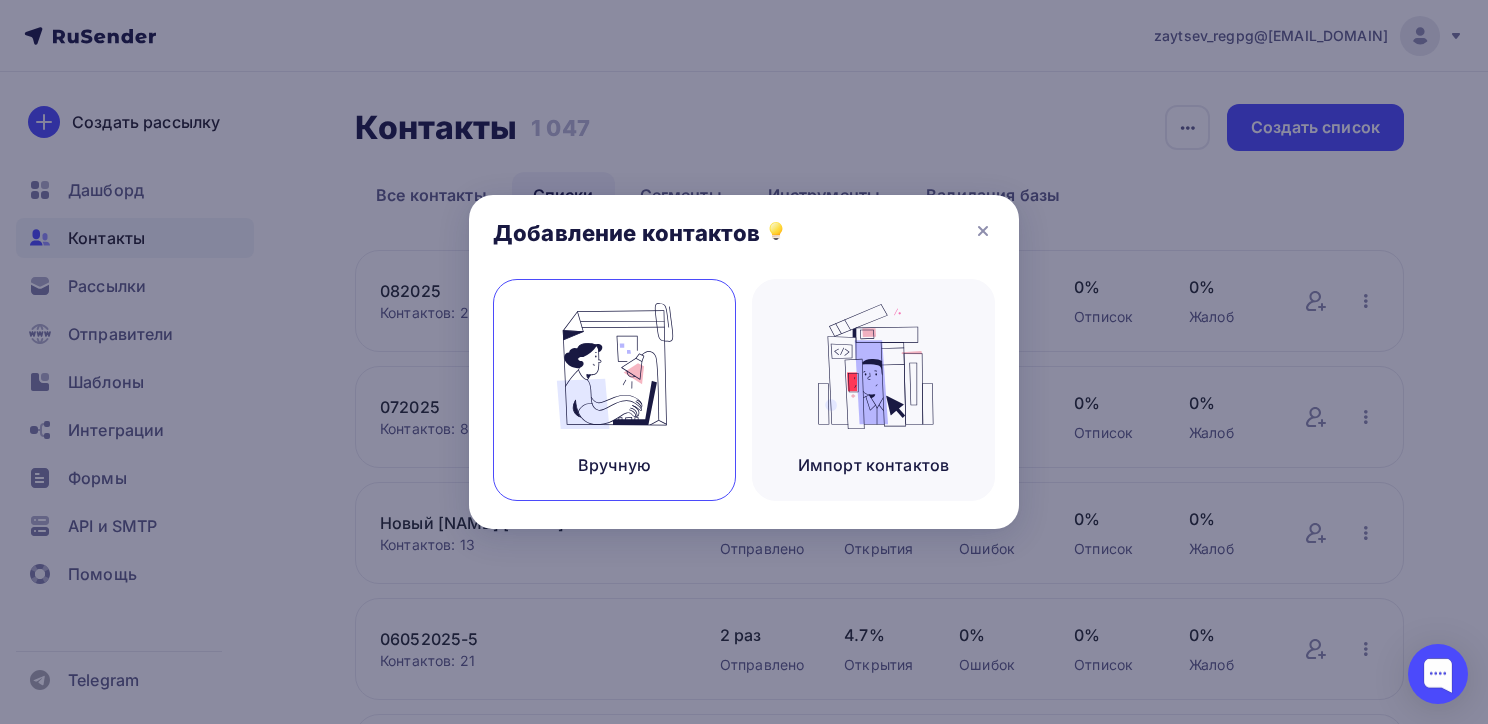 click on "Вручную" at bounding box center (614, 390) 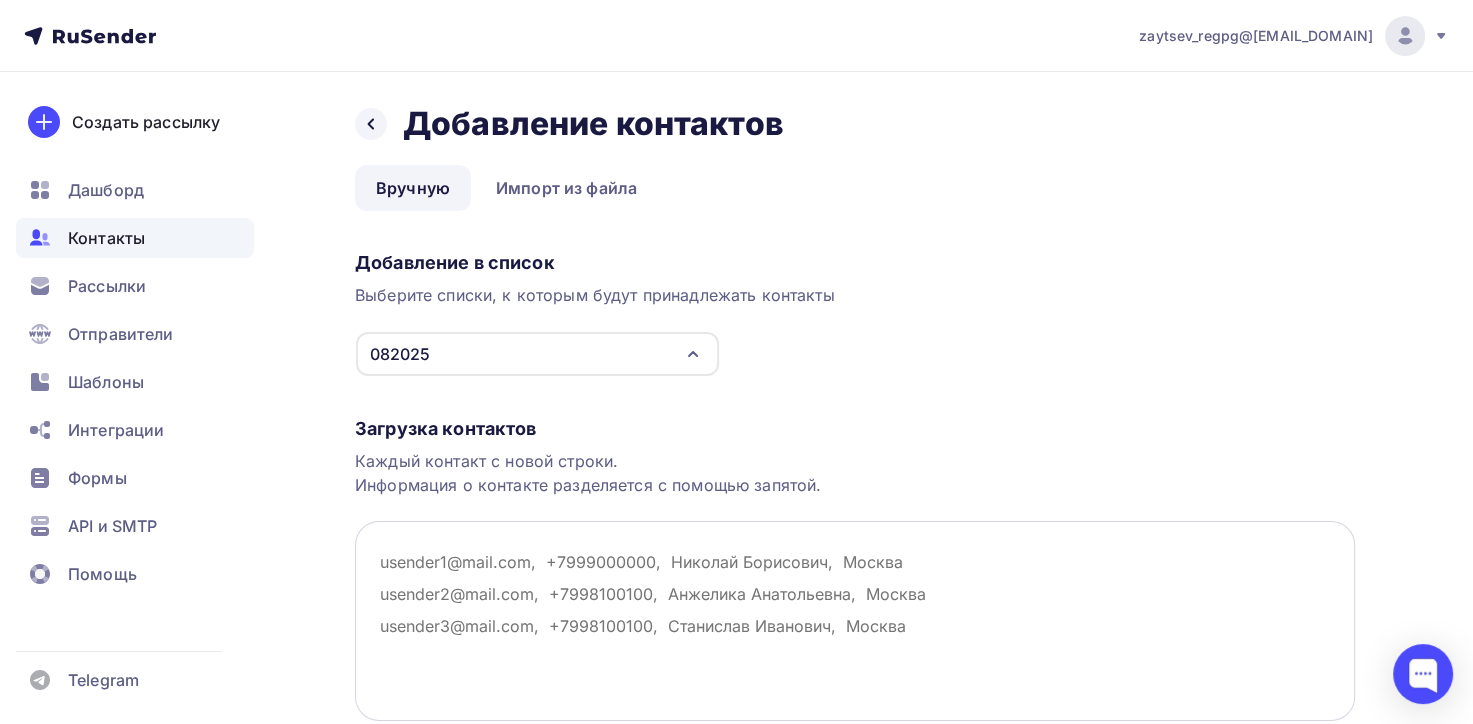 click at bounding box center (855, 621) 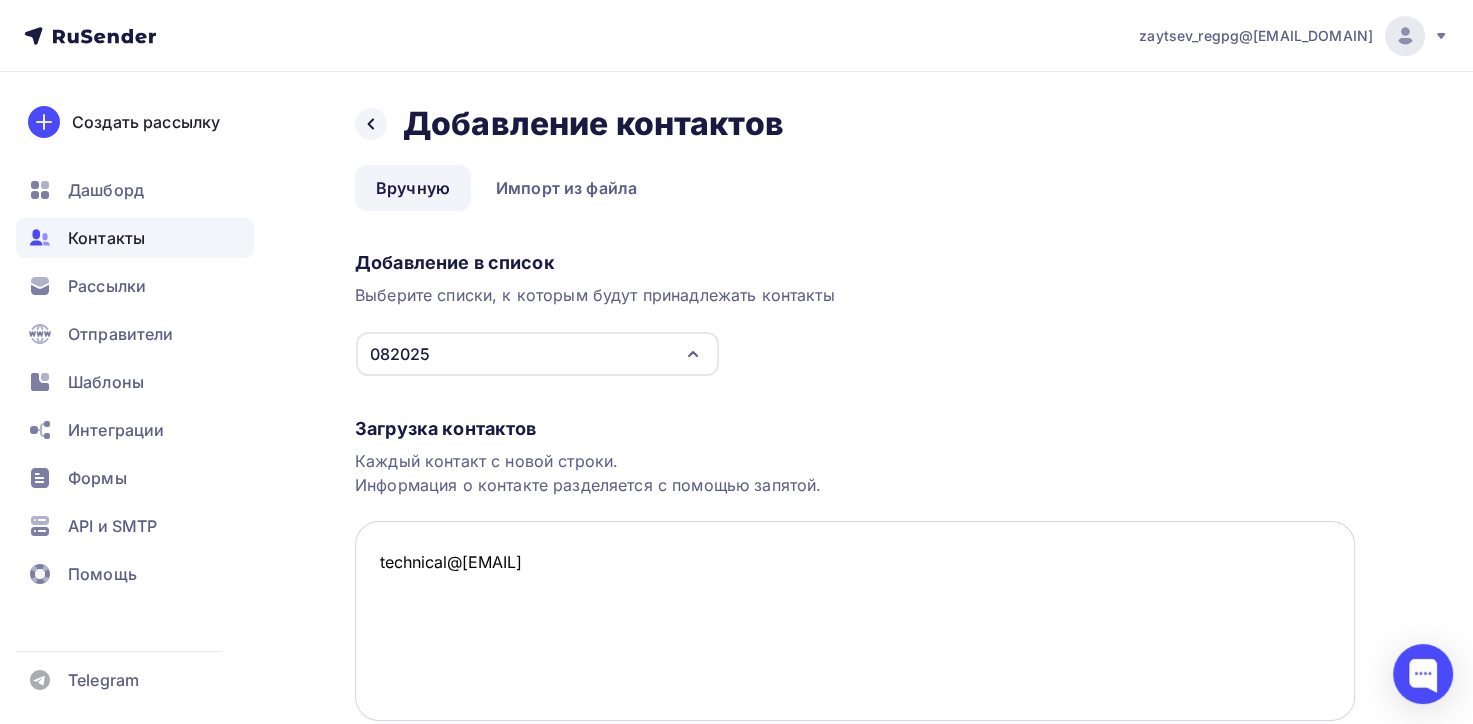 paste on "mnn@[EMAIL_DOMAIN]" 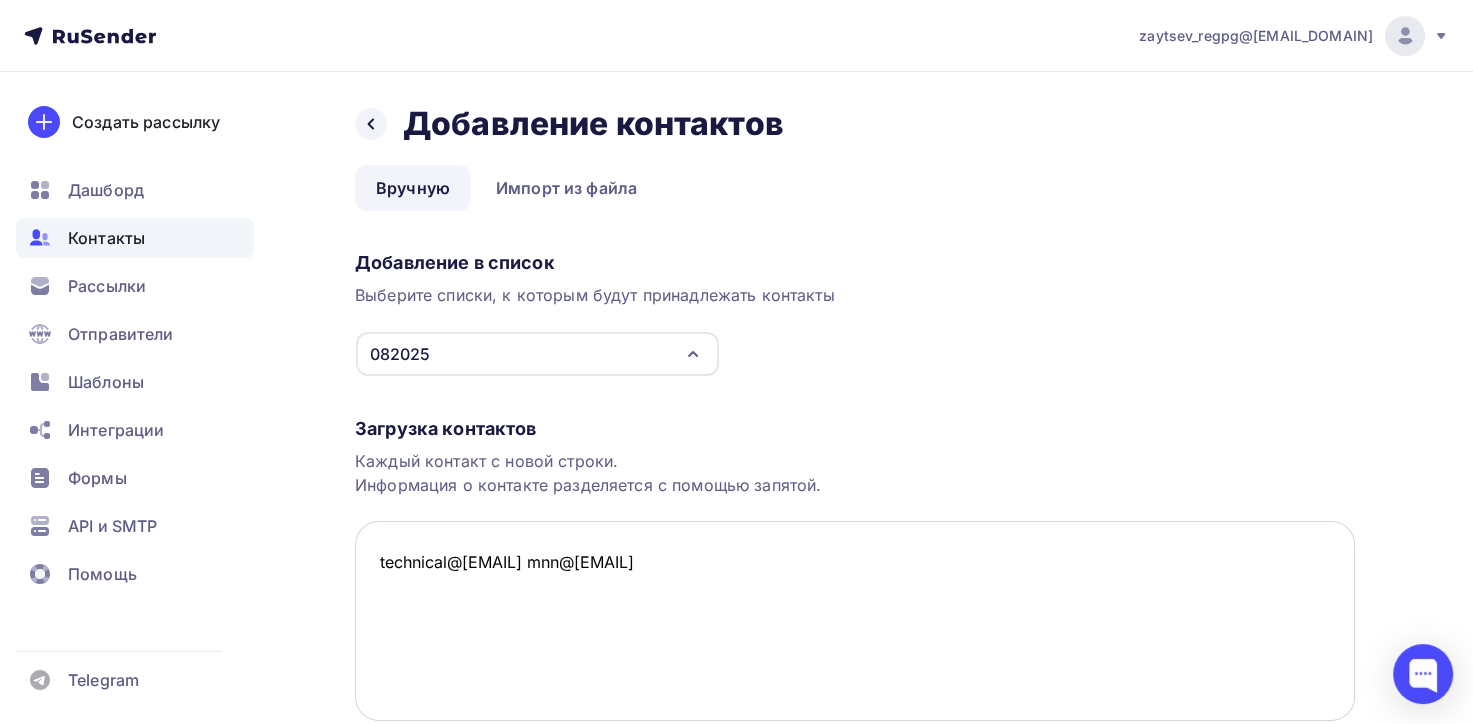 paste on "Гашенко Алексей Александрович <[EMAIL]>" 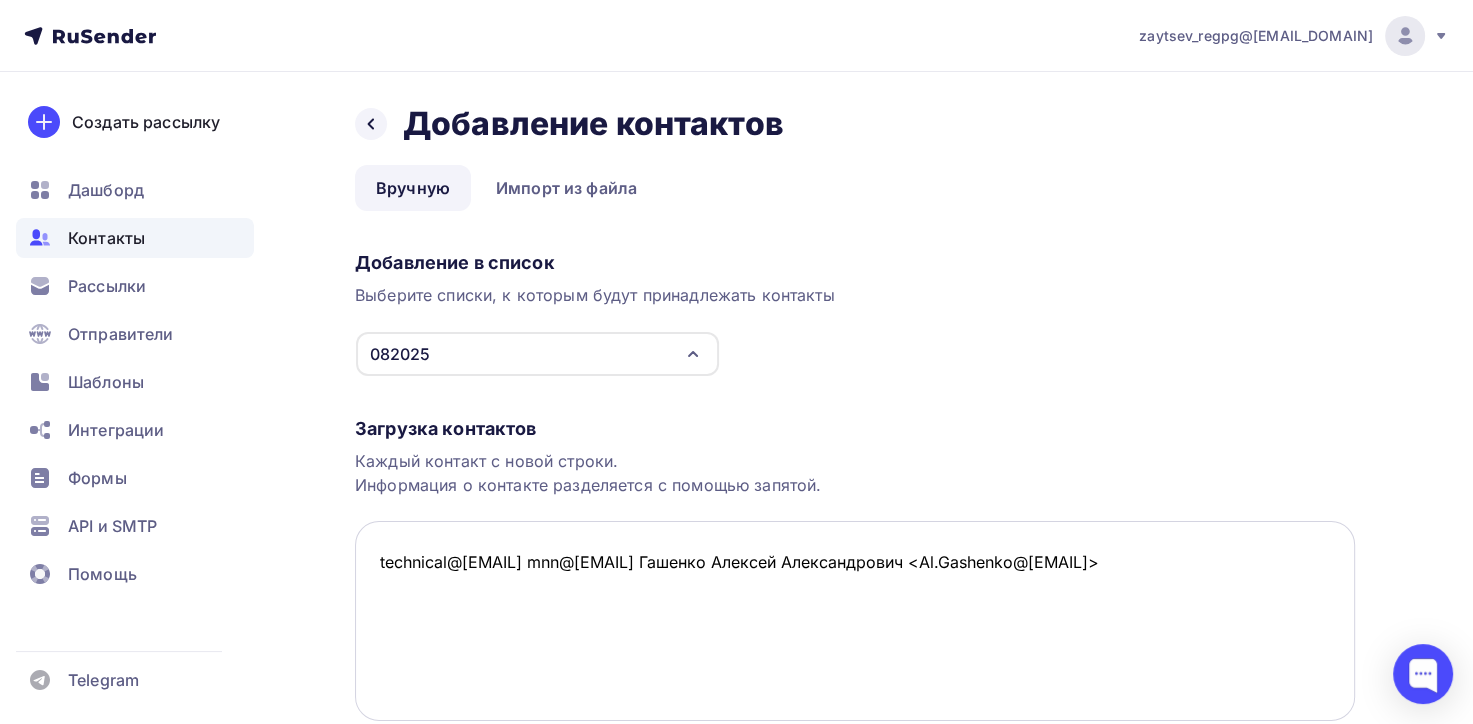 click on "technical@[EMAIL] mnn@[EMAIL] Гашенко Алексей Александрович <Al.Gashenko@[EMAIL]>" at bounding box center [855, 621] 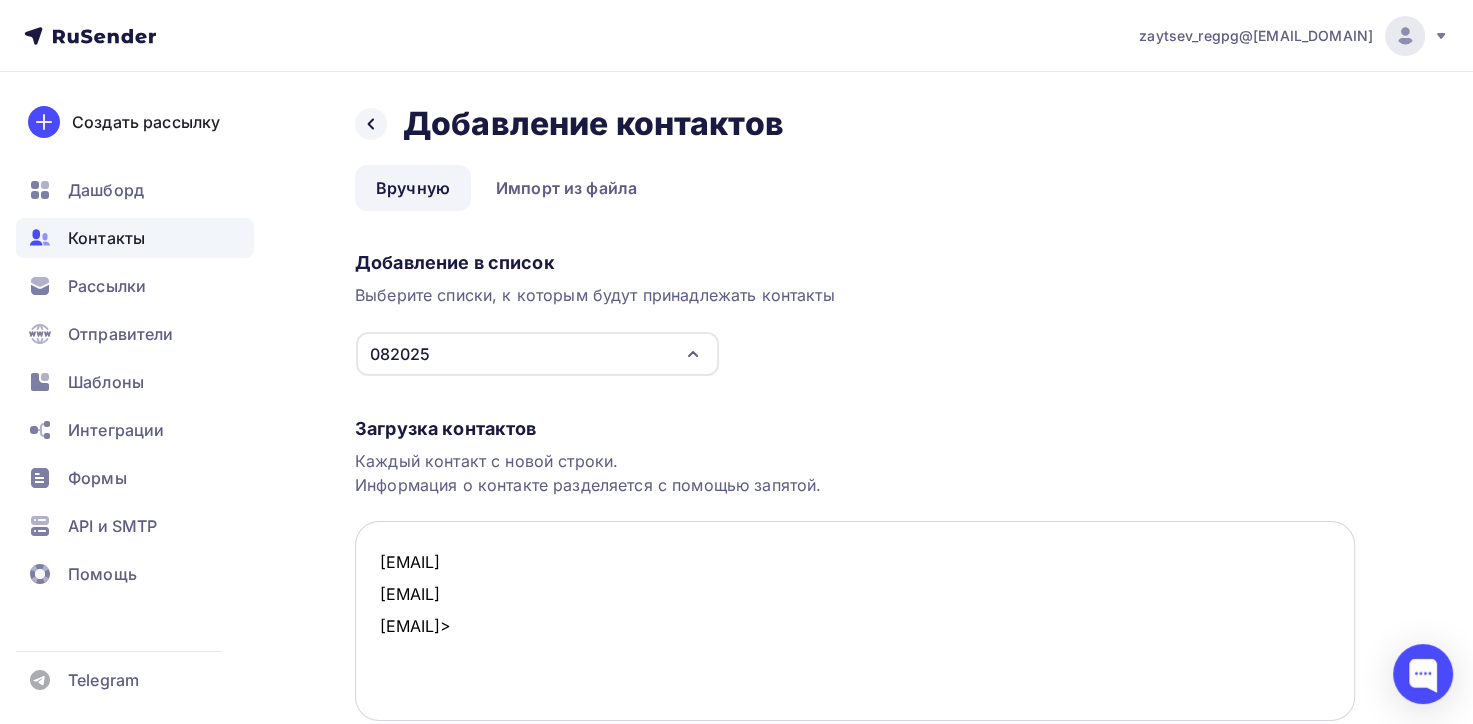 click on "[EMAIL]
[EMAIL]
[EMAIL]>" at bounding box center (855, 621) 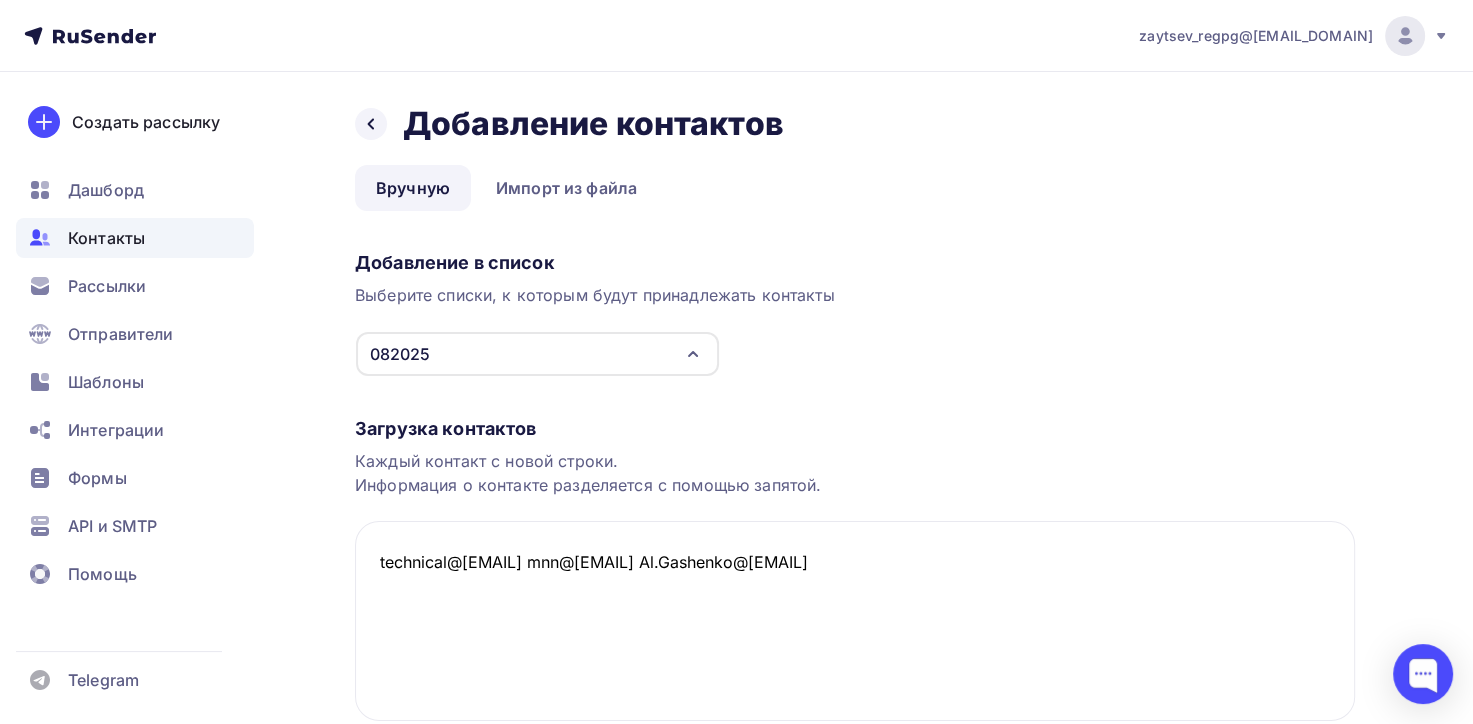 type on "technical@[EMAIL] mnn@[EMAIL] Al.Gashenko@[EMAIL]" 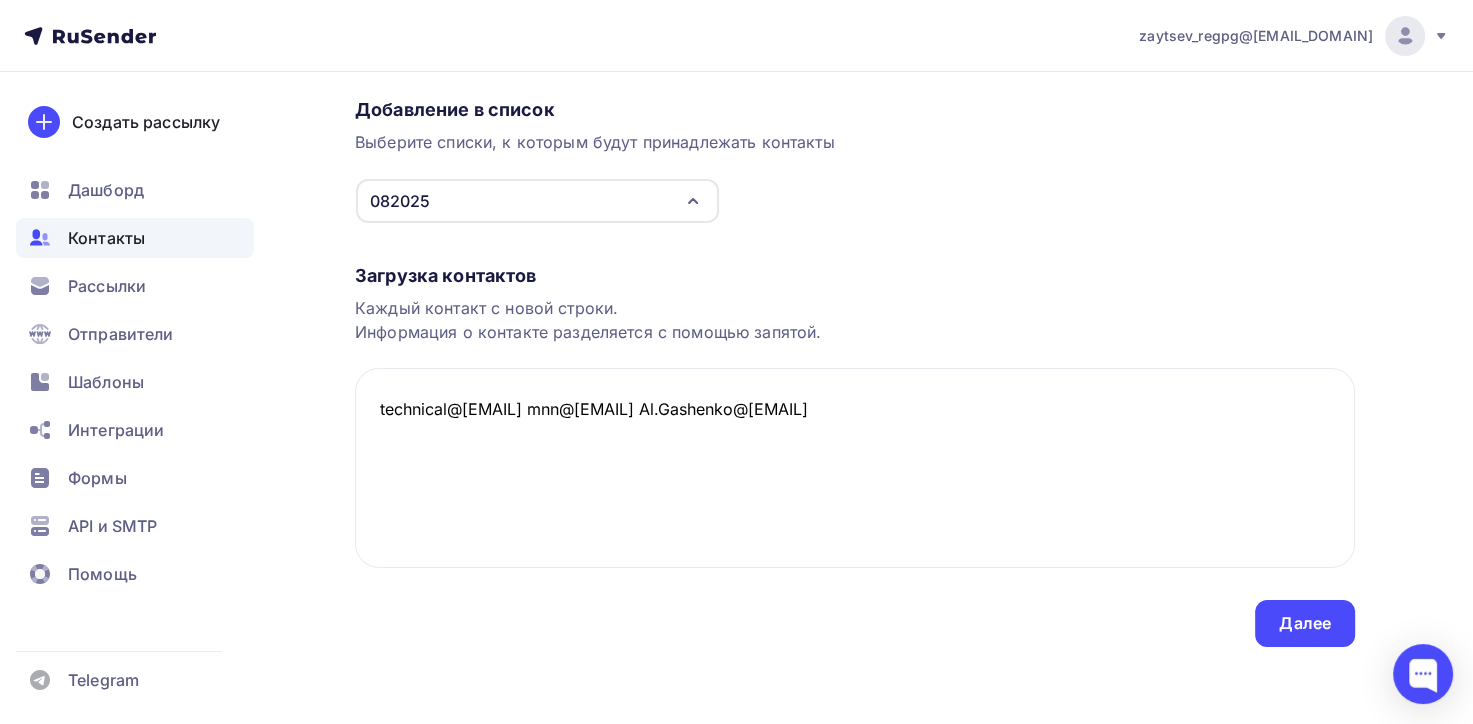 scroll, scrollTop: 155, scrollLeft: 0, axis: vertical 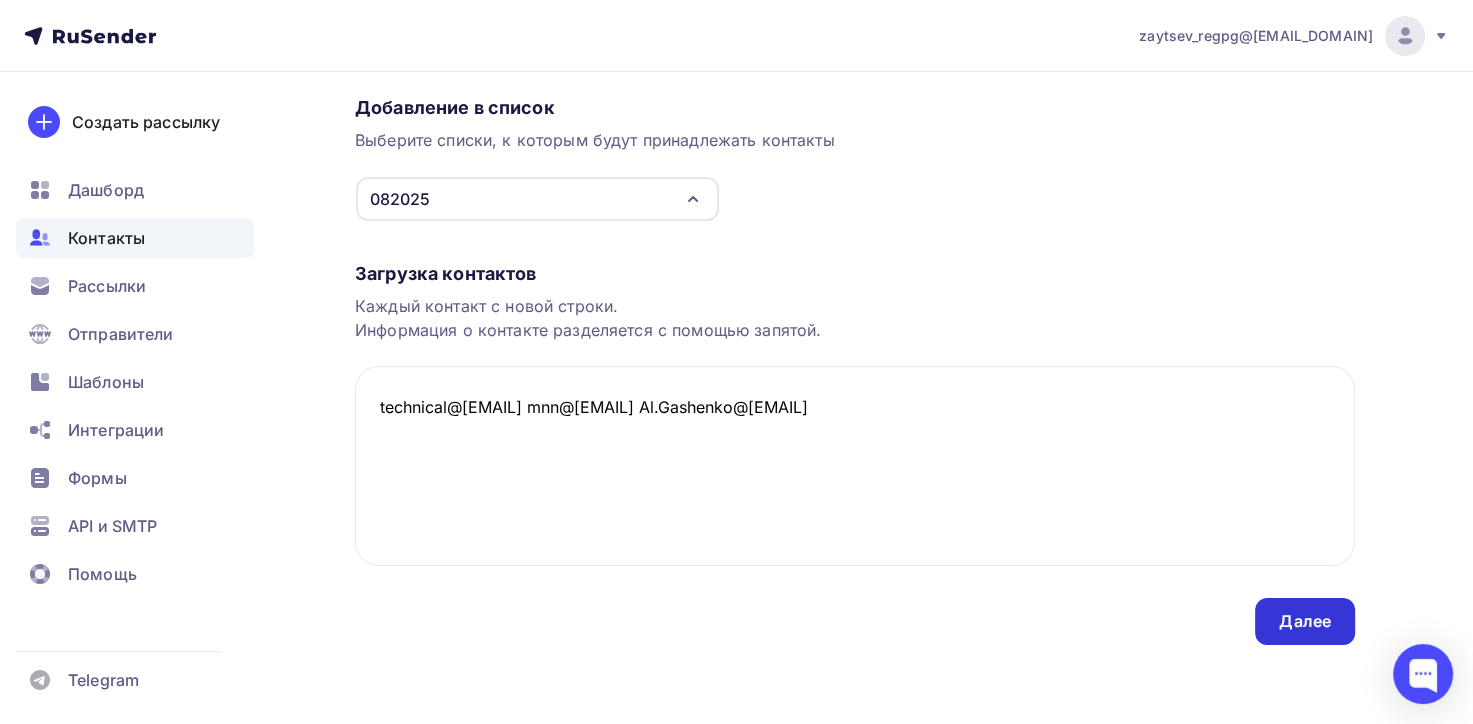 click on "Далее" at bounding box center (1305, 621) 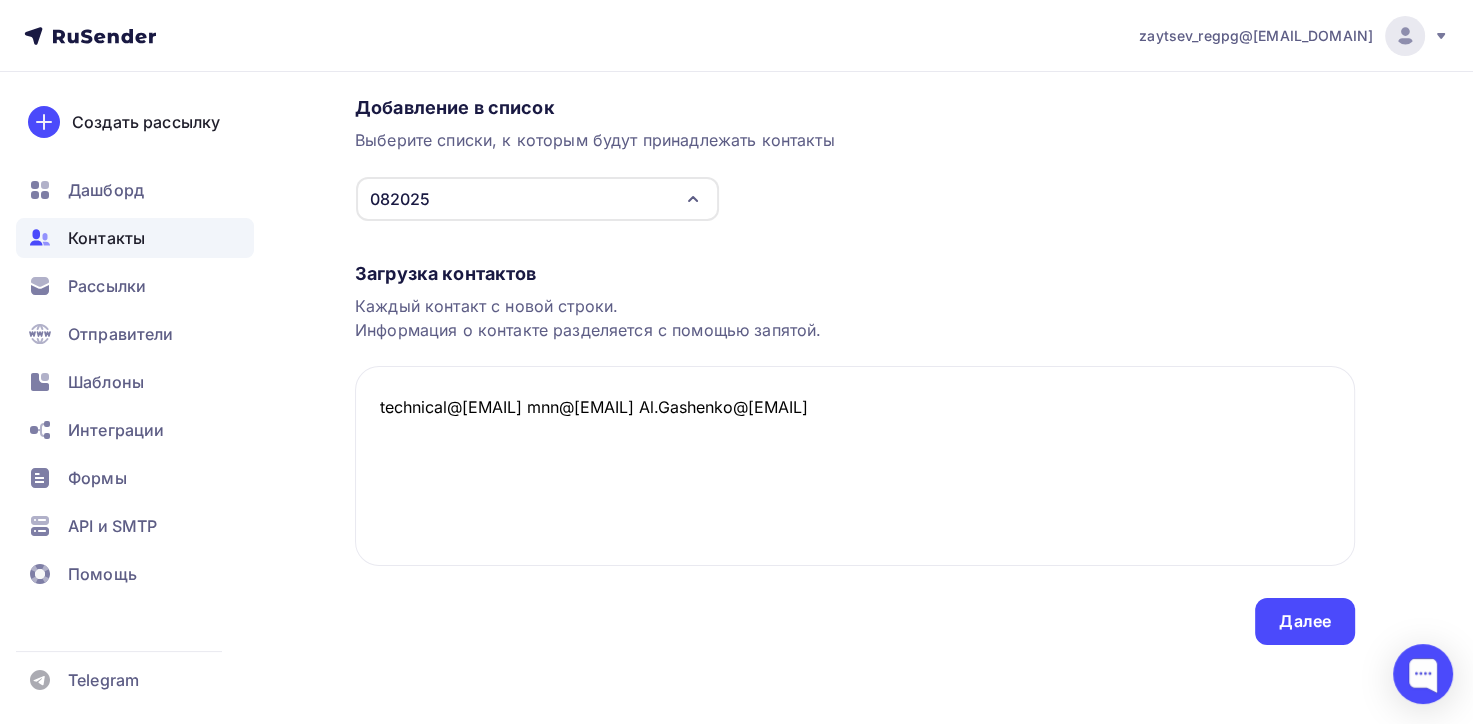 scroll, scrollTop: 0, scrollLeft: 0, axis: both 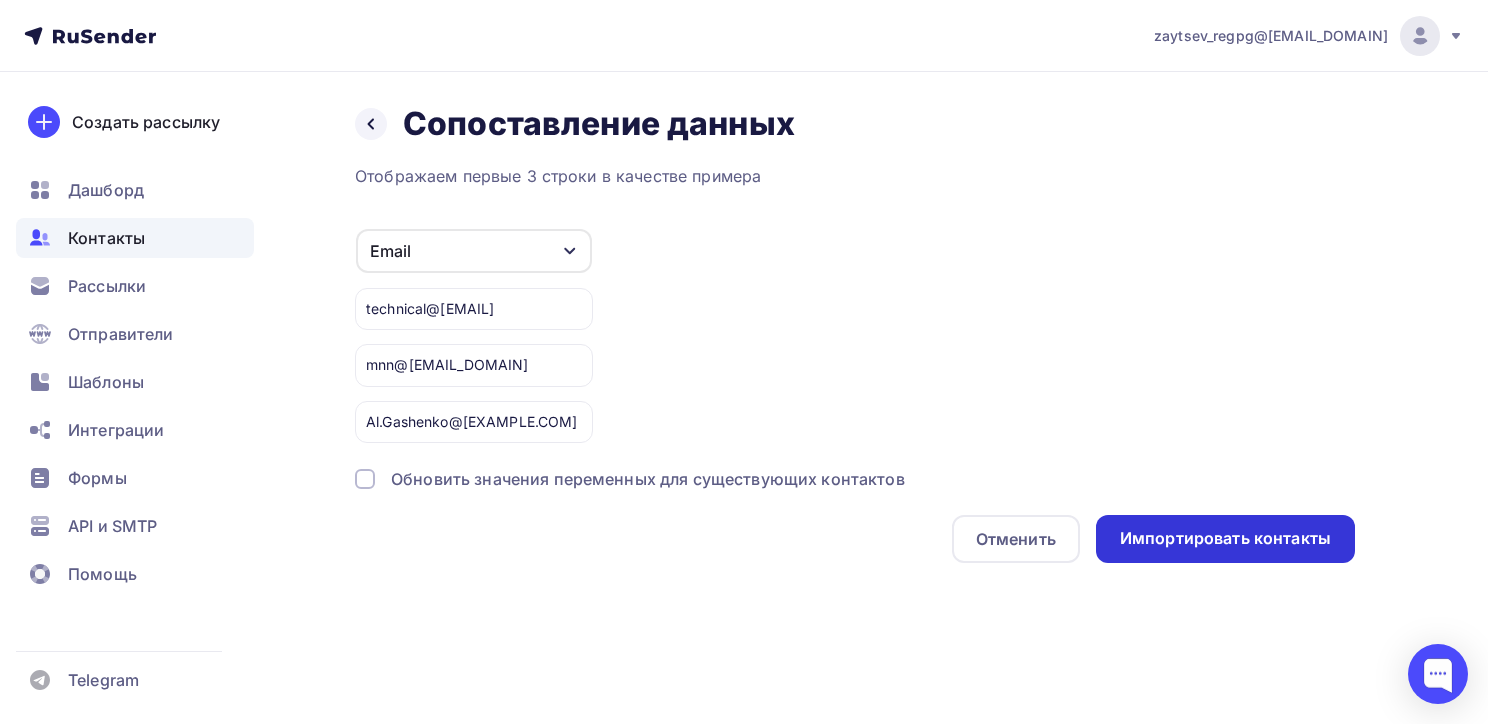 click on "Импортировать контакты" at bounding box center [1225, 538] 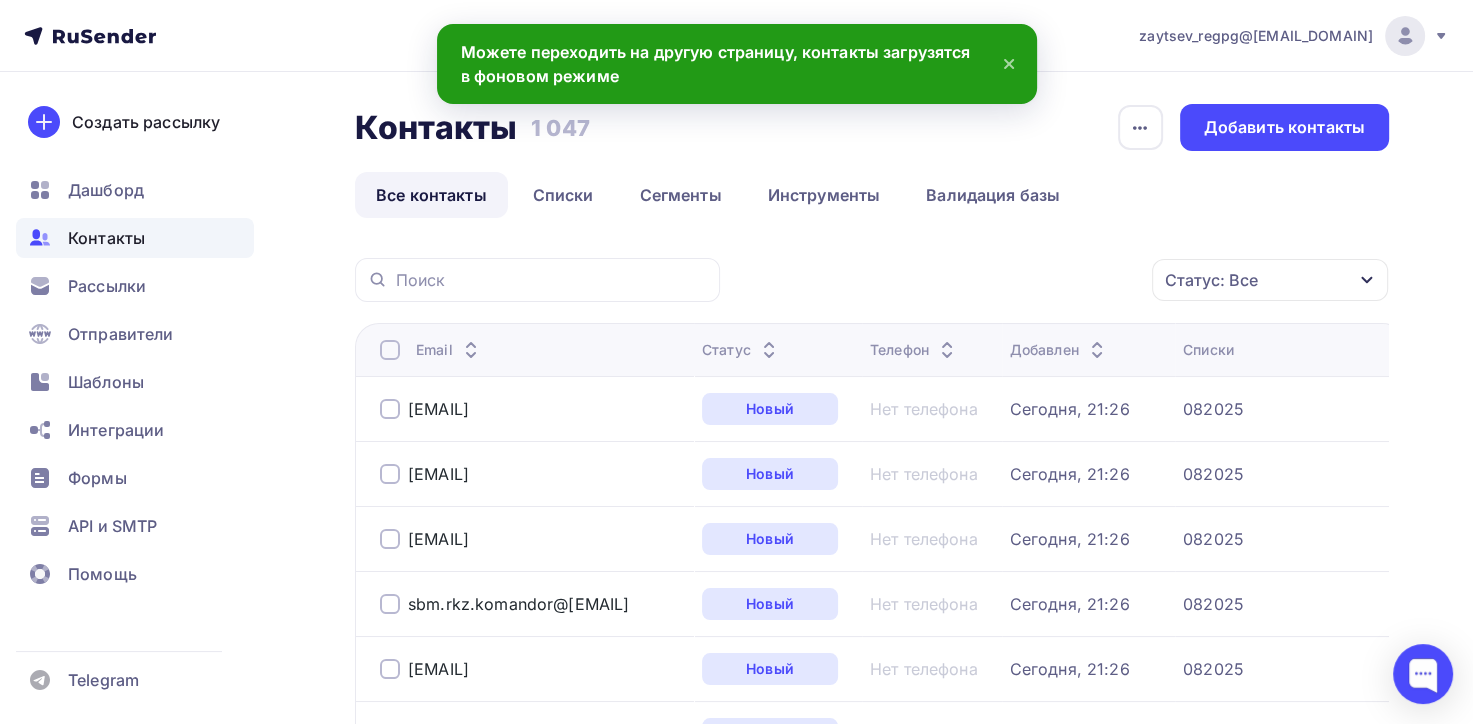 click on "Контакты" at bounding box center (106, 238) 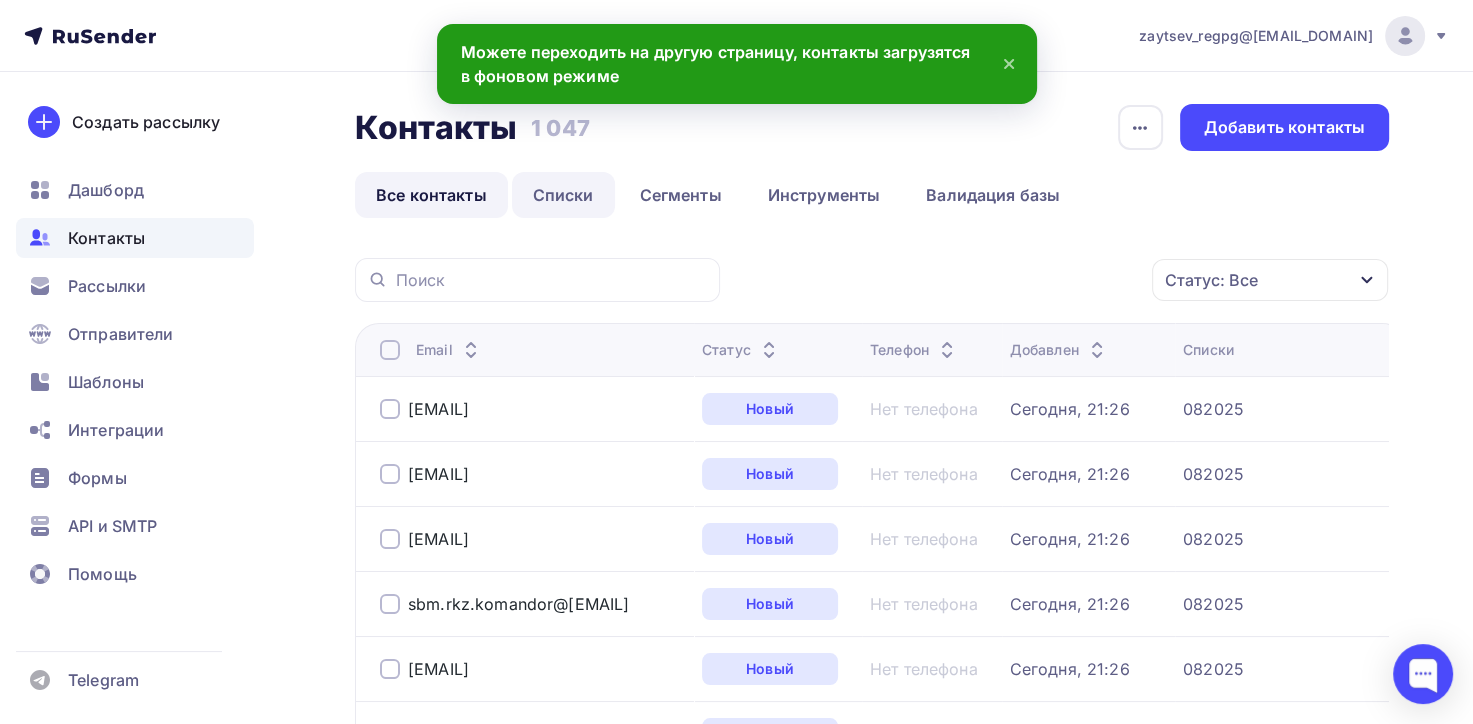 click on "Списки" at bounding box center (563, 195) 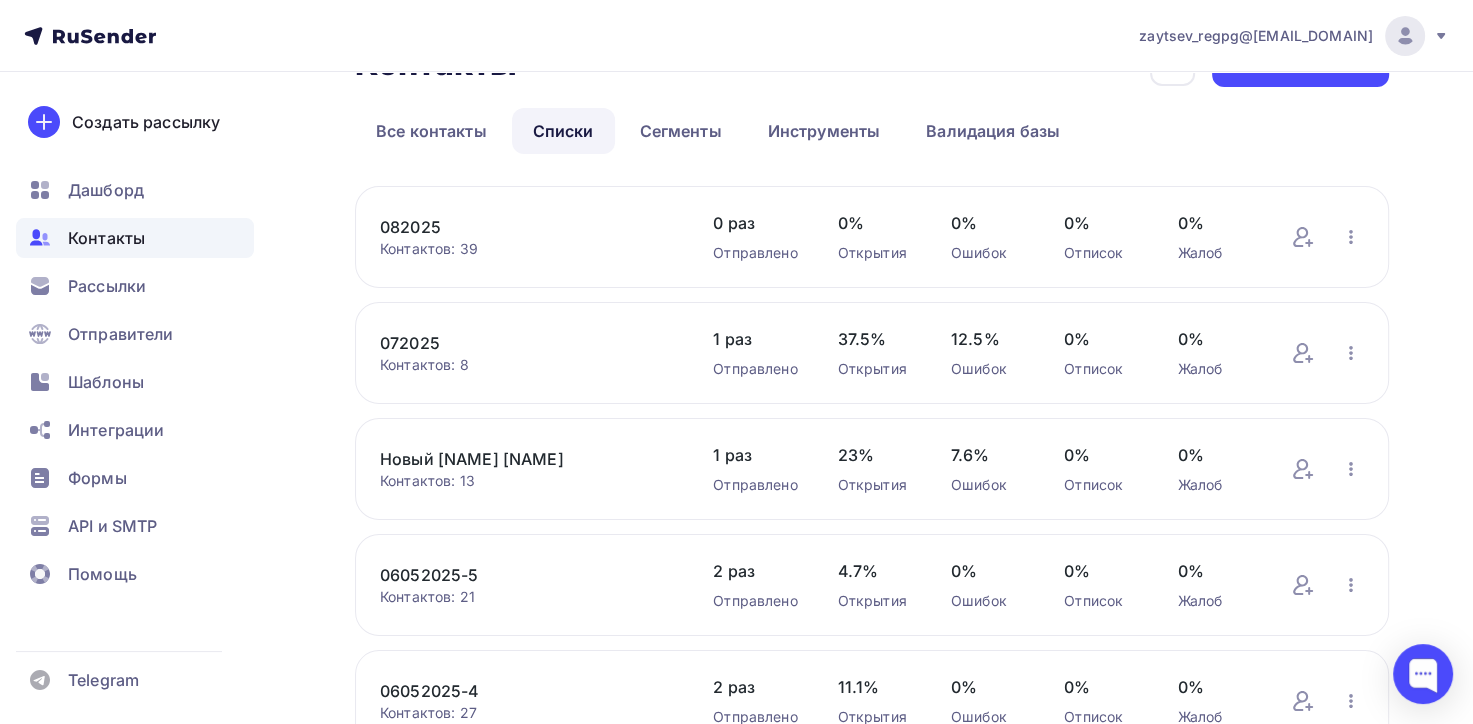 scroll, scrollTop: 0, scrollLeft: 0, axis: both 